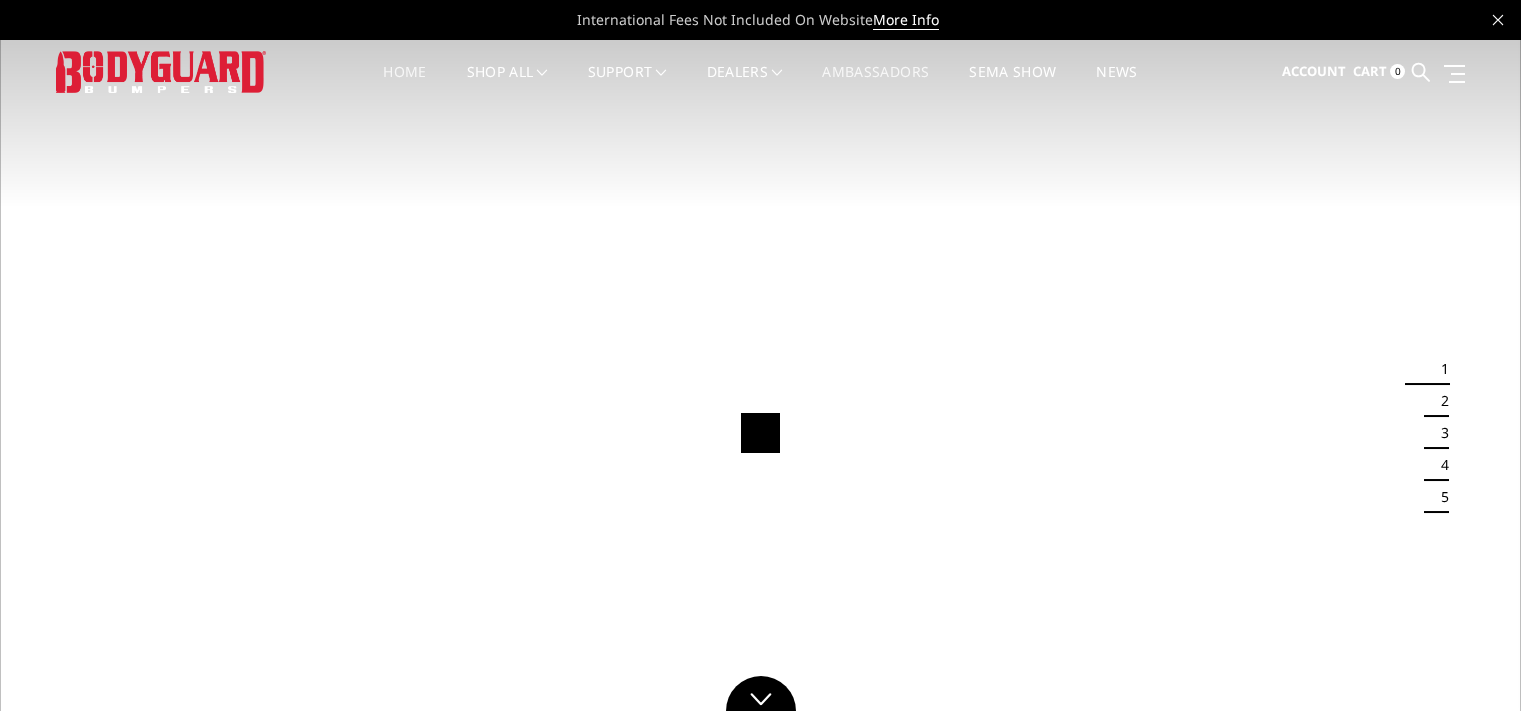 scroll, scrollTop: 0, scrollLeft: 0, axis: both 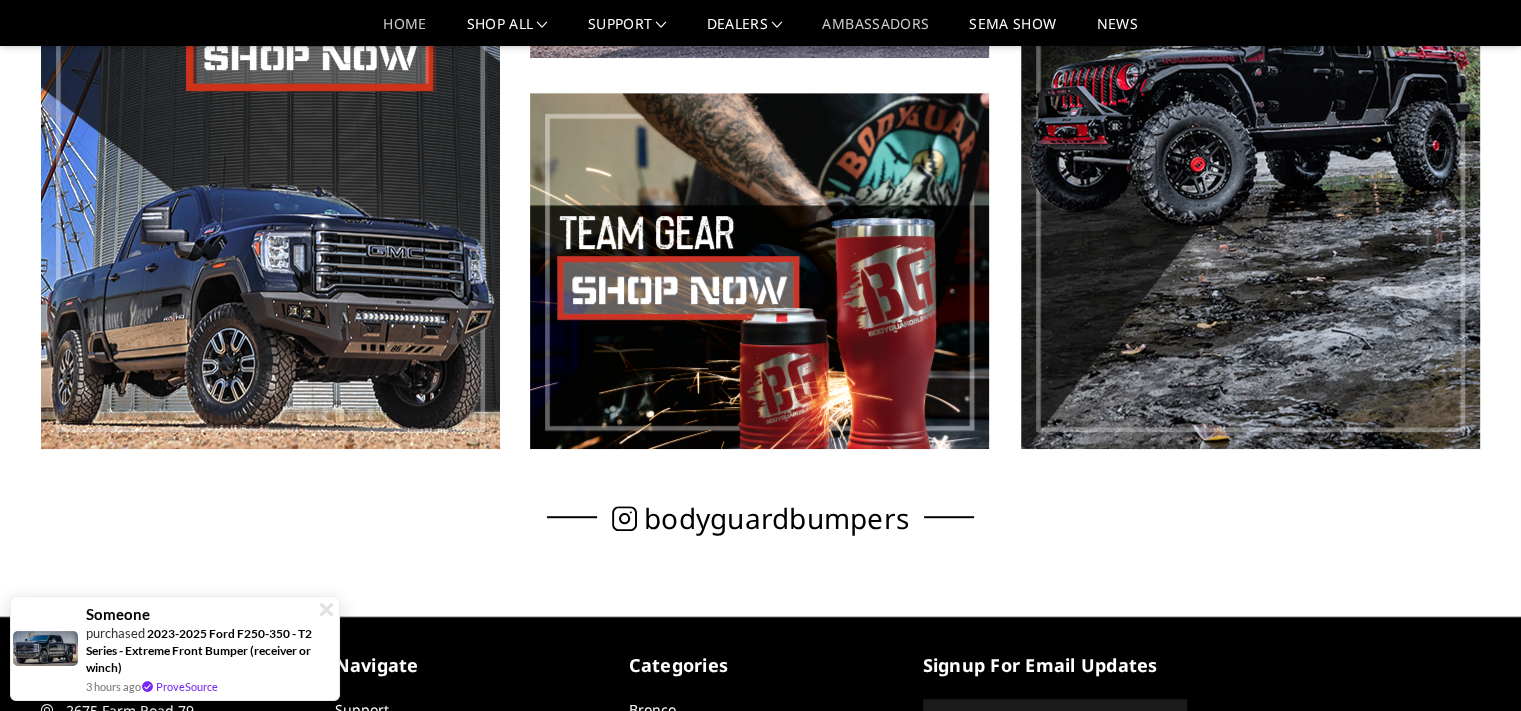 click on "View All" at bounding box center [655, 864] 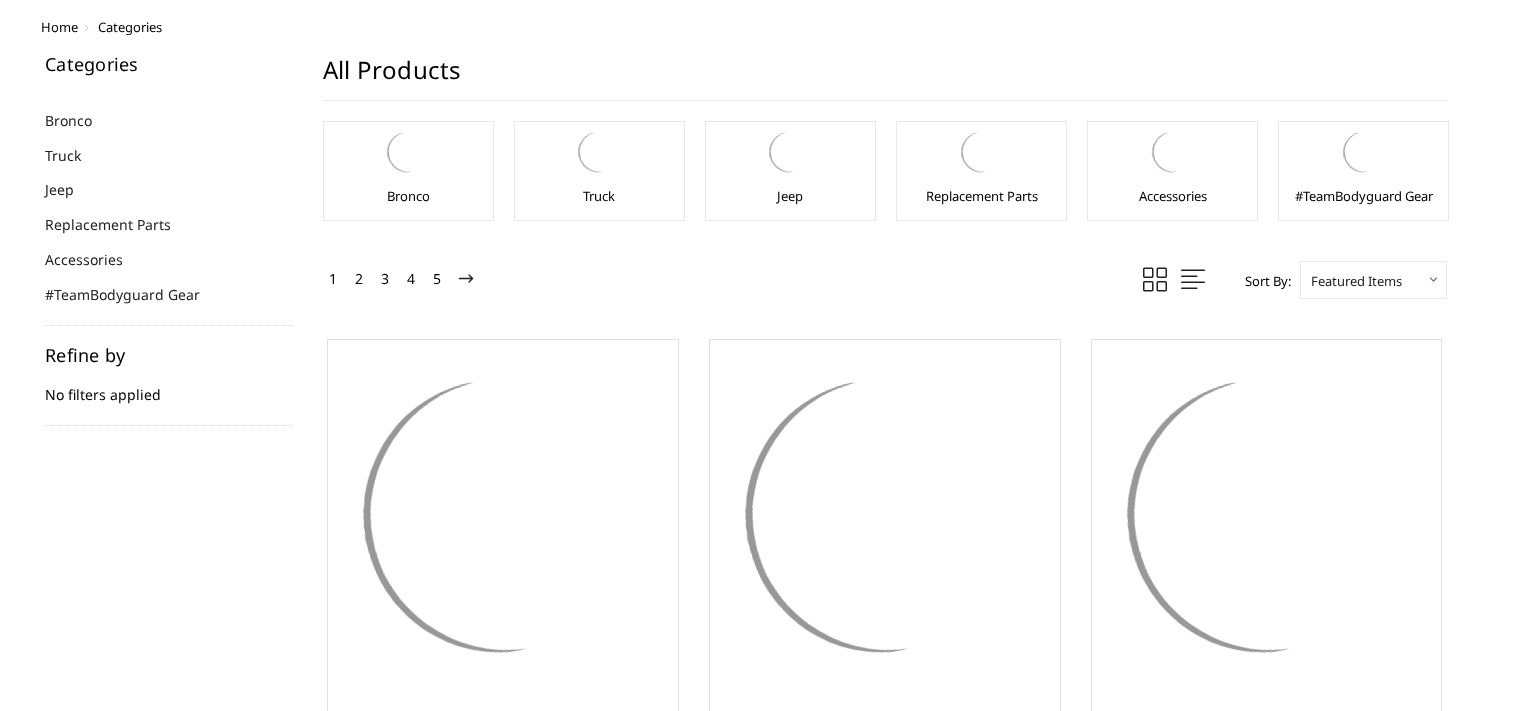 scroll, scrollTop: 0, scrollLeft: 0, axis: both 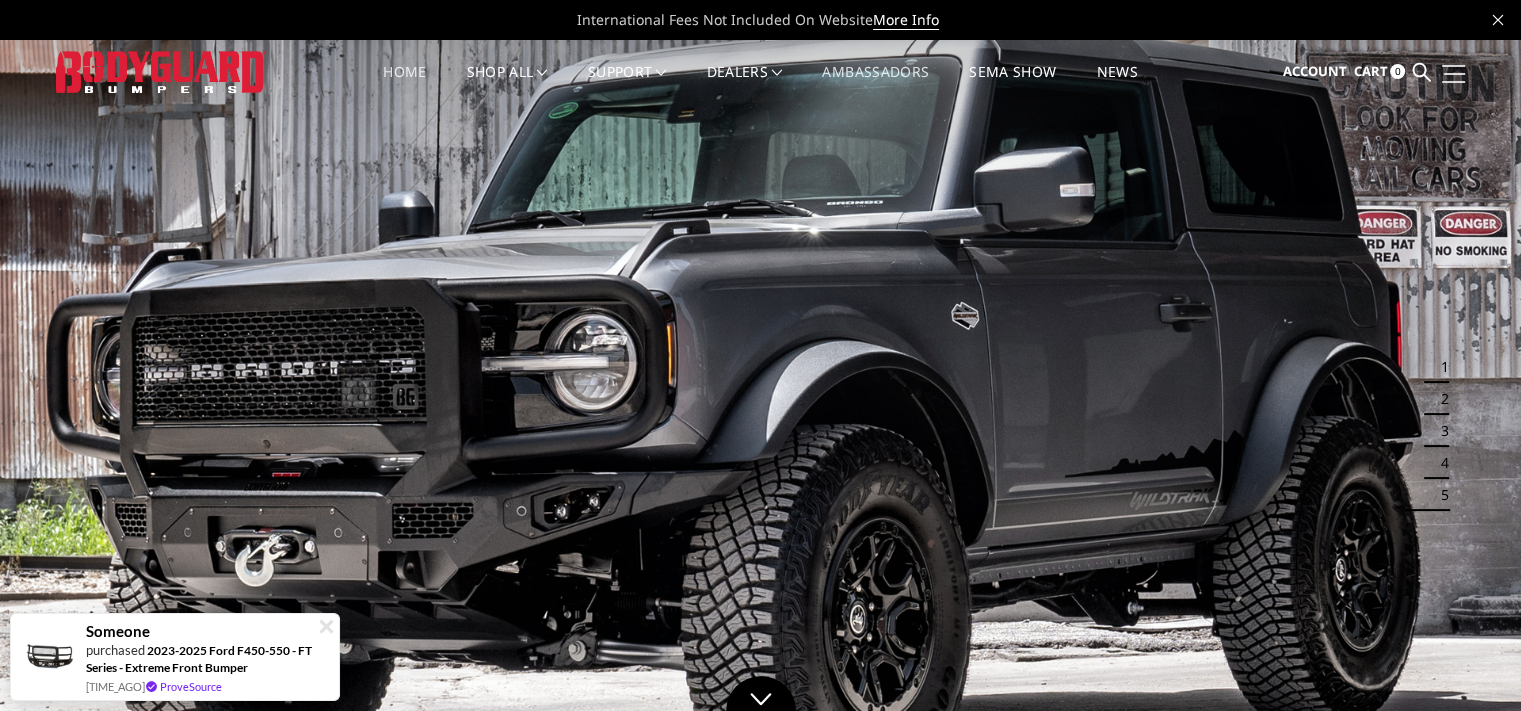 click at bounding box center [1451, 73] 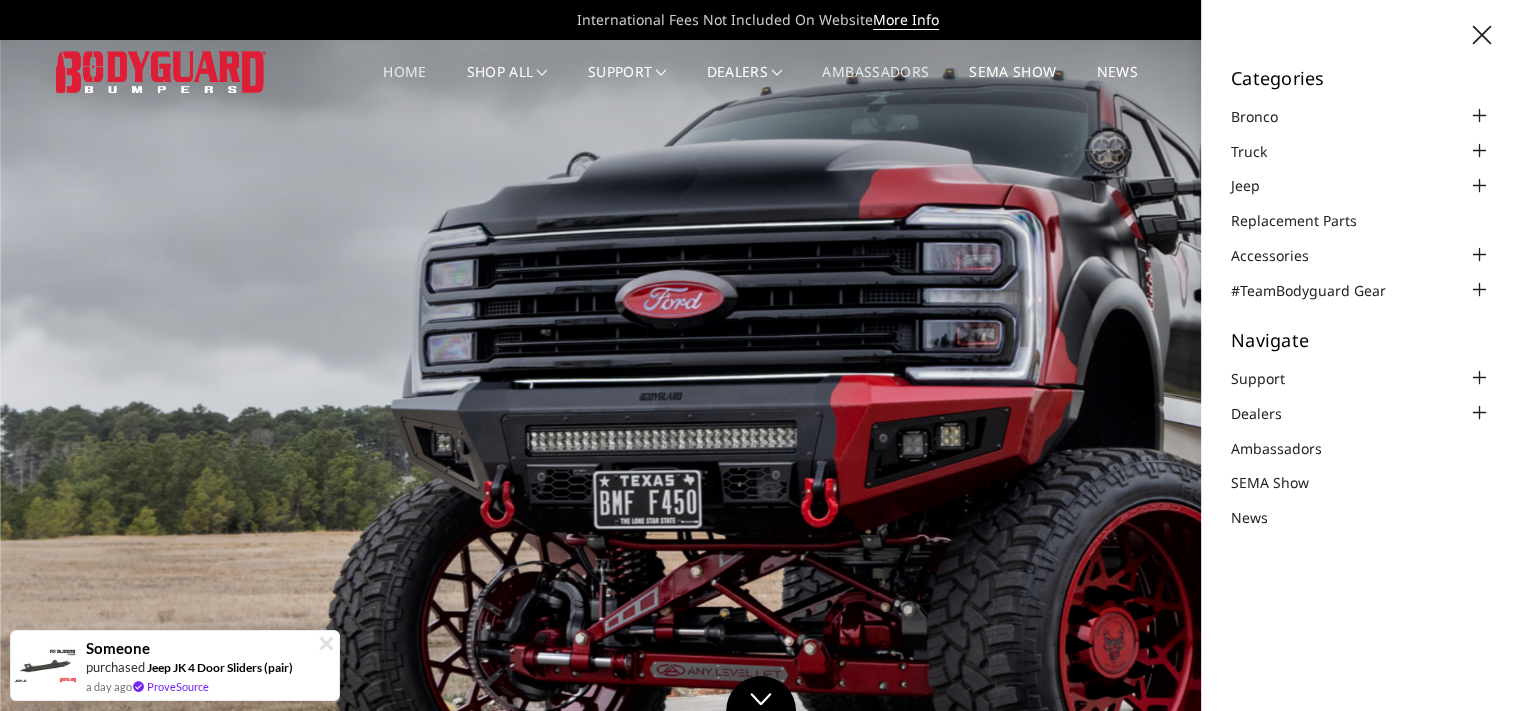 click on "Previous
Next 1 2 3 4 5" at bounding box center (760, 873) 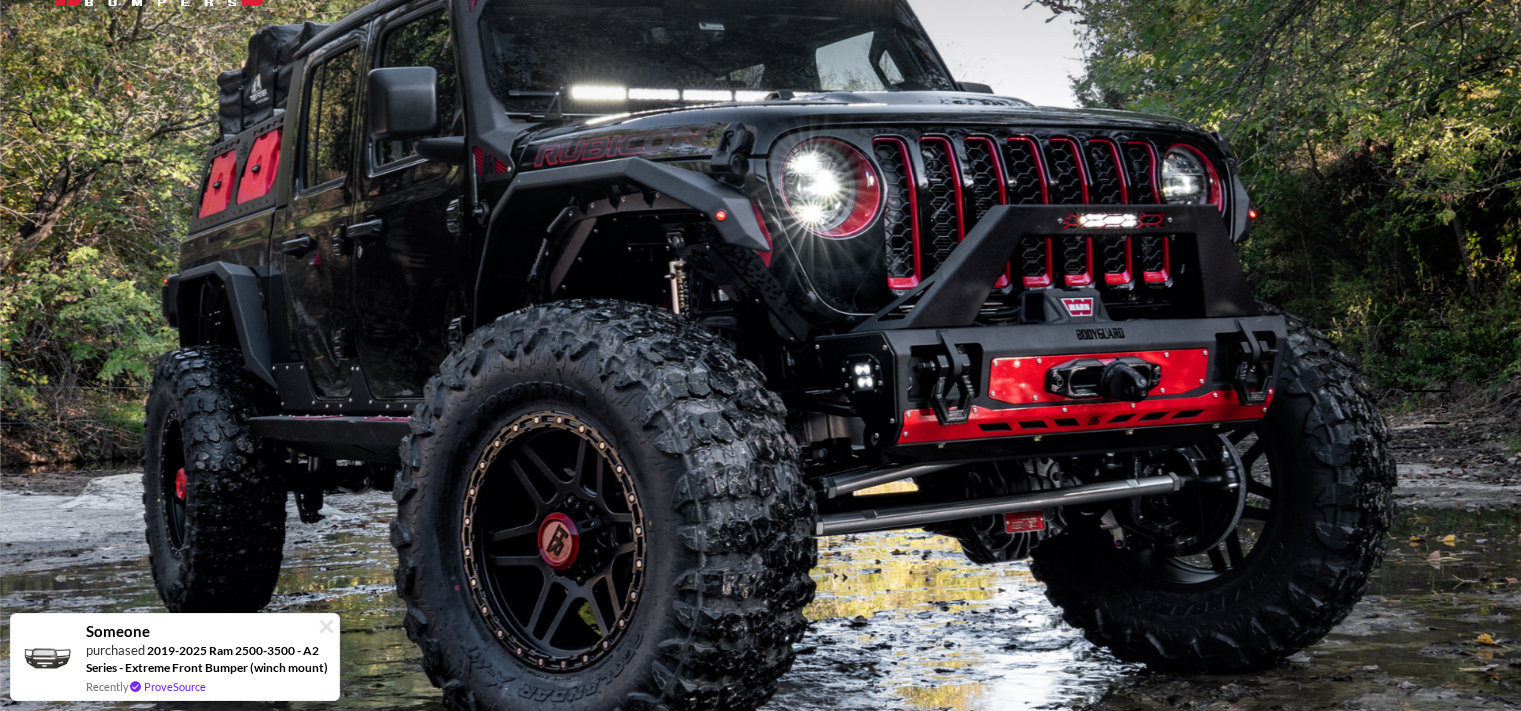 scroll, scrollTop: 0, scrollLeft: 0, axis: both 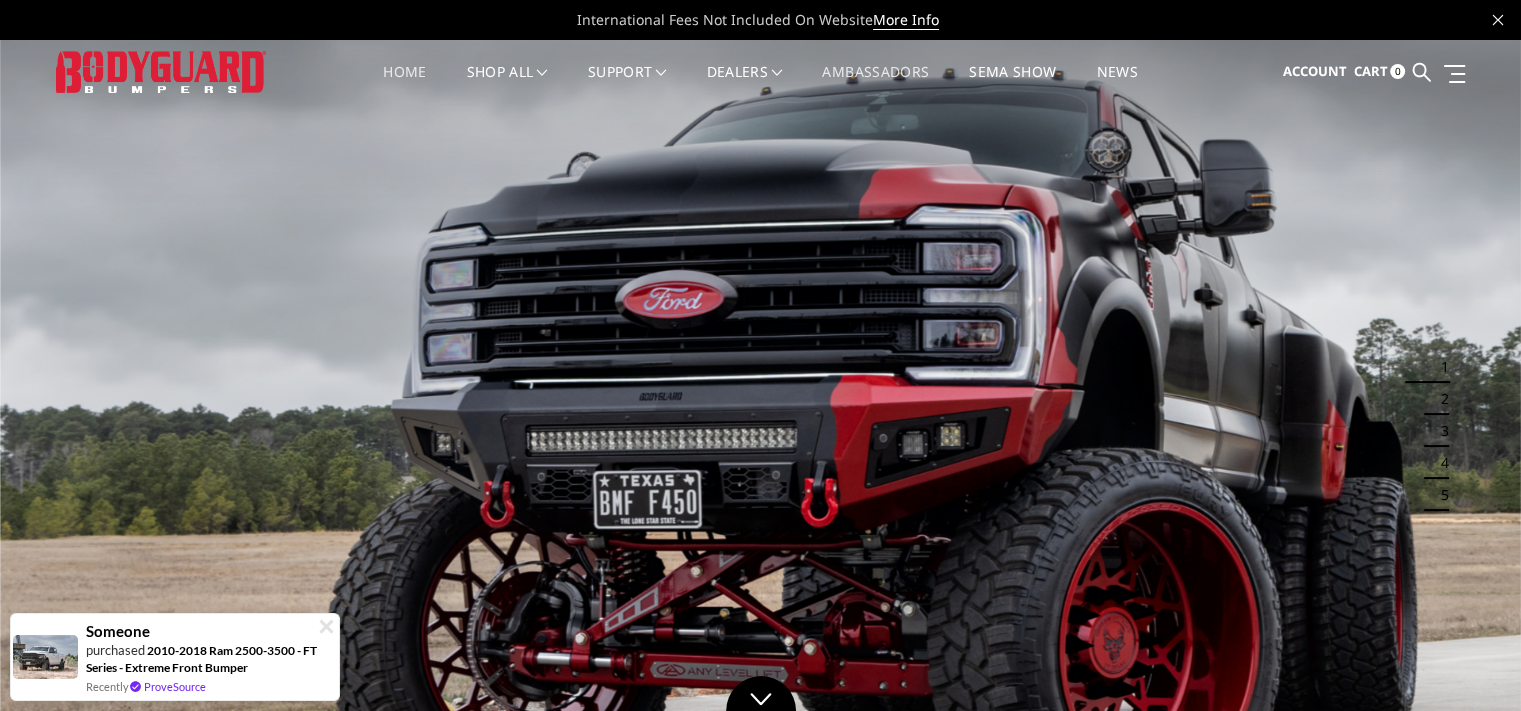 click on "Home" at bounding box center [404, 84] 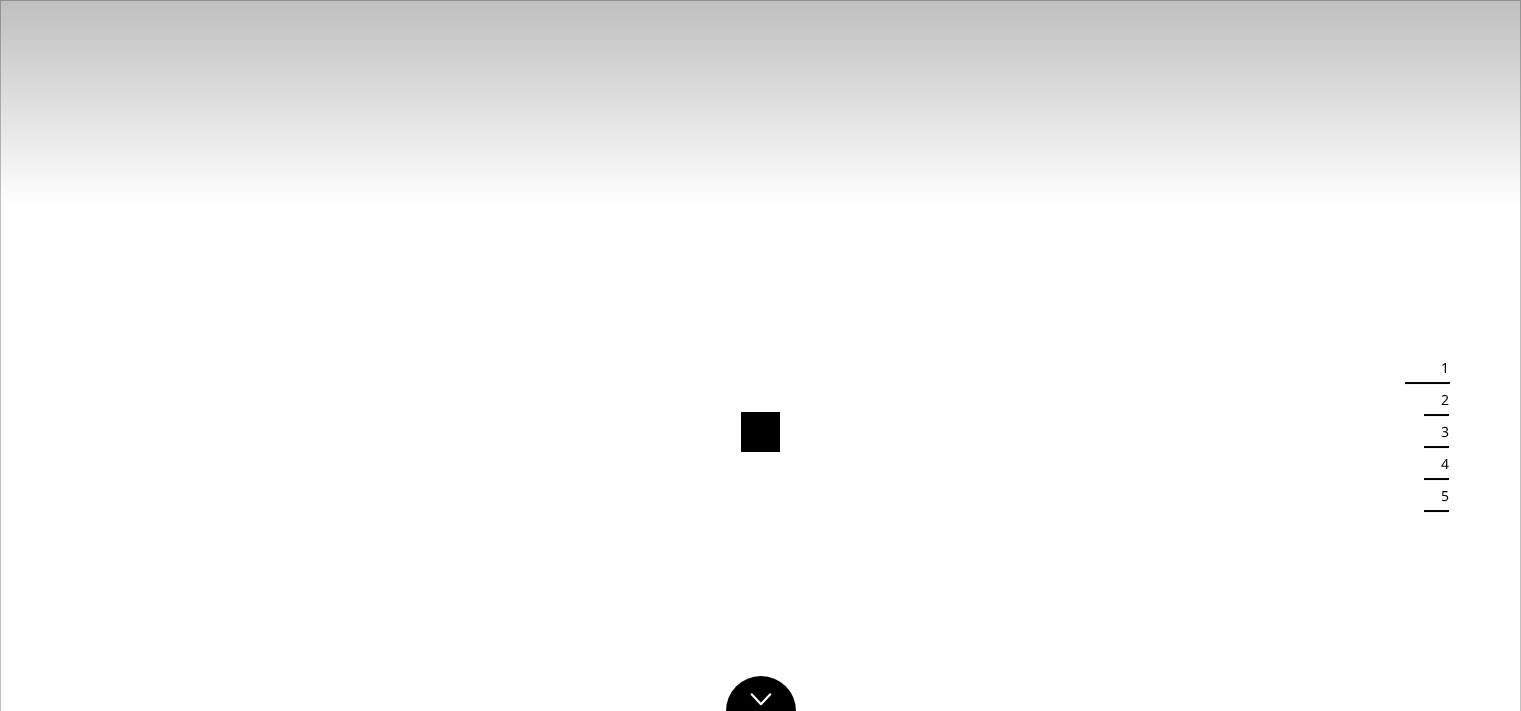 scroll, scrollTop: 0, scrollLeft: 0, axis: both 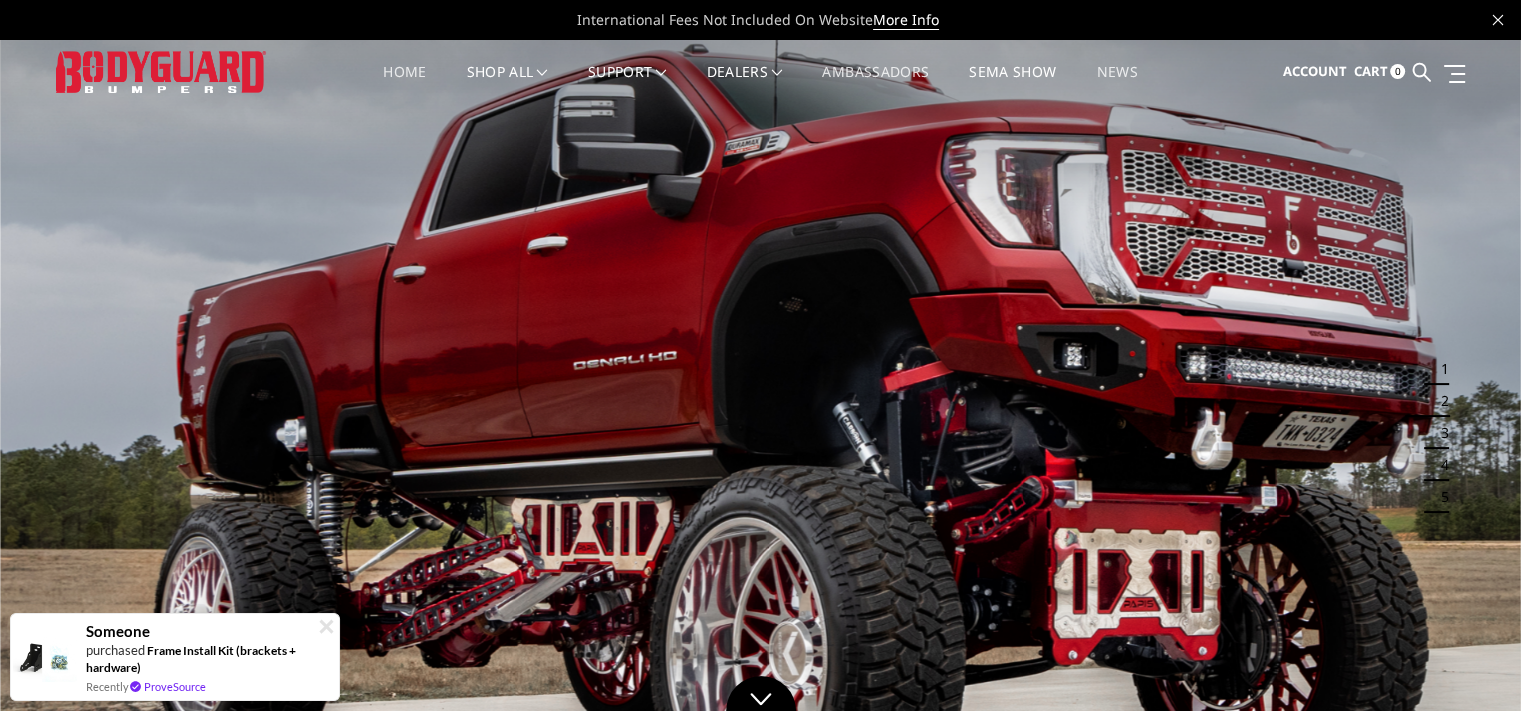 click on "News" at bounding box center [1116, 84] 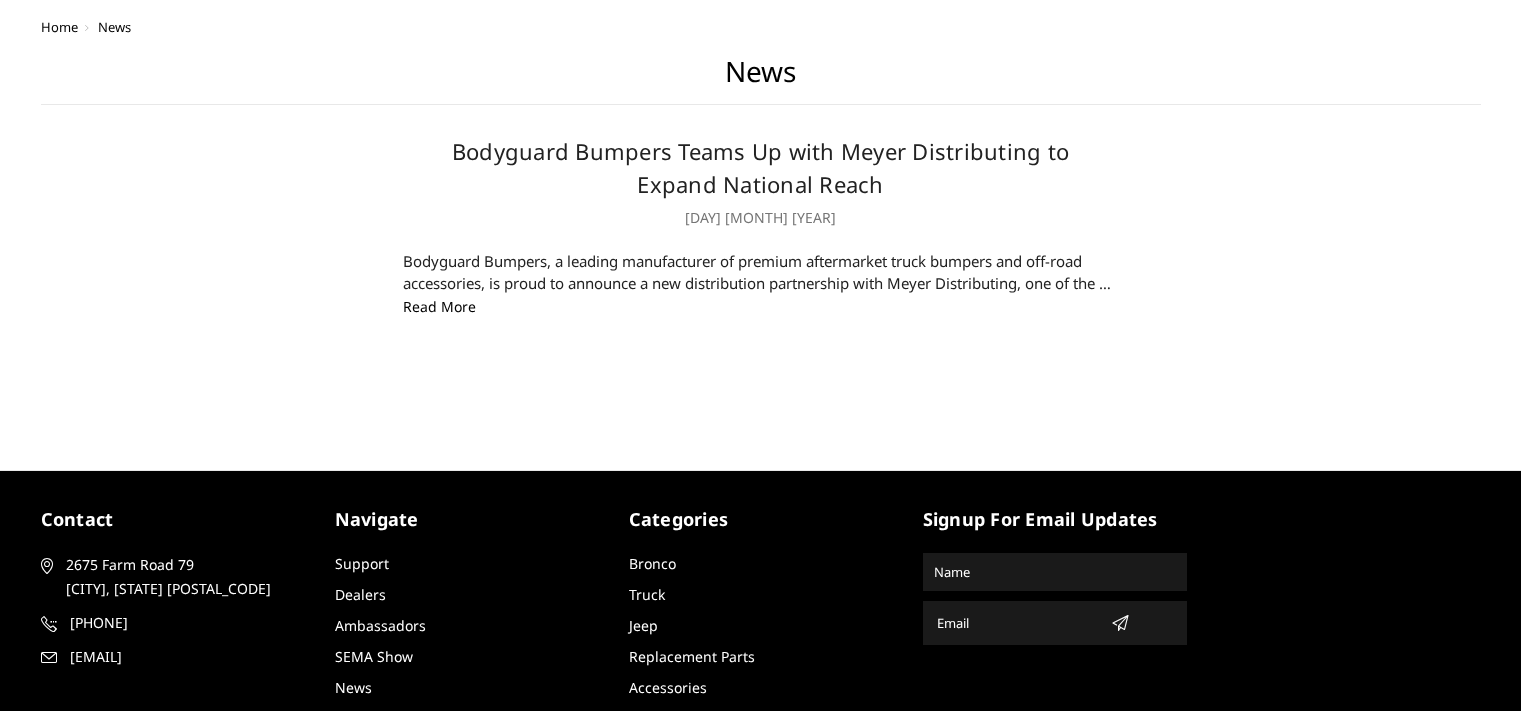 scroll, scrollTop: 0, scrollLeft: 0, axis: both 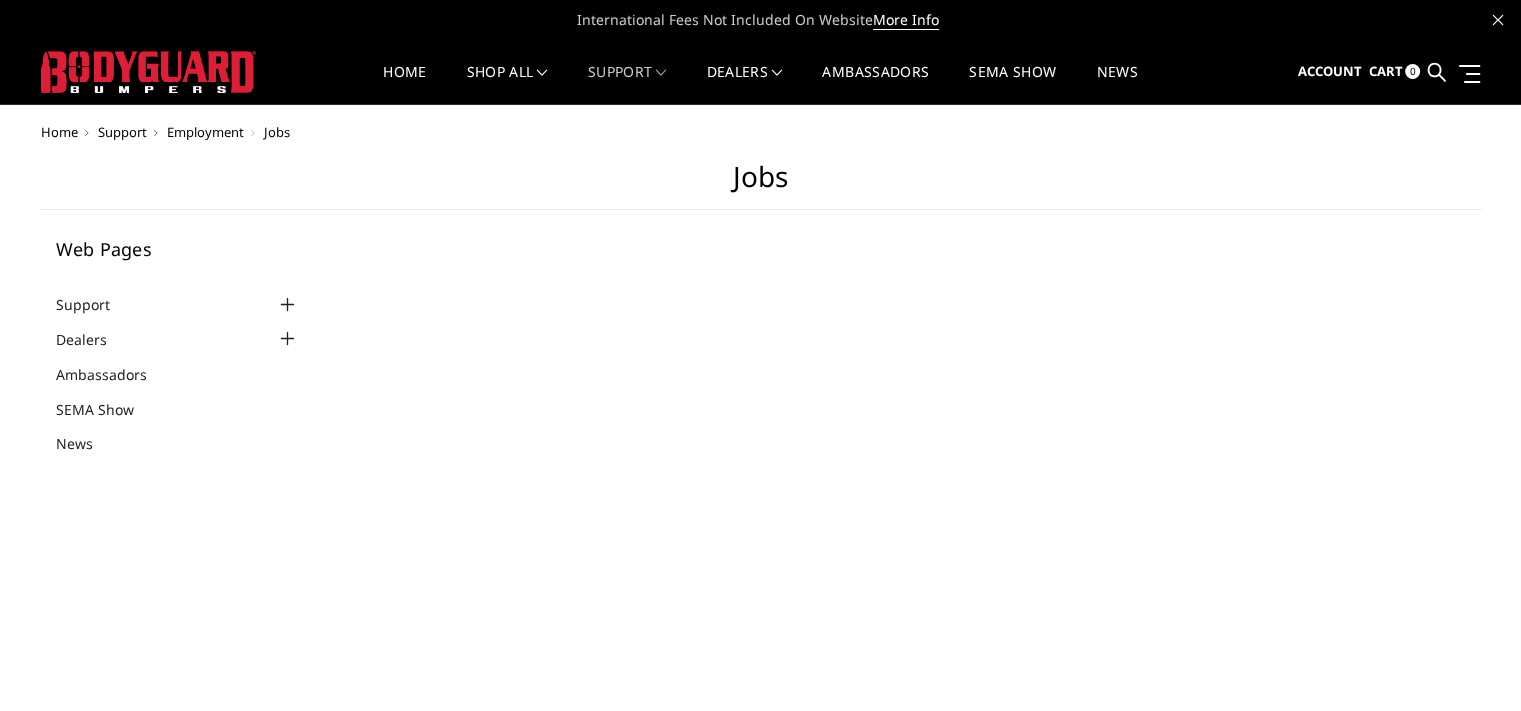 select on "US" 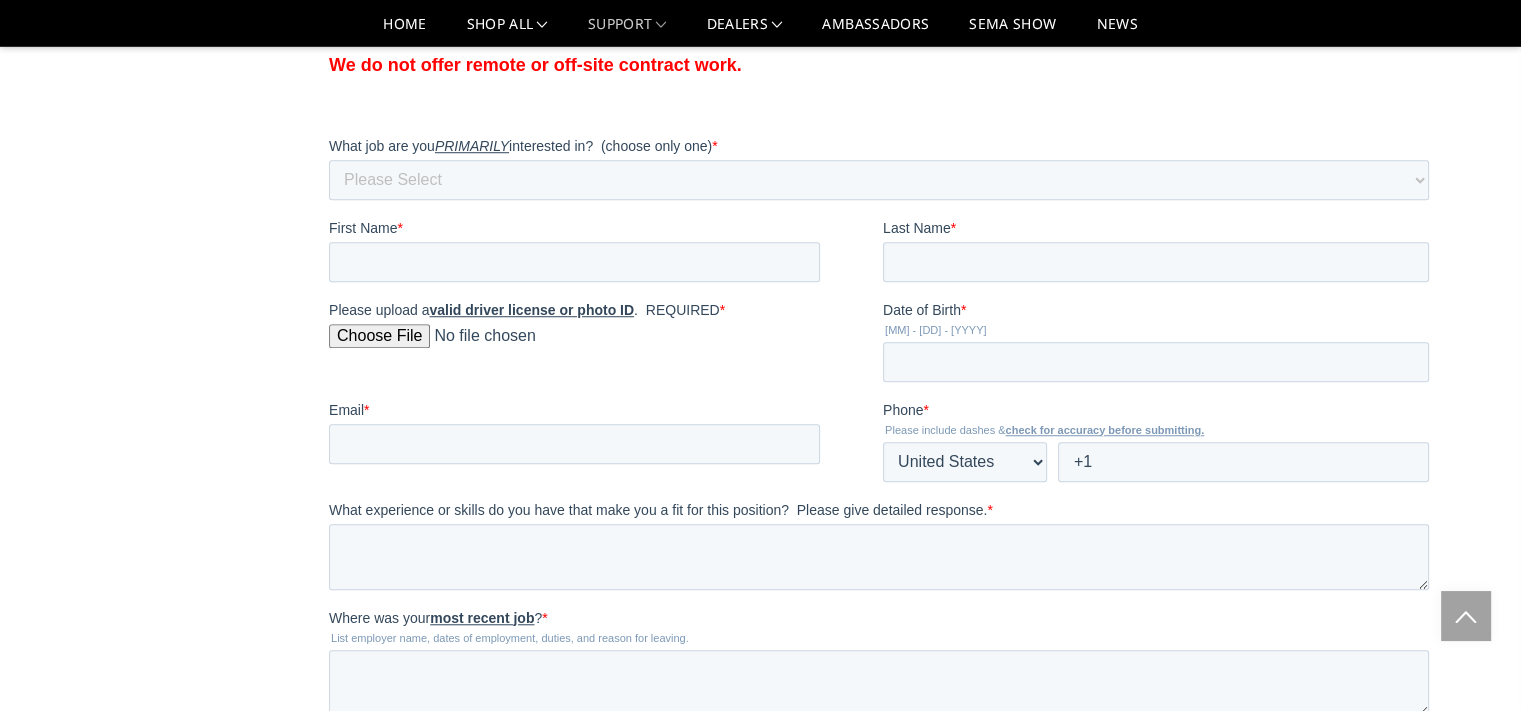 scroll, scrollTop: 1800, scrollLeft: 0, axis: vertical 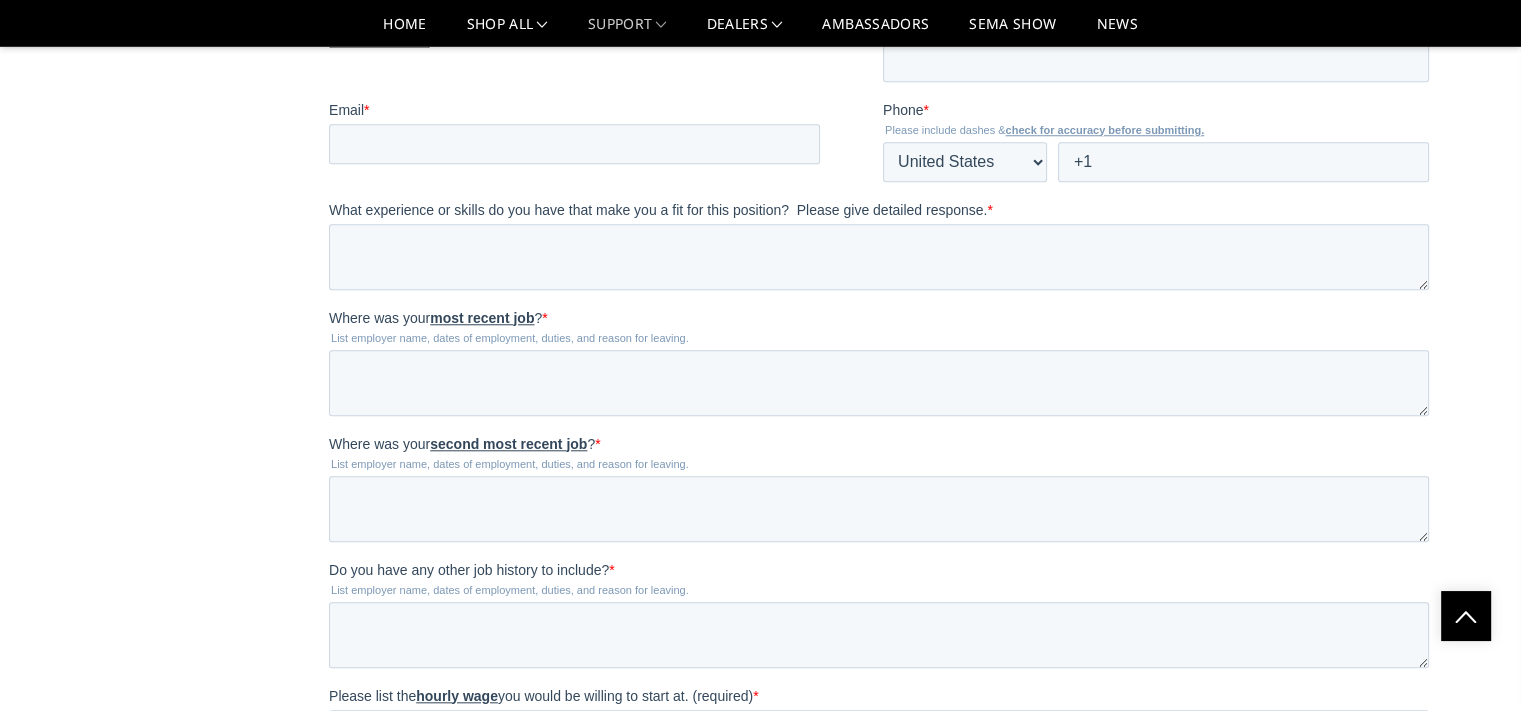 click on "Please Select MIG Welder Tacker / Fabricator Sandblast Powder Coat Parts Sorter / Picker Final Assembly / Packaging / Shipping  General Shop Labor CNC Laser Operator CNC Press Brake Operator CNC Tube Bender Operator CNC Milling Machine Operator SolidWorks Drafter / CAD Designer Parts Nesting & Documentation Inventory Manager Quality Control Manager Production Manager Operations / Production Manager Accounting Human Resources Sales Customer Service Receptionist Freight Coordinator Marketing Director Digital Marketing Manager Website Manager Parts Data Manager Social Media Manager Graphic Designer Photography / Videography Other" at bounding box center [879, -120] 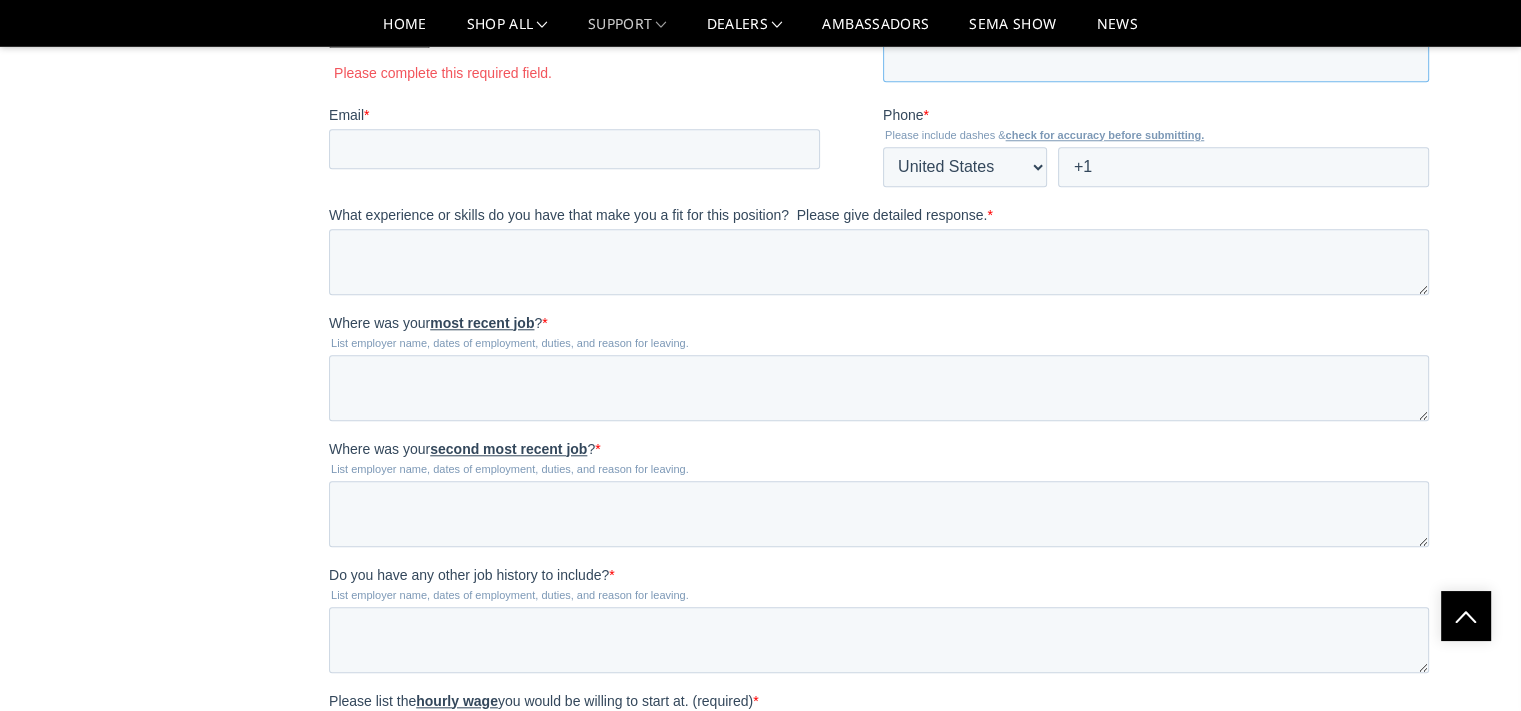 click on "Date of Birth *" at bounding box center (1156, 62) 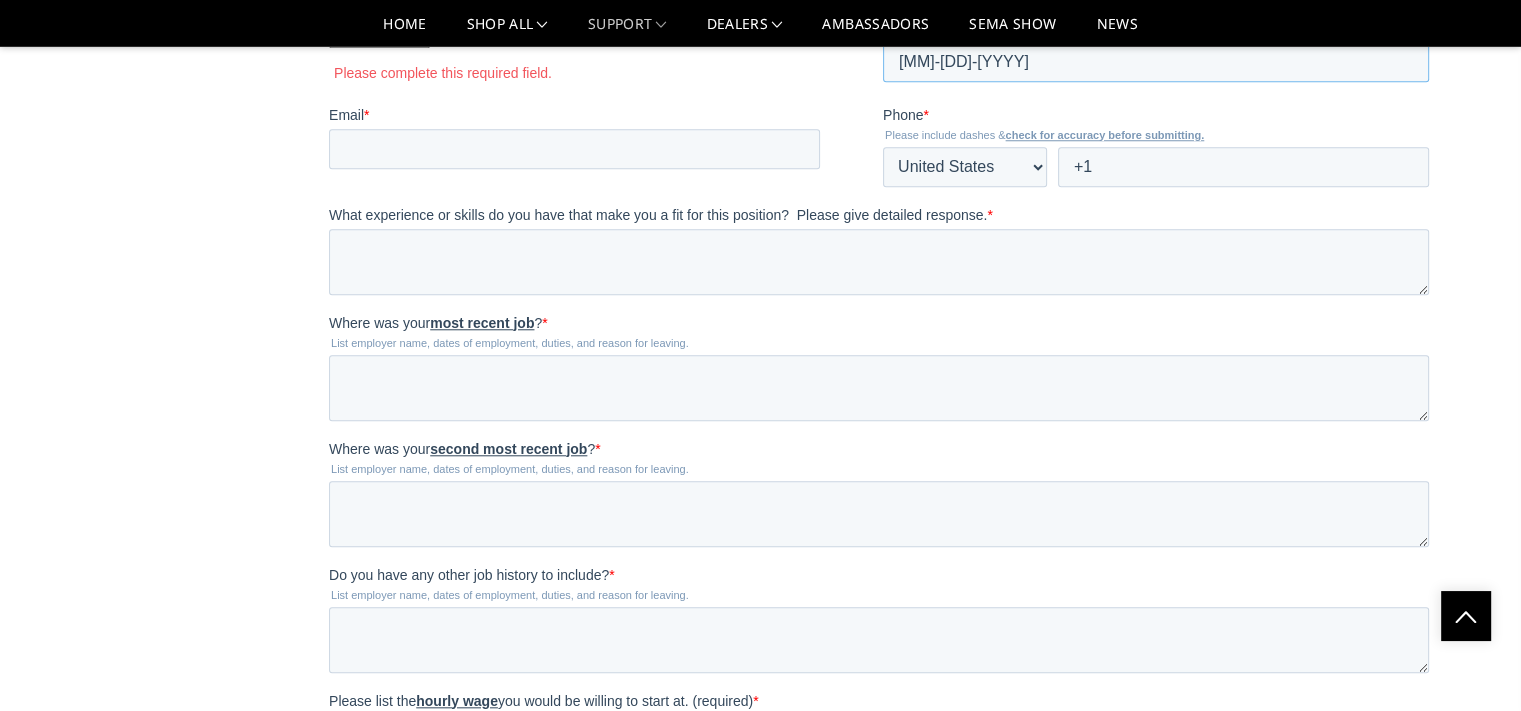type on "09-07-1968" 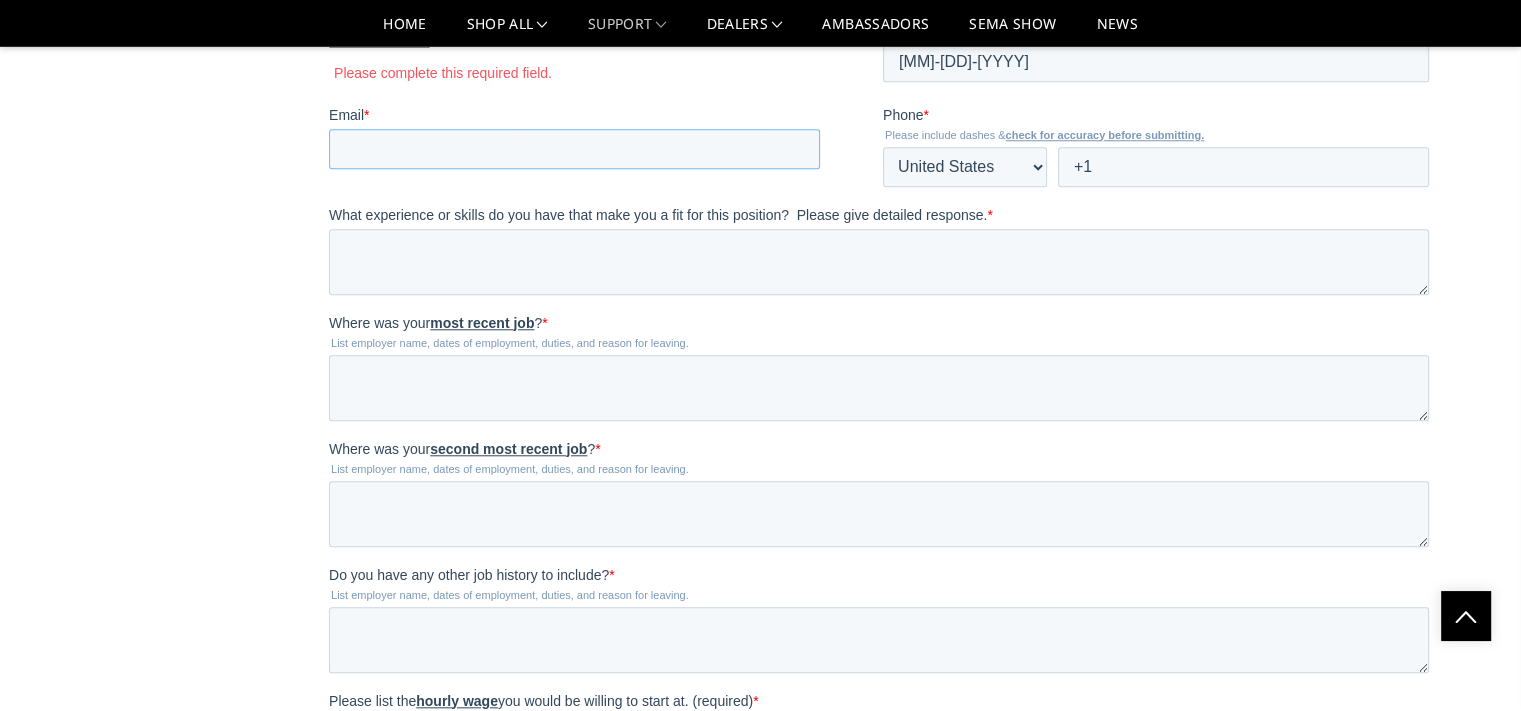 click on "Email *" at bounding box center [574, 149] 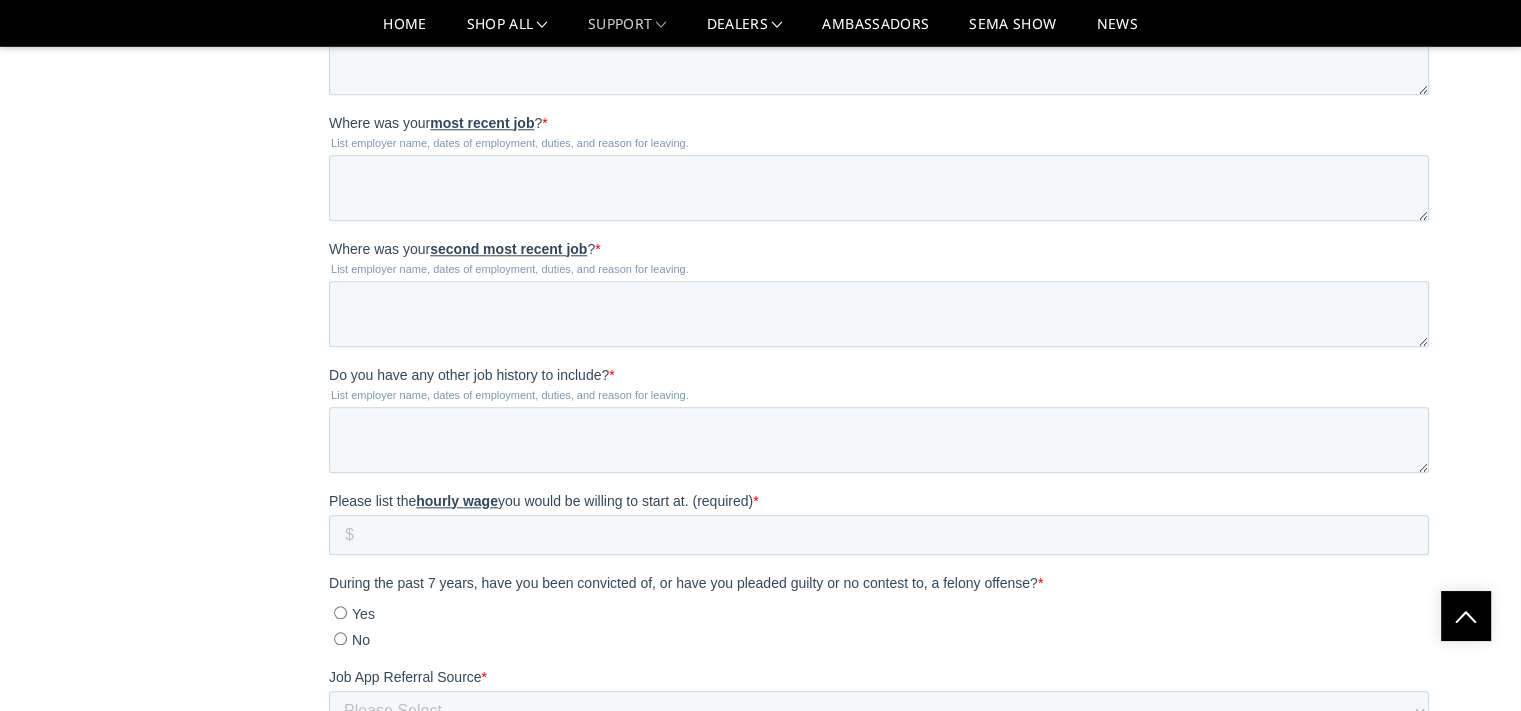 scroll, scrollTop: 2100, scrollLeft: 0, axis: vertical 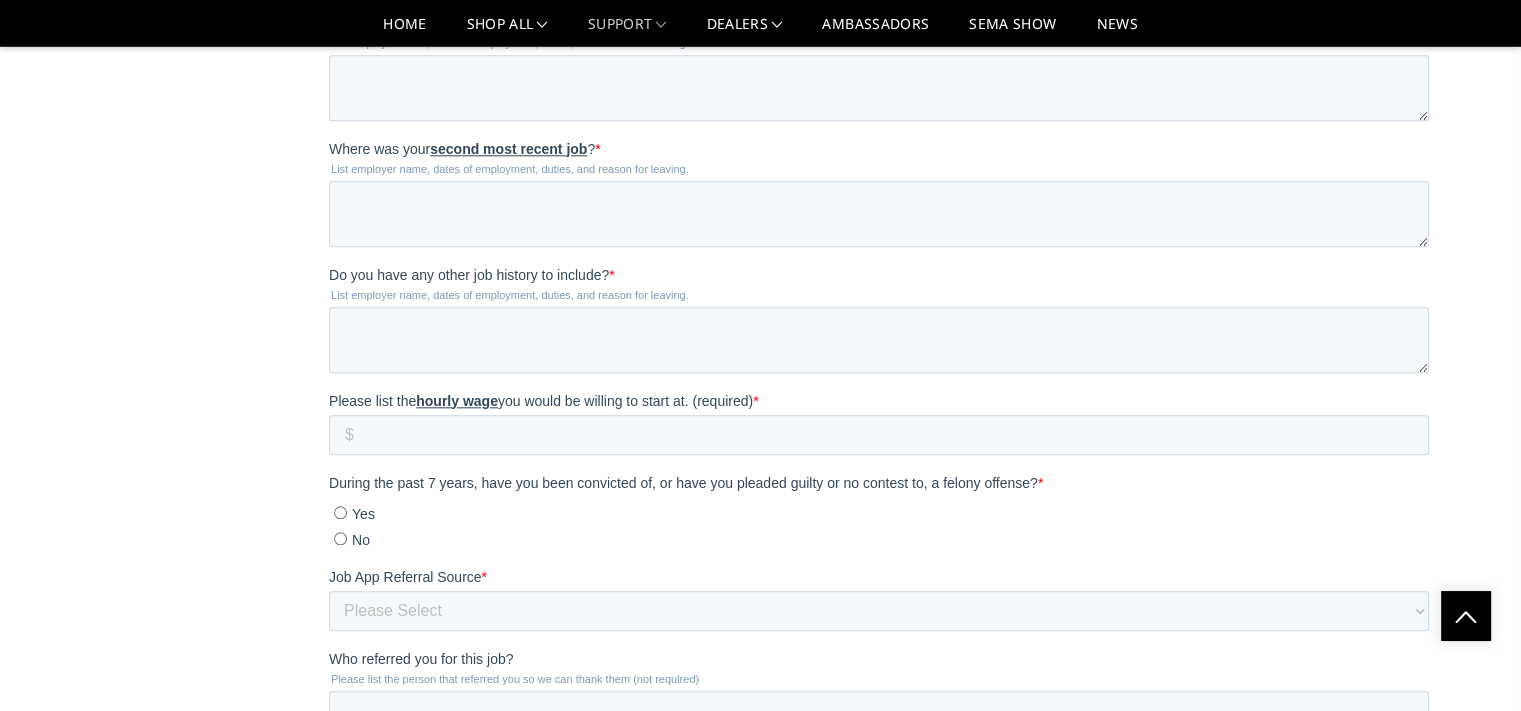 type on "Davidkveal@gmail.com" 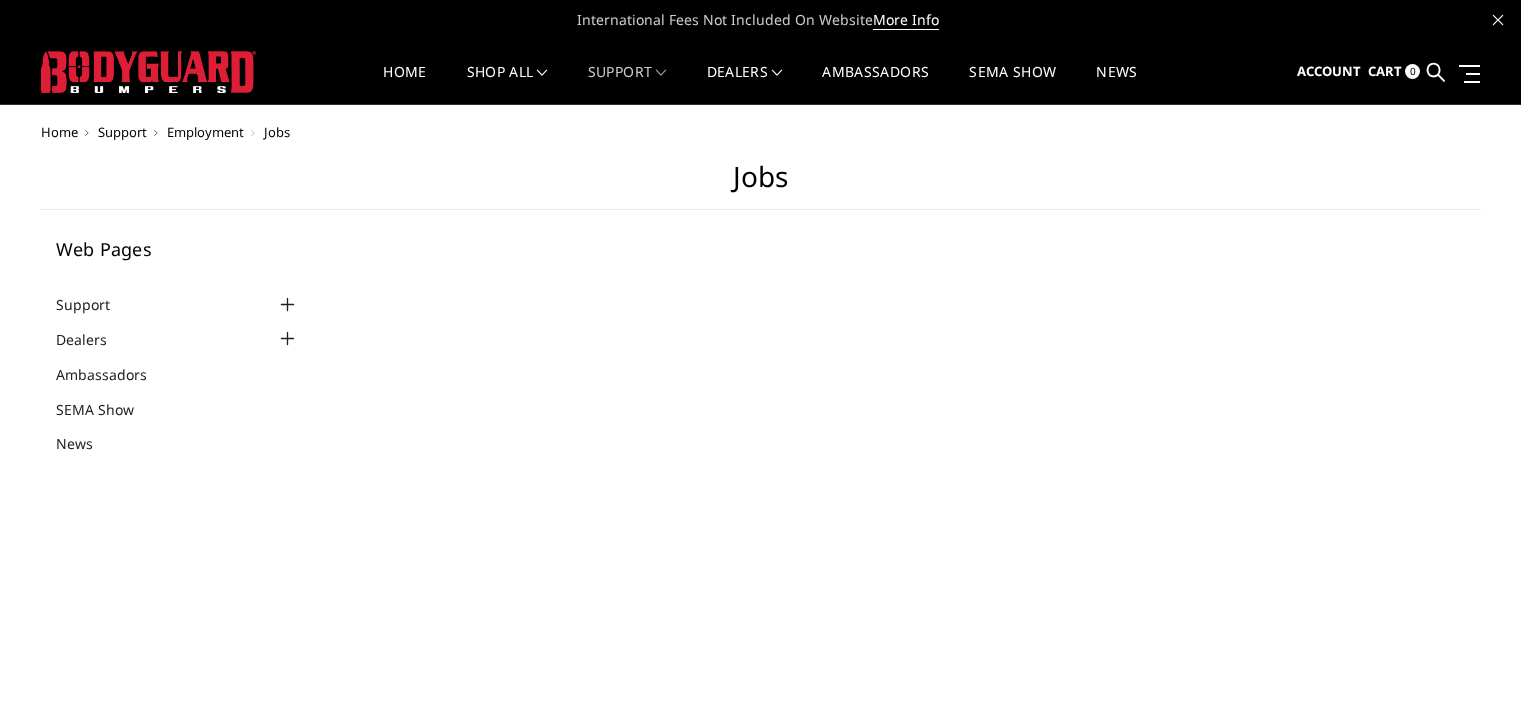 scroll, scrollTop: 0, scrollLeft: 0, axis: both 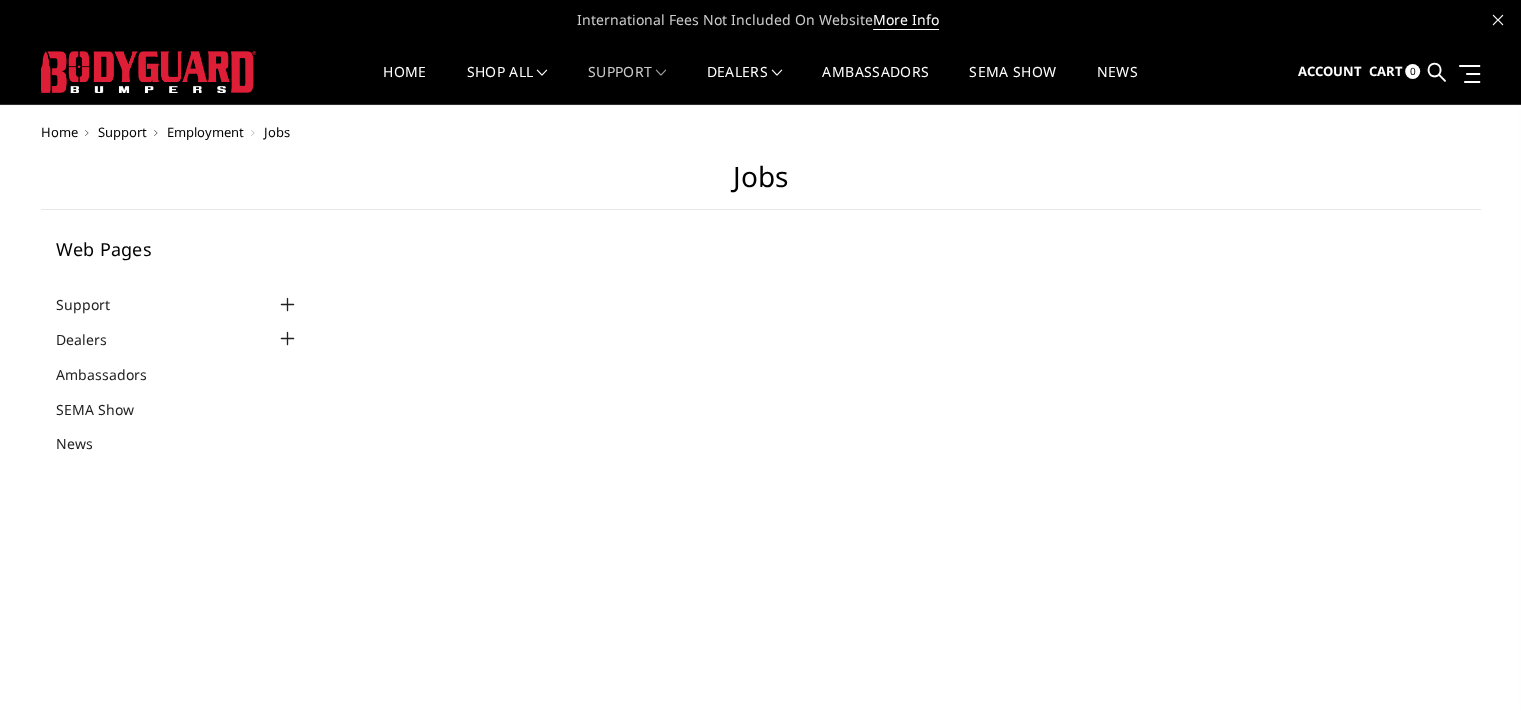 select on "US" 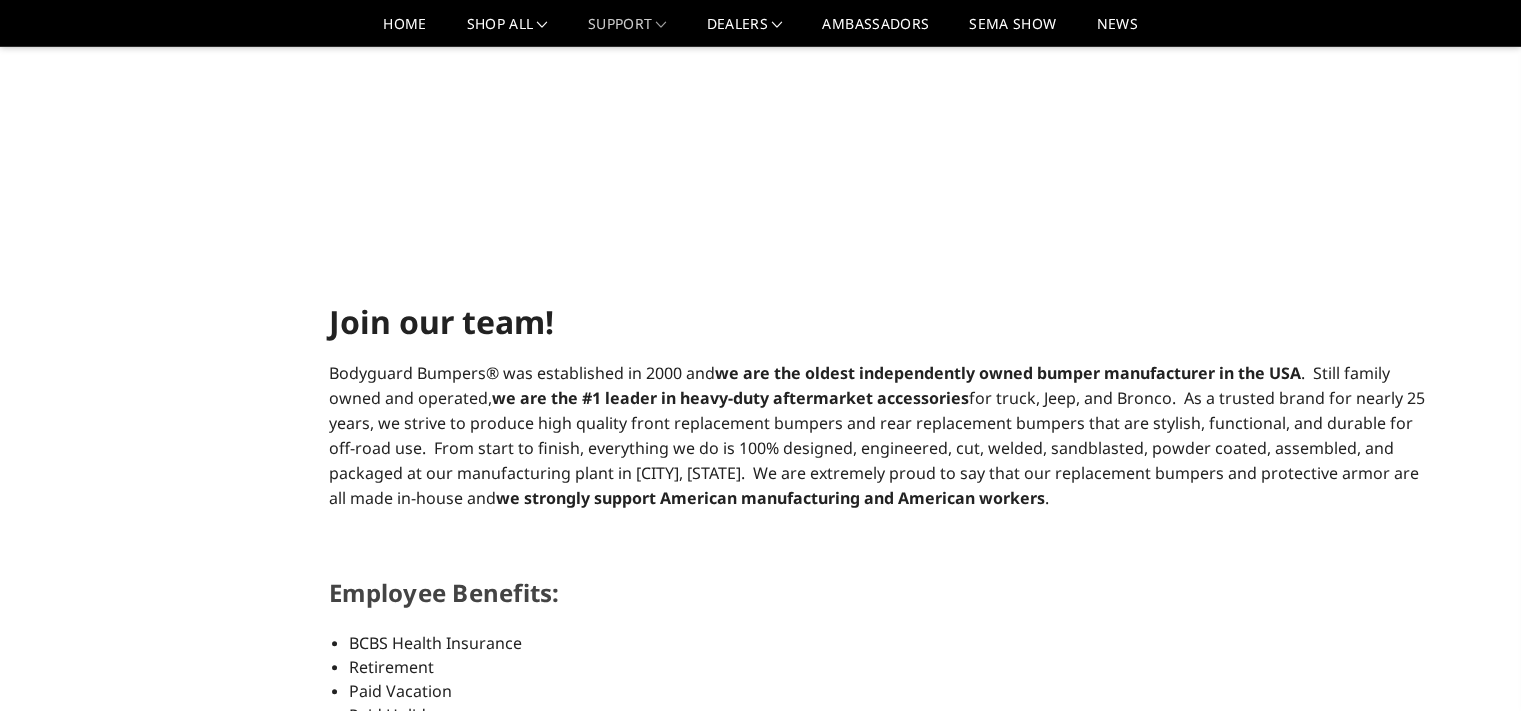 select on "US" 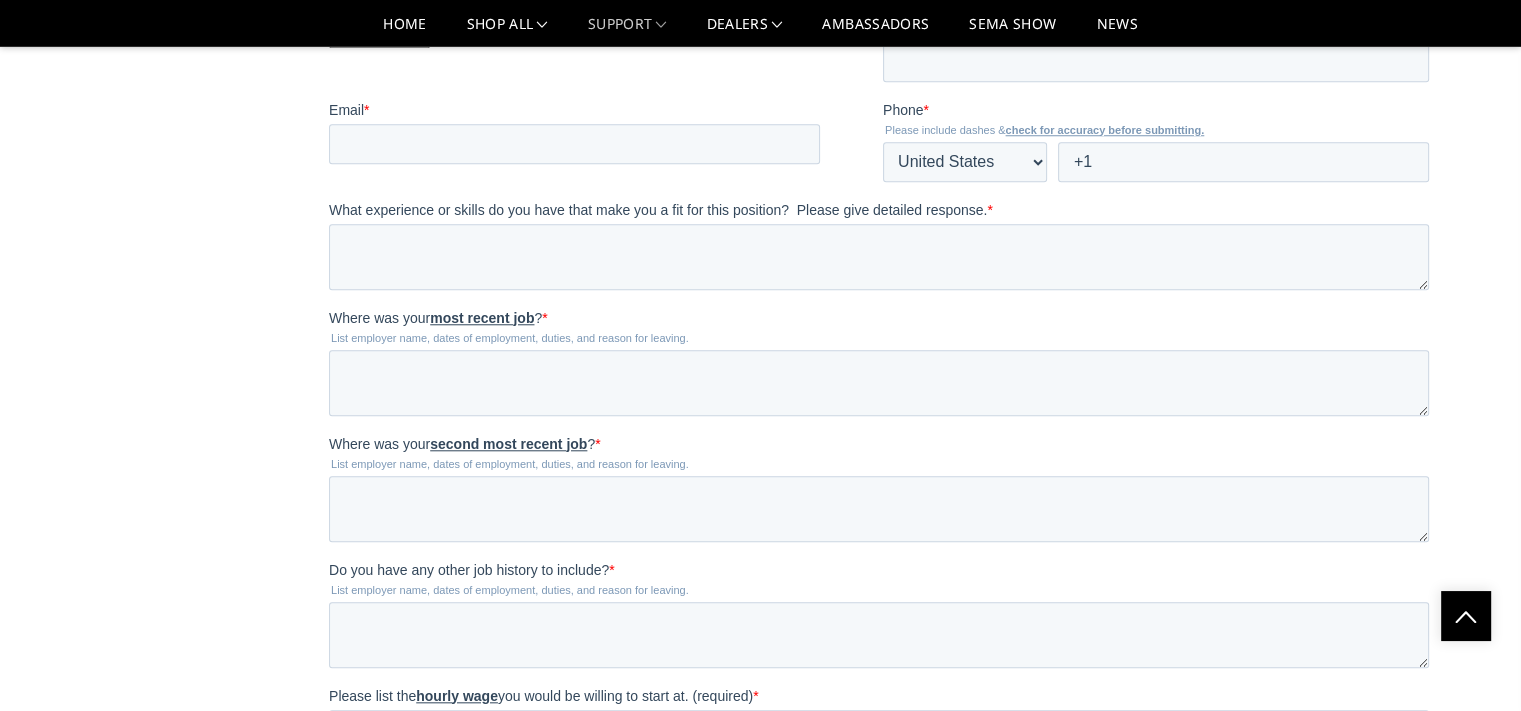 scroll, scrollTop: 1700, scrollLeft: 0, axis: vertical 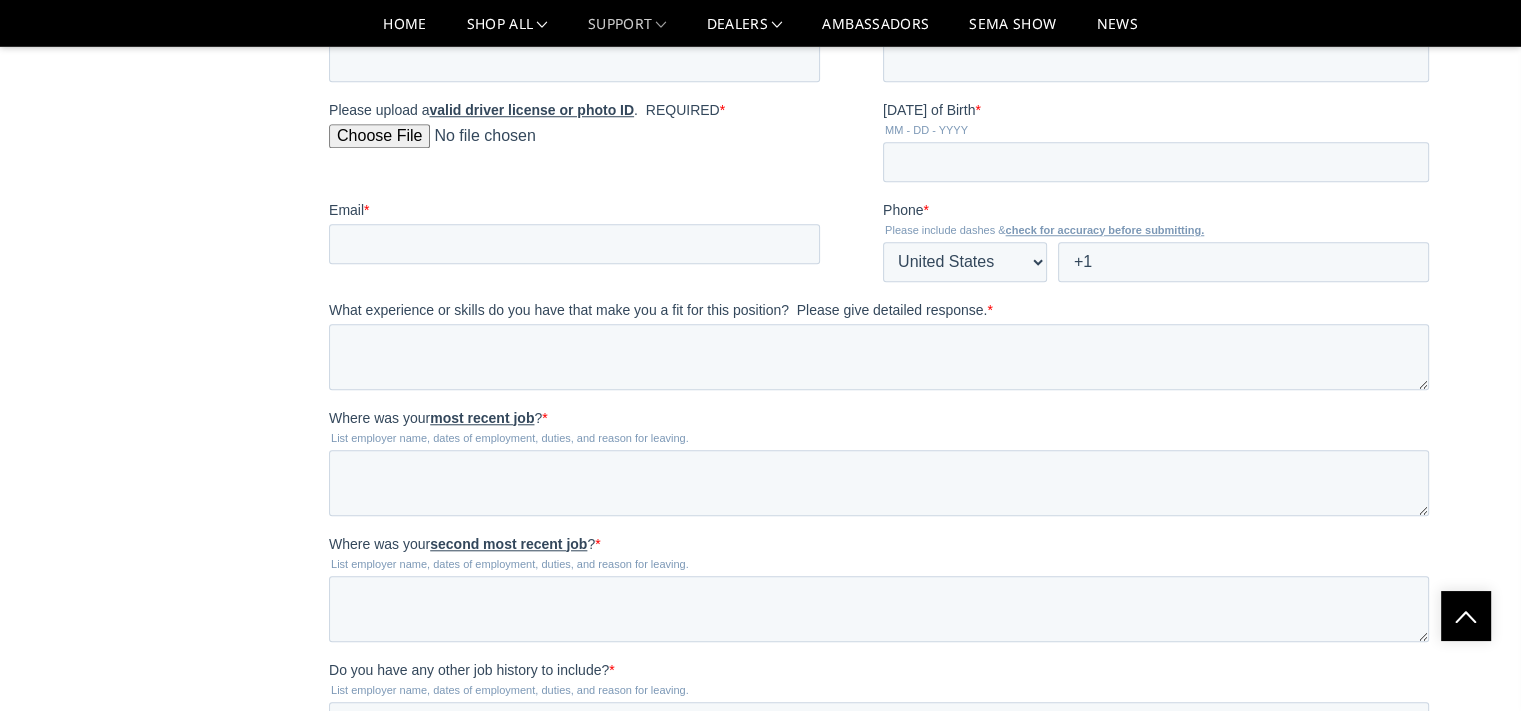 click on "Please Select MIG Welder Tacker / Fabricator Sandblast Powder Coat Parts Sorter / Picker Final Assembly / Packaging / Shipping  General Shop Labor CNC Laser Operator CNC Press Brake Operator CNC Tube Bender Operator CNC Milling Machine Operator SolidWorks Drafter / CAD Designer Parts Nesting & Documentation Inventory Manager Quality Control Manager Production Manager Operations / Production Manager Accounting Human Resources Sales Customer Service Receptionist Freight Coordinator Marketing Director Digital Marketing Manager Website Manager Parts Data Manager Social Media Manager Graphic Designer Photography / Videography Other" at bounding box center [879, -20] 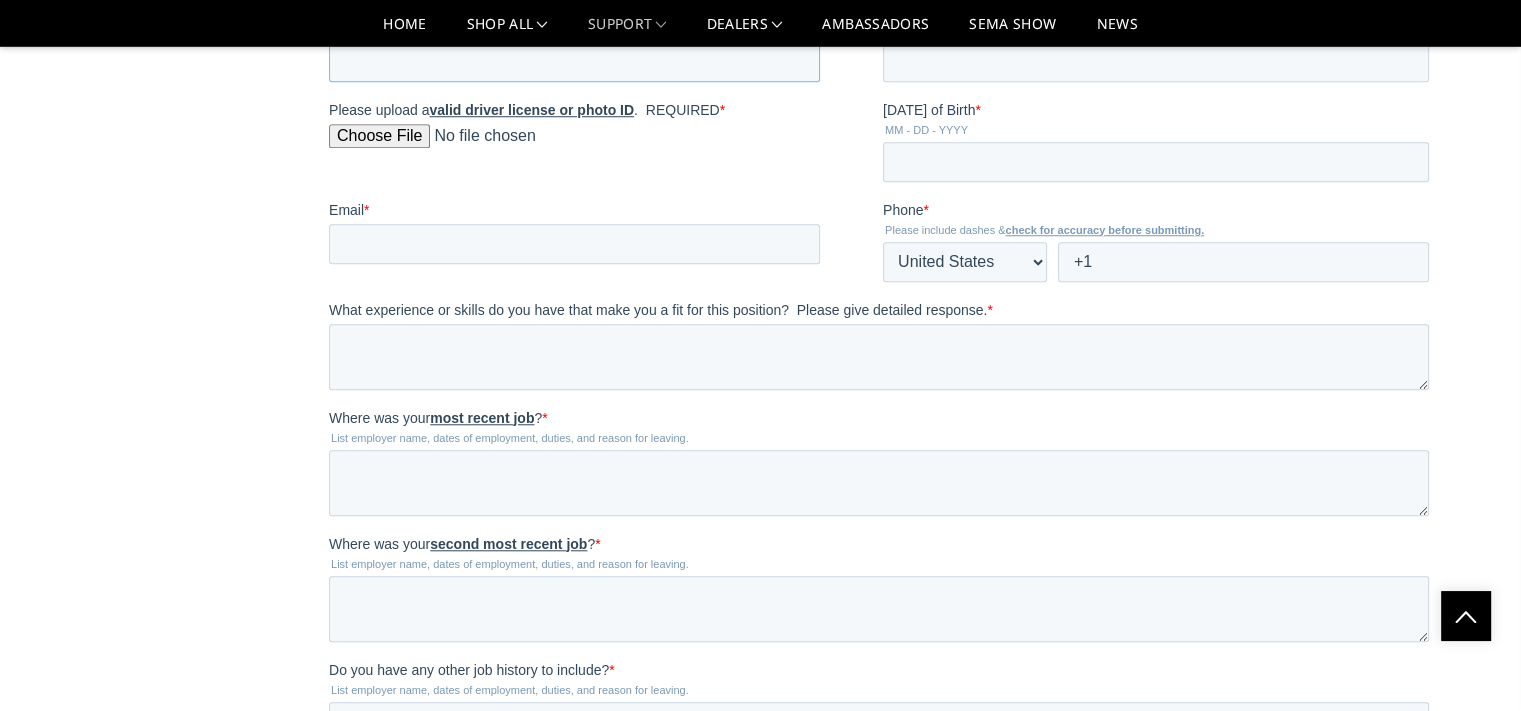 click on "First Name  *" at bounding box center [574, 62] 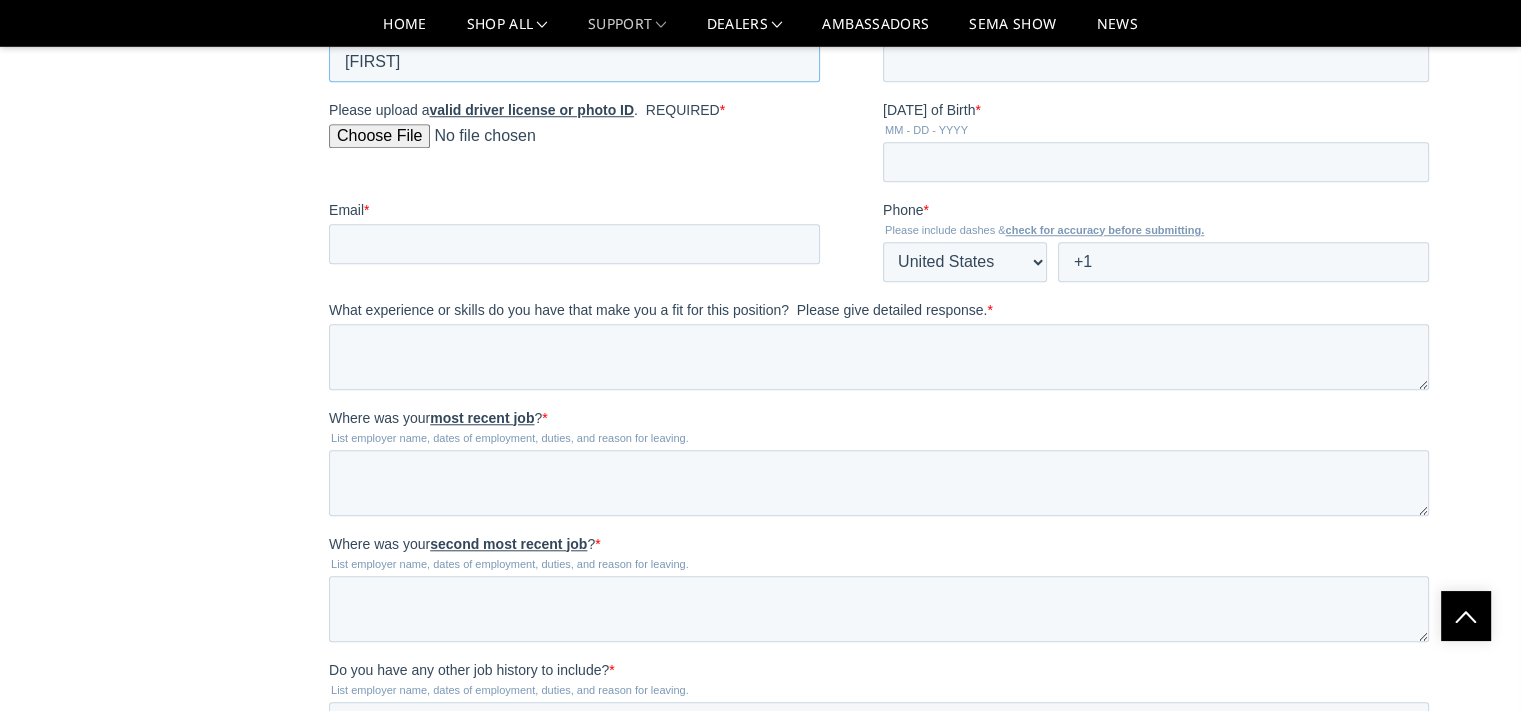 type on "[FIRST]" 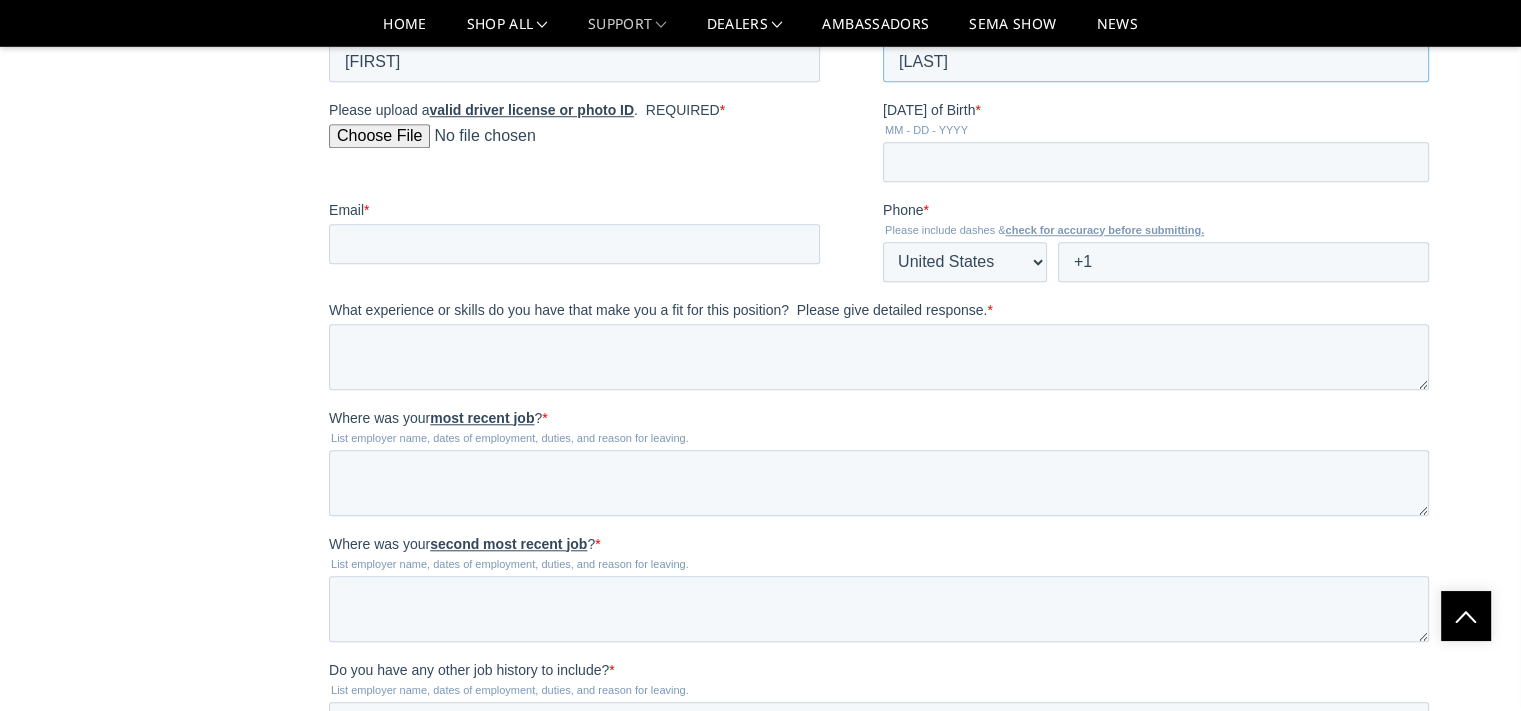 type on "[LAST]" 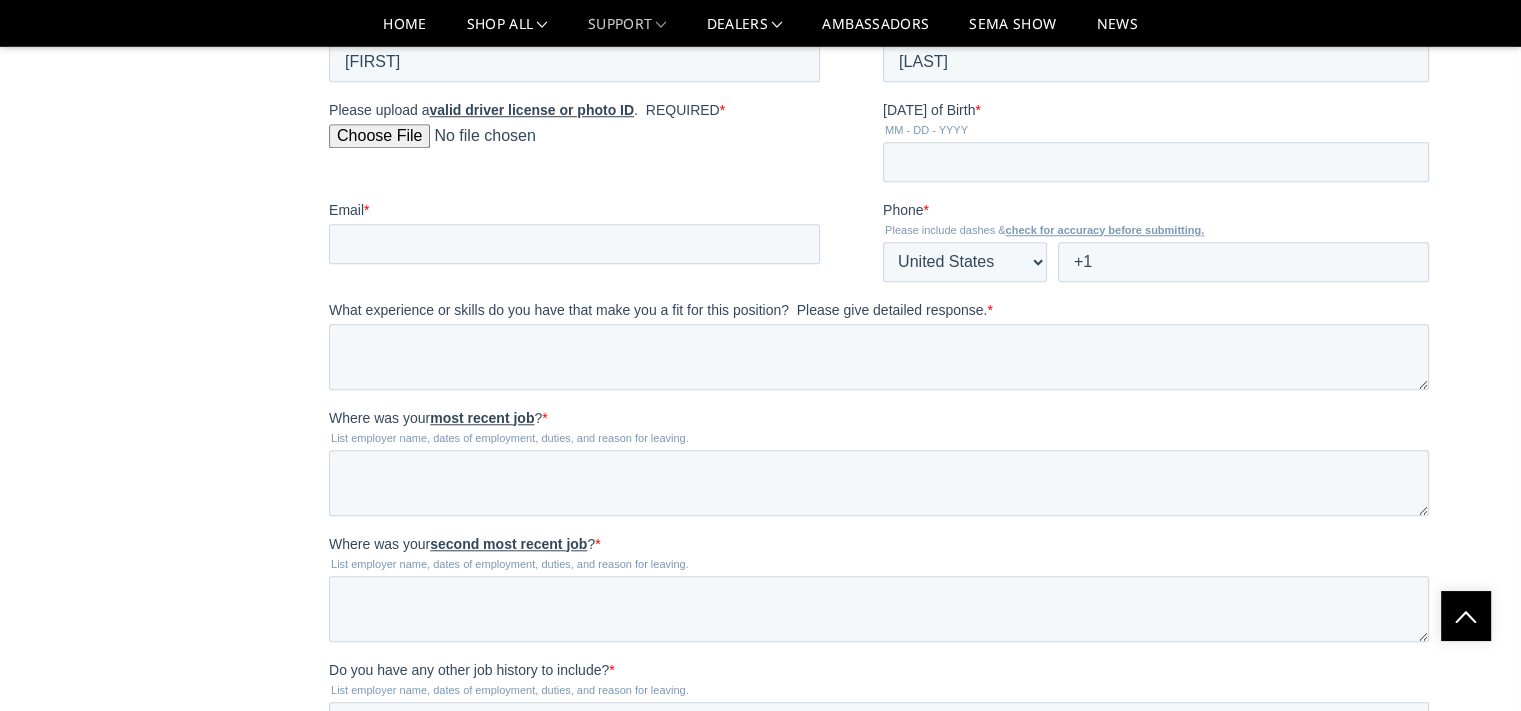 click on "Please upload a valid driver license or photo ID .  REQUIRED *" at bounding box center [574, 144] 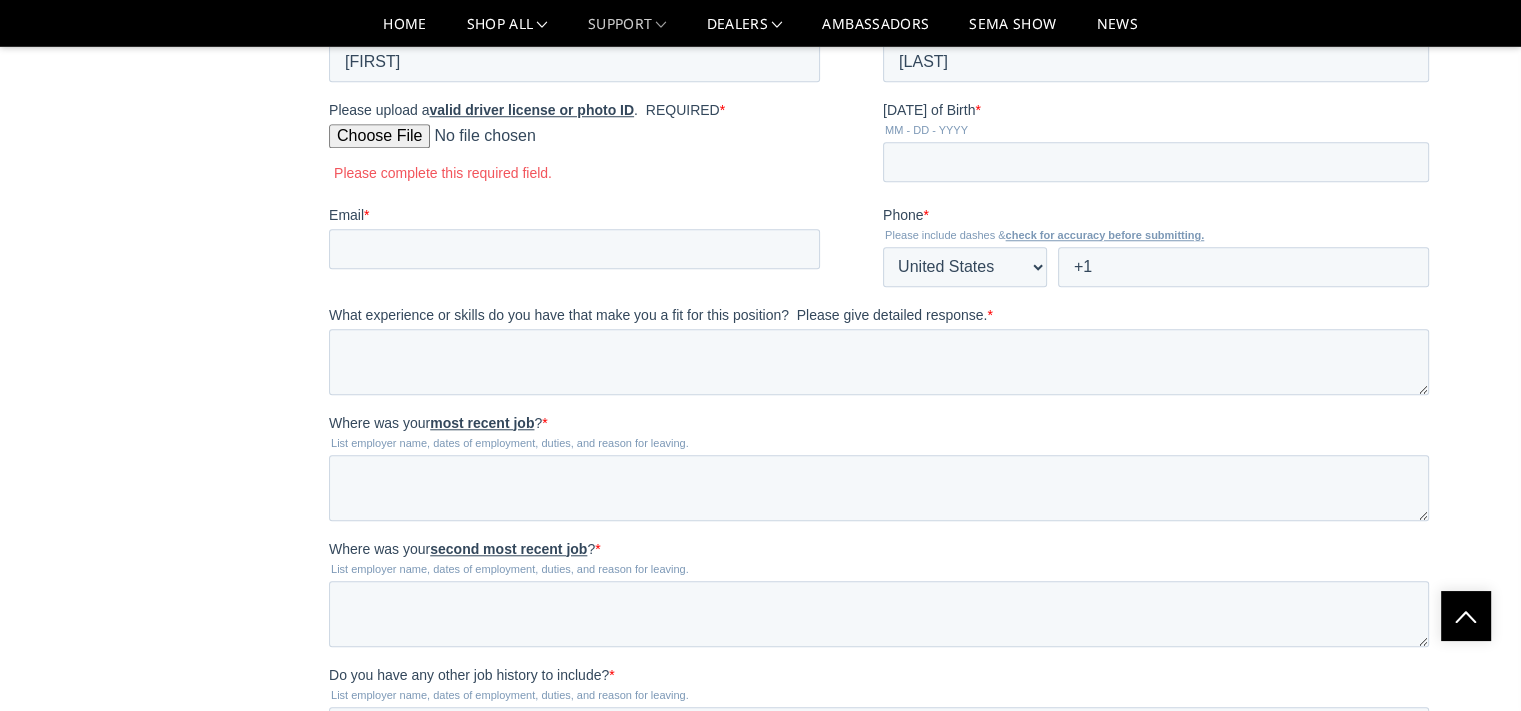 type on "C:\fakepath\[FILENAME].jpg" 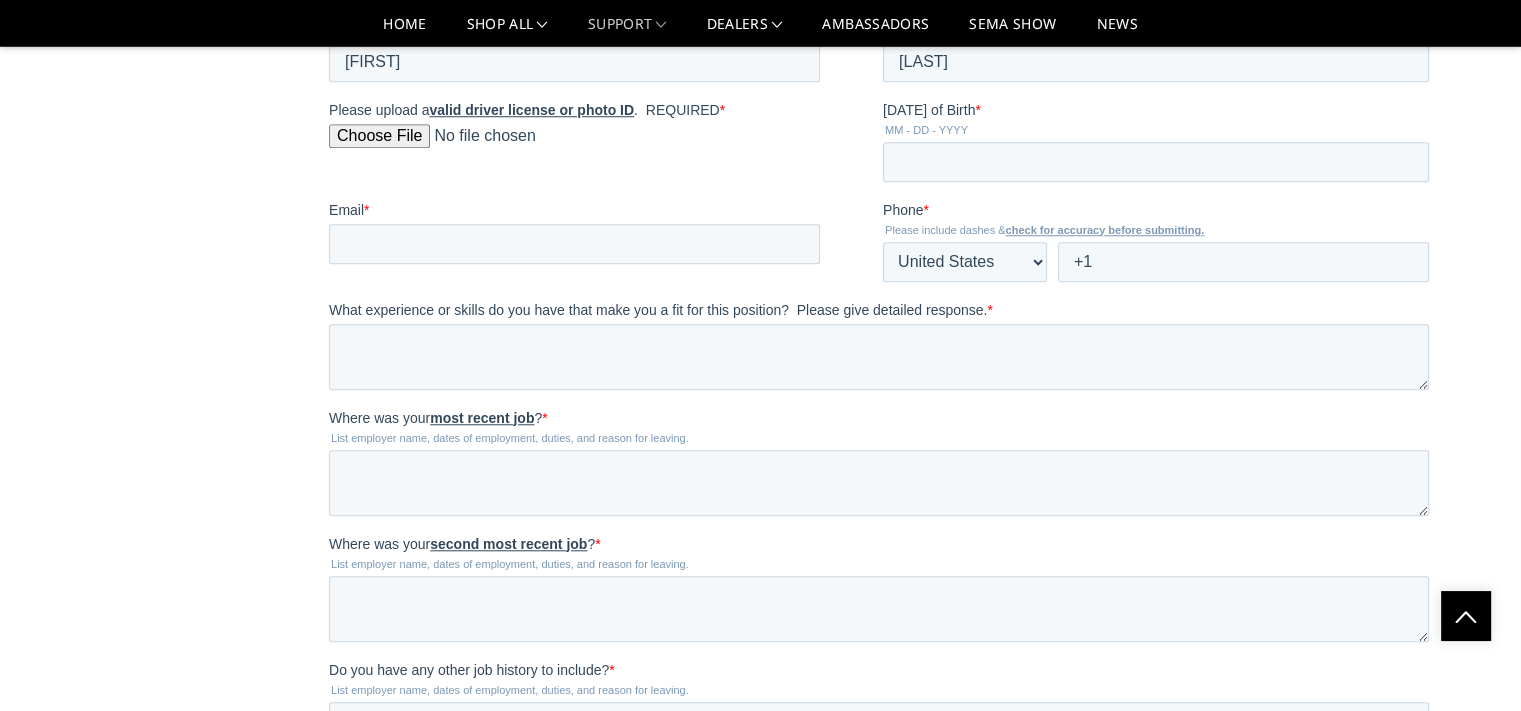 scroll, scrollTop: 1900, scrollLeft: 0, axis: vertical 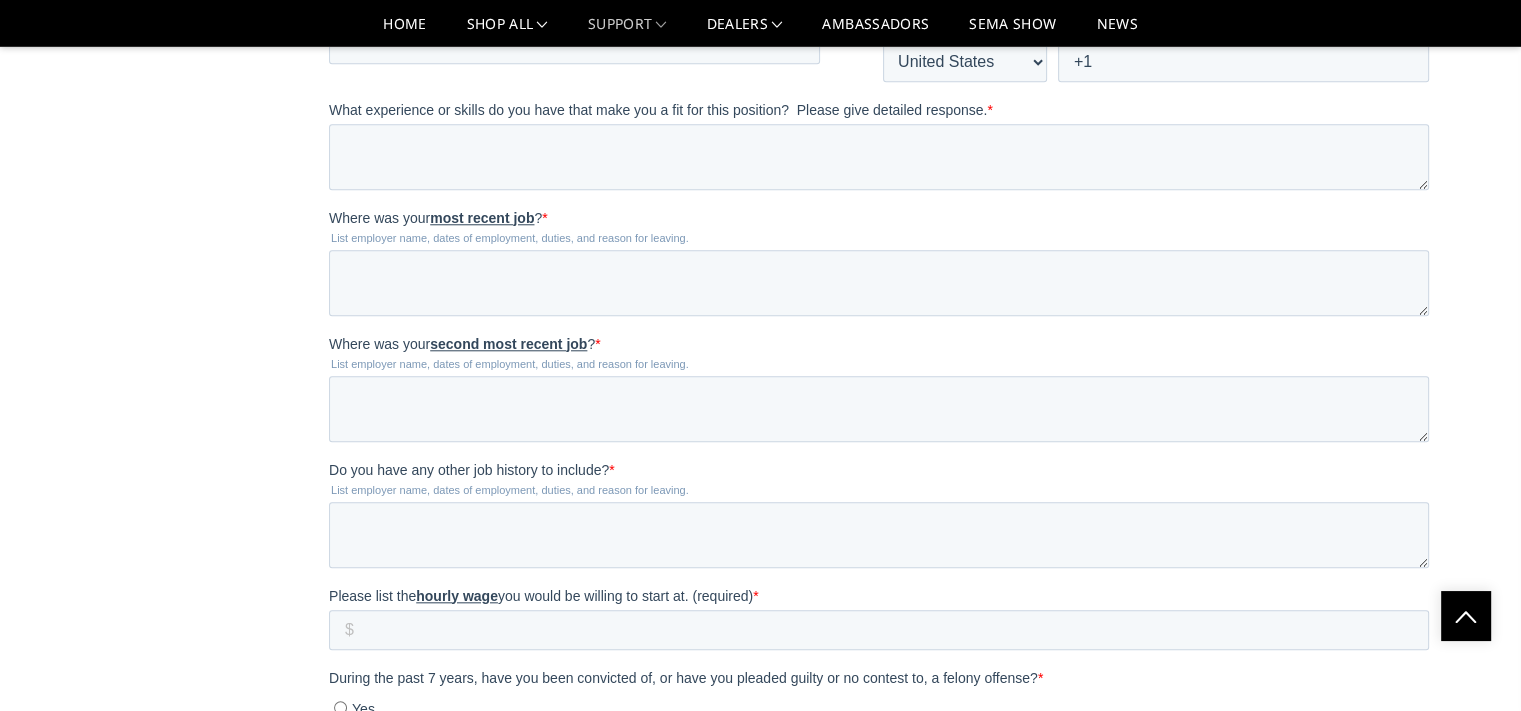 click on "[DATE] of Birth *" at bounding box center [1156, -38] 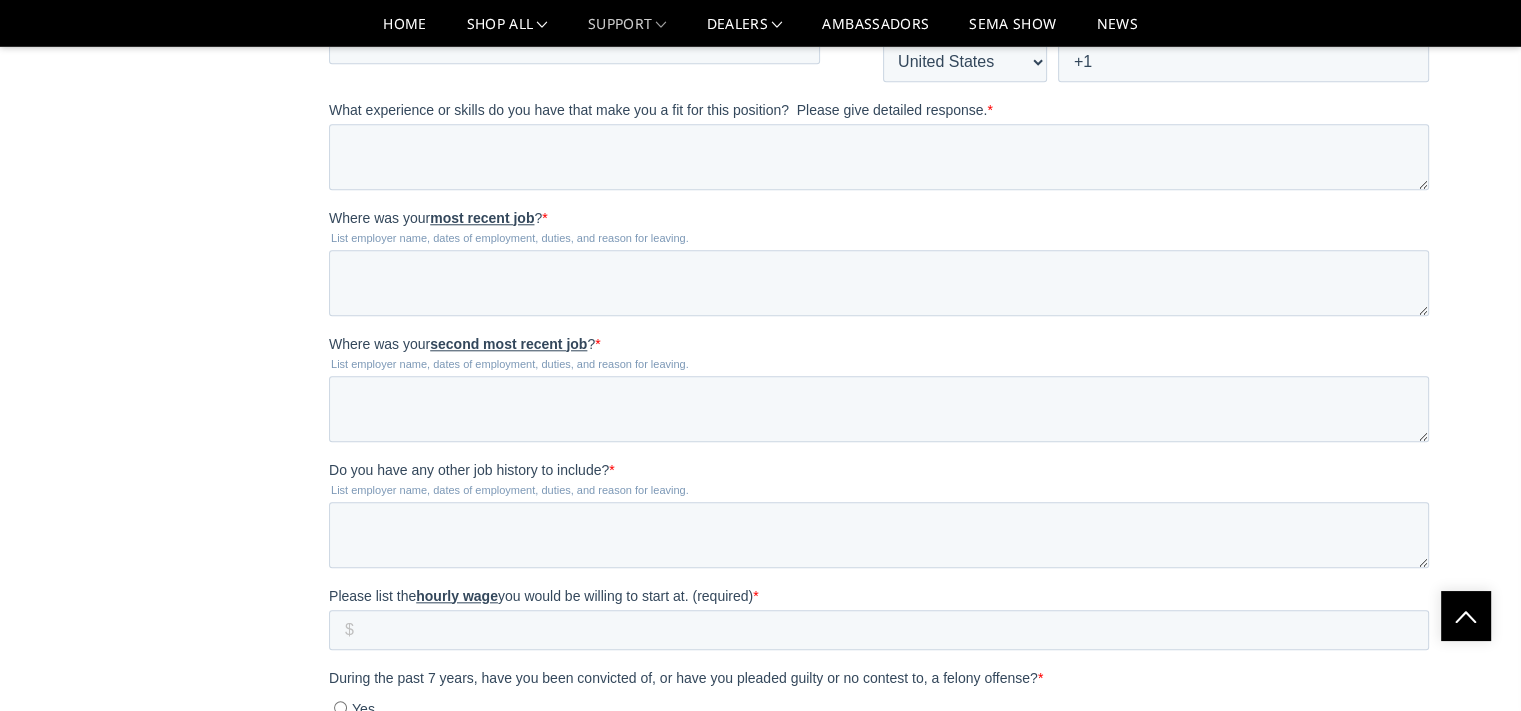 type on "[MM]-[DD]-[YYYY]" 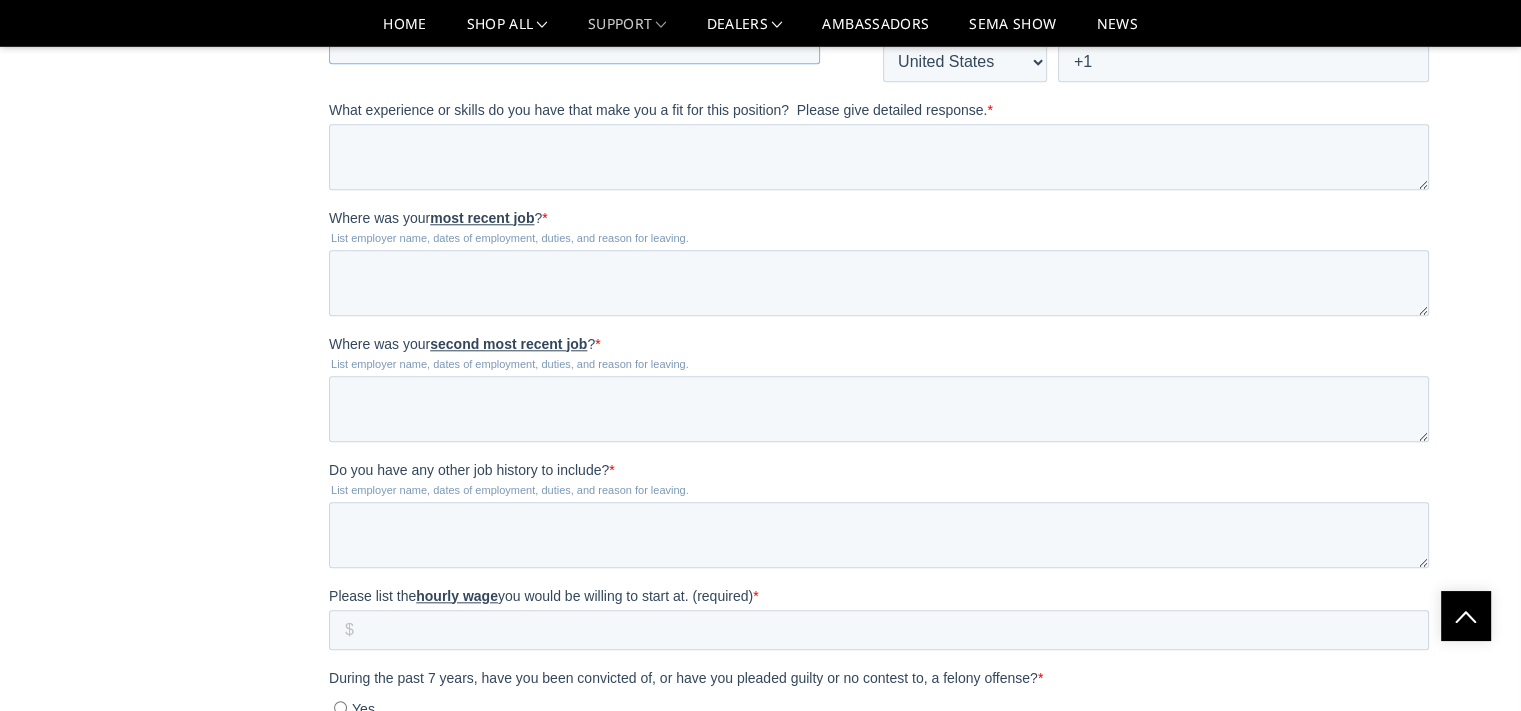 click on "Email *" at bounding box center [574, 44] 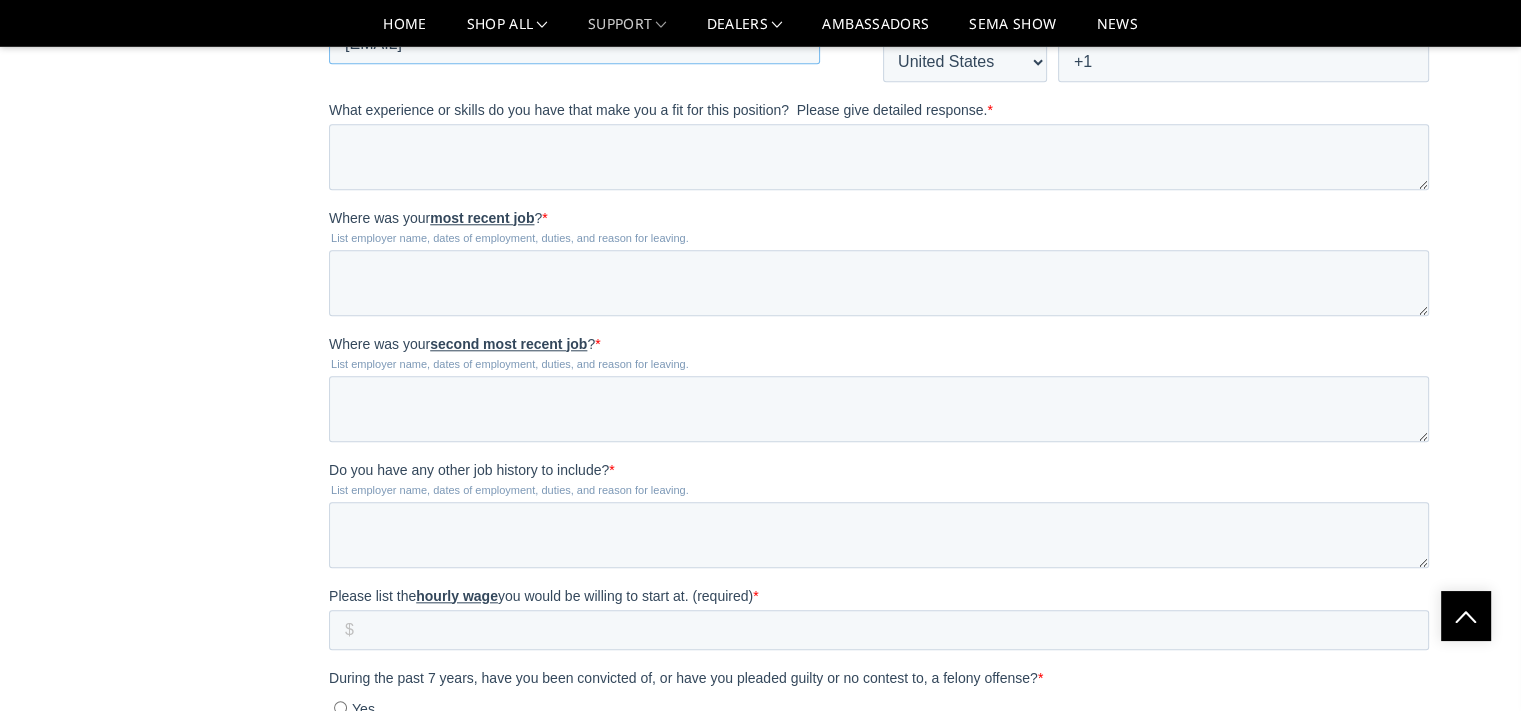 type on "[EMAIL]" 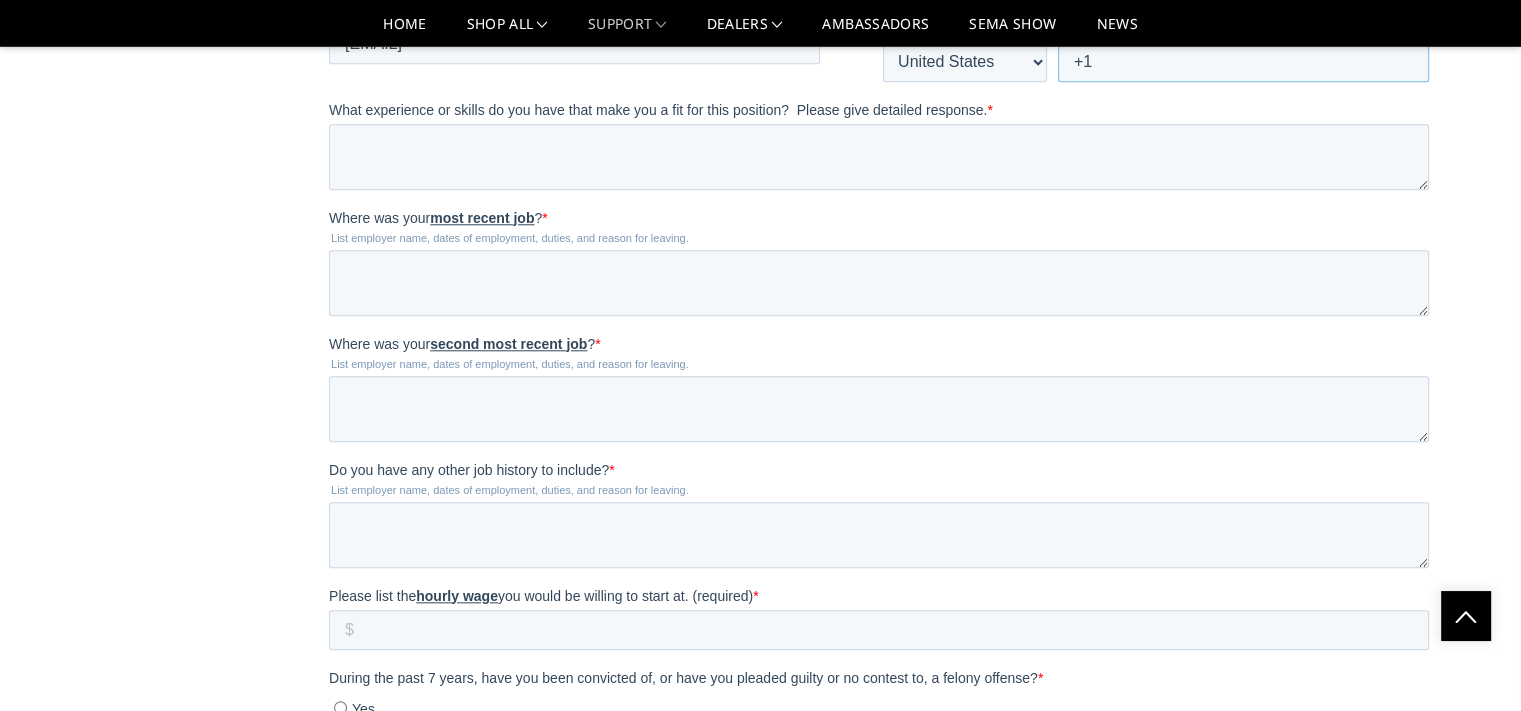 click on "+1" at bounding box center [1243, 62] 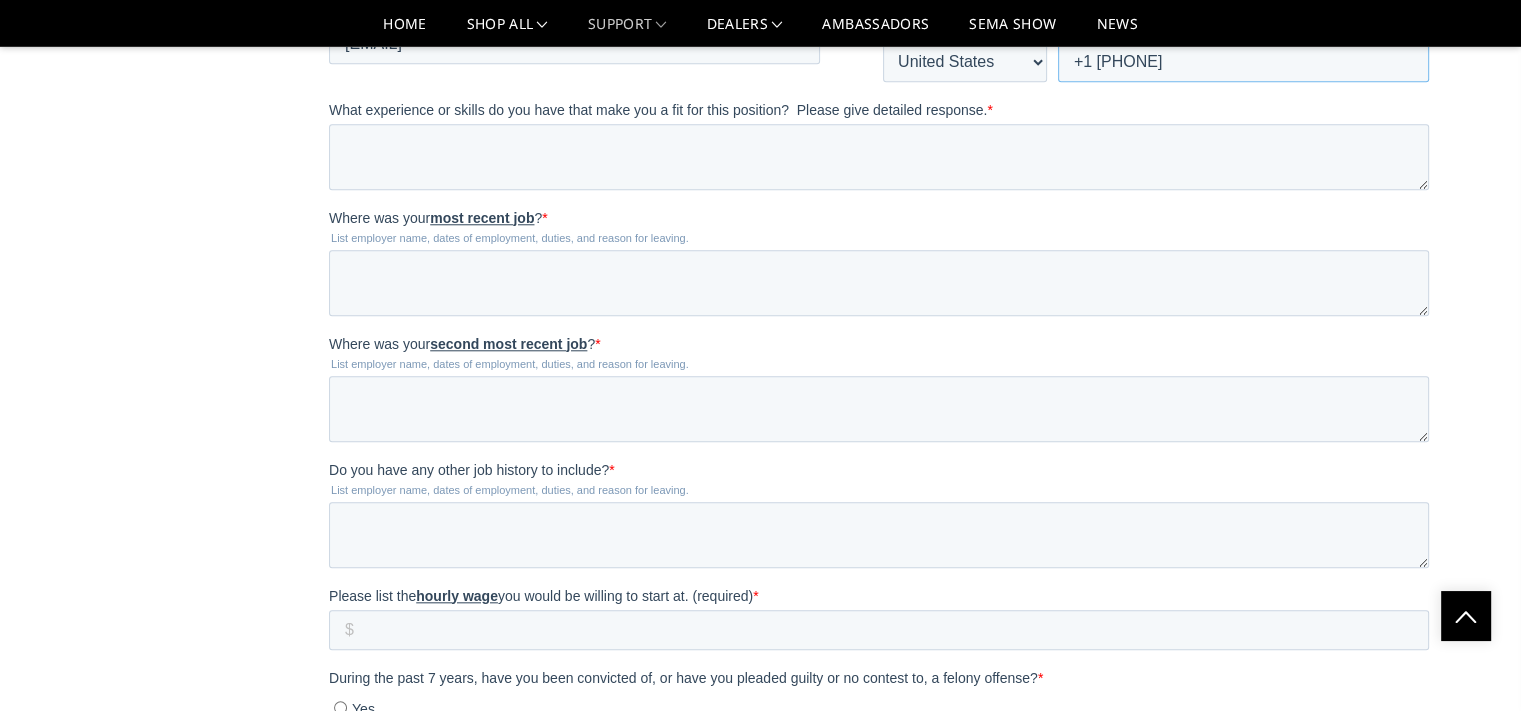 type on "+1 [PHONE]" 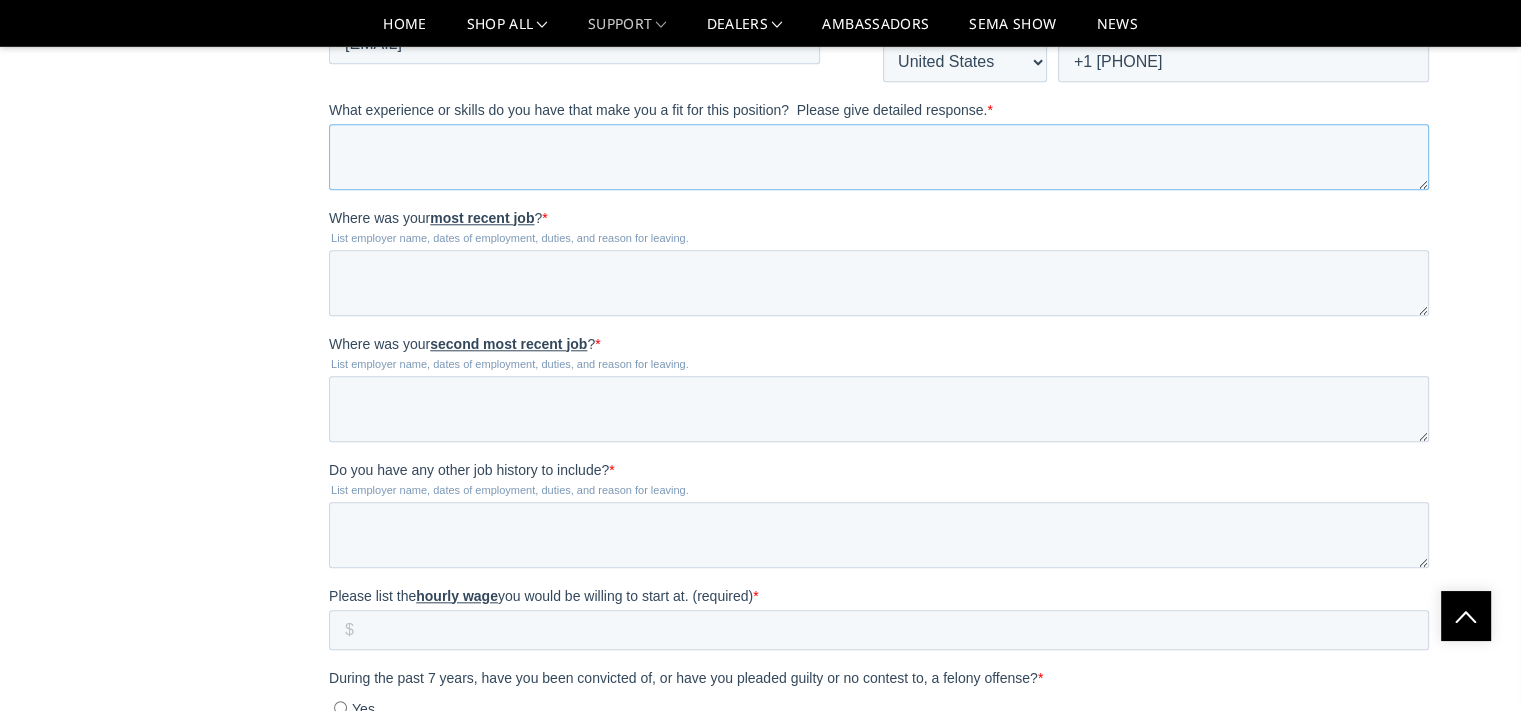click on "What experience or skills do you have that make you a fit for this position?  Please give detailed response.  *" at bounding box center [879, 157] 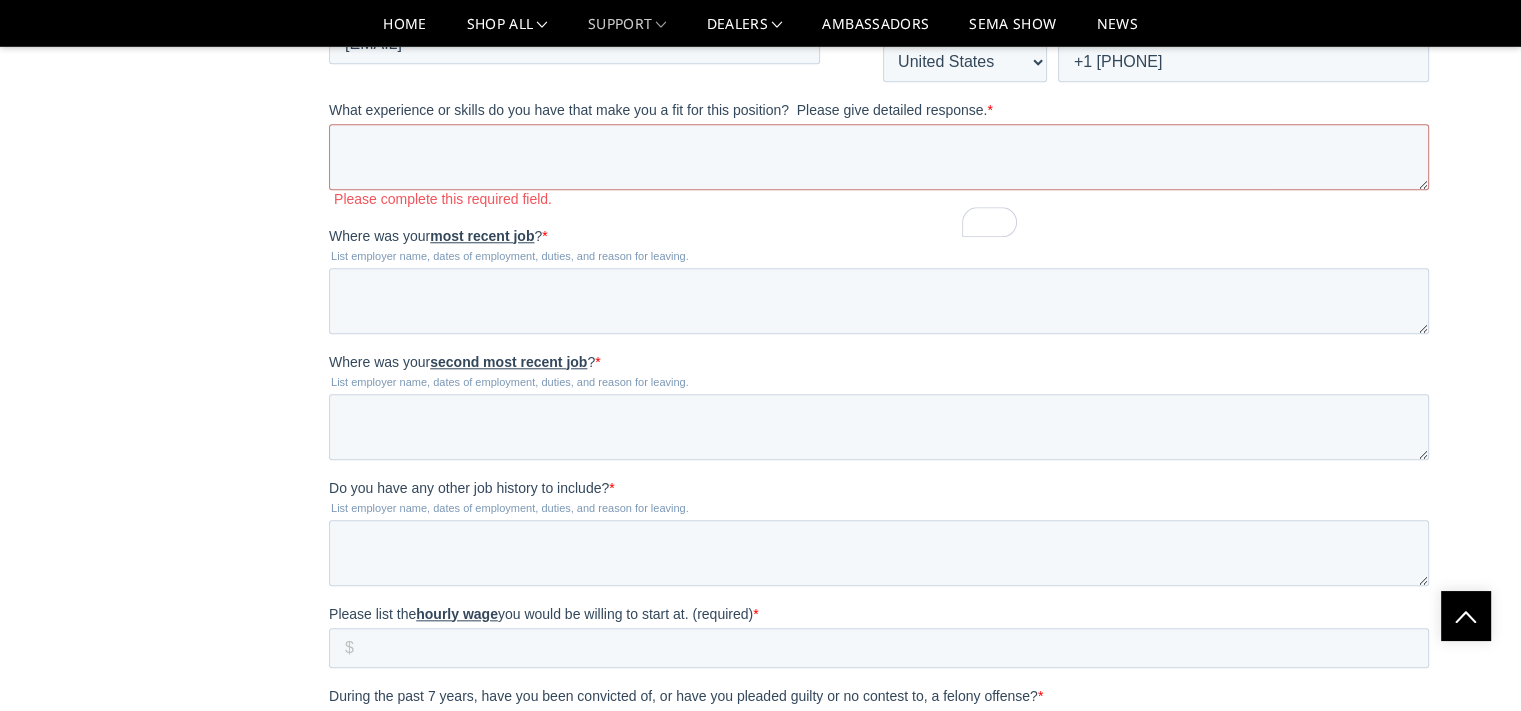 drag, startPoint x: 840, startPoint y: 6, endPoint x: 826, endPoint y: 169, distance: 163.60013 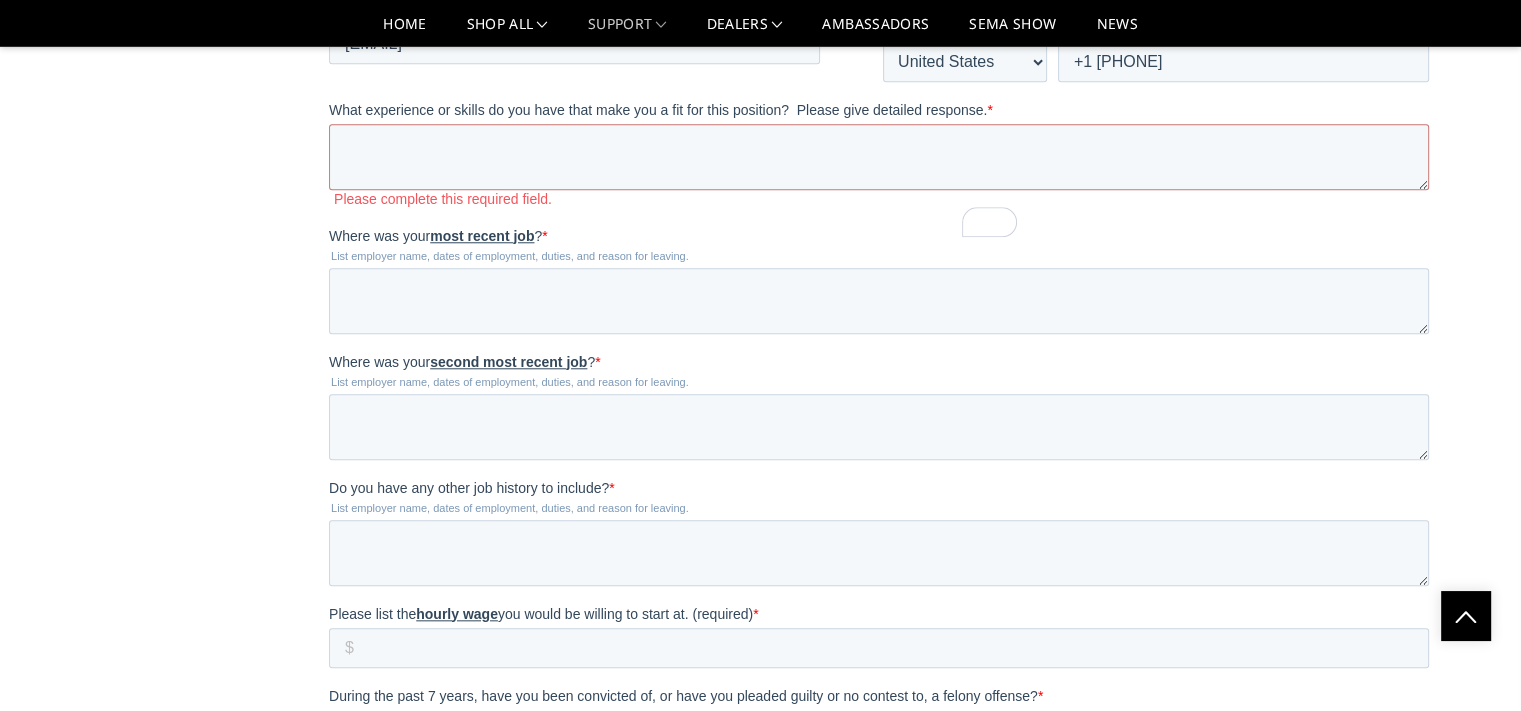 click on "What experience or skills do you have that make you a fit for this position?  Please give detailed response." at bounding box center (658, 110) 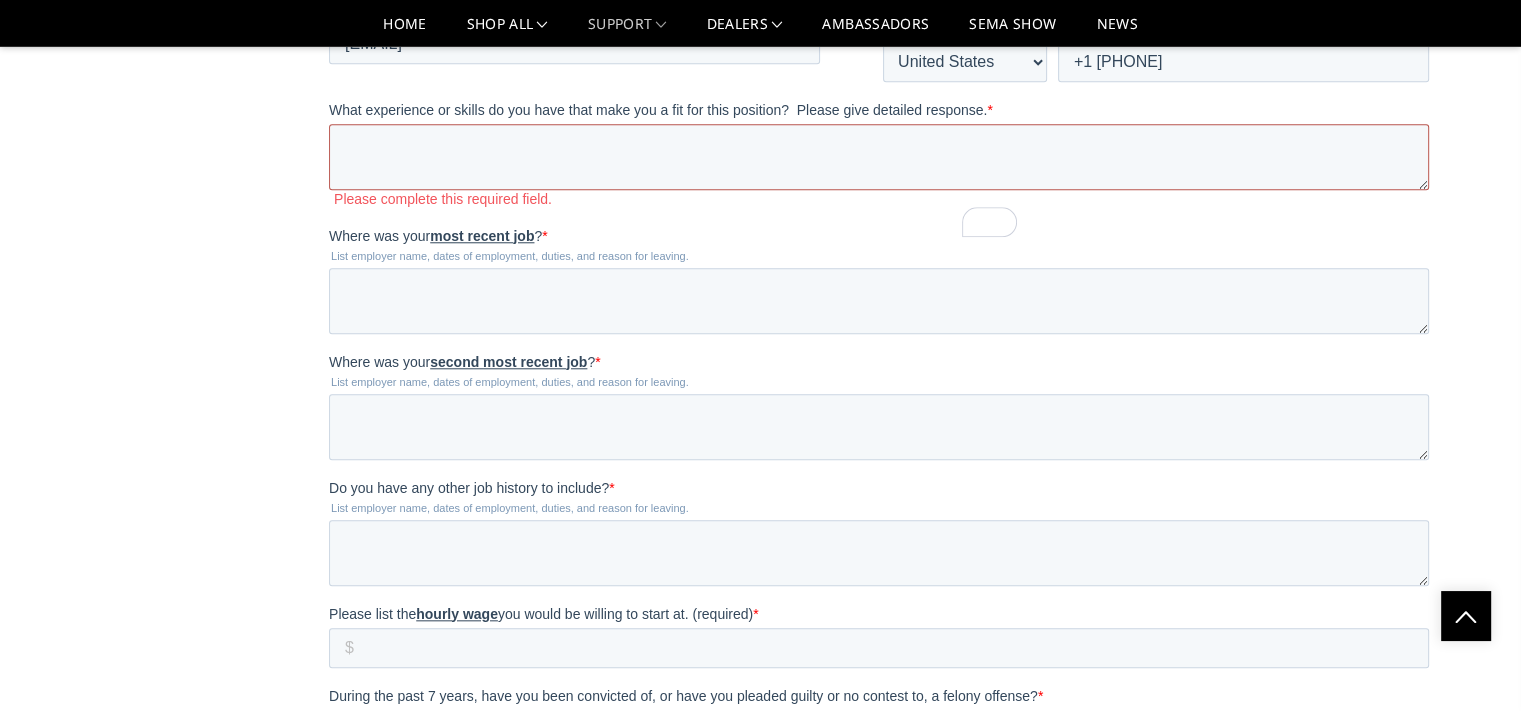 click on "What experience or skills do you have that make you a fit for this position?  Please give detailed response.  *" at bounding box center (879, 157) 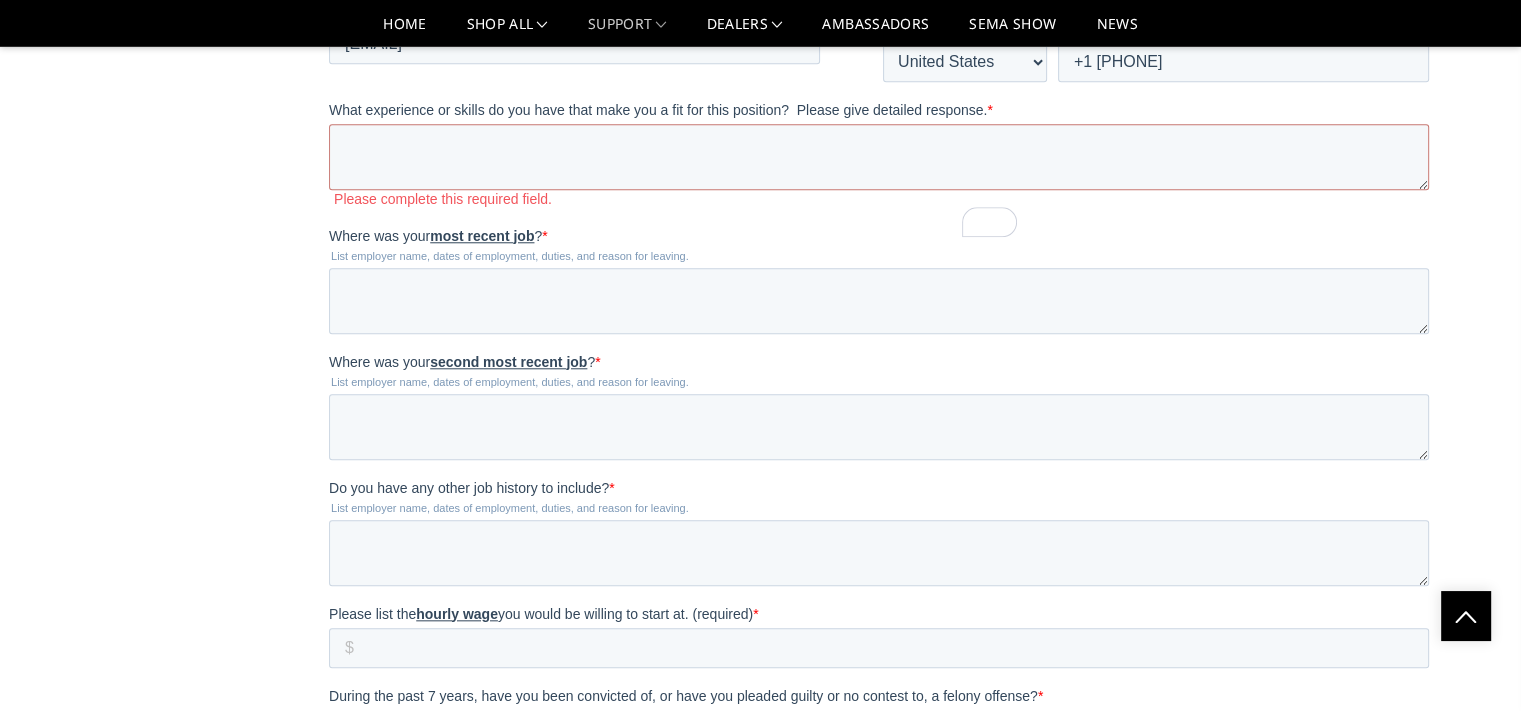 drag, startPoint x: 844, startPoint y: 4, endPoint x: 784, endPoint y: 167, distance: 173.69226 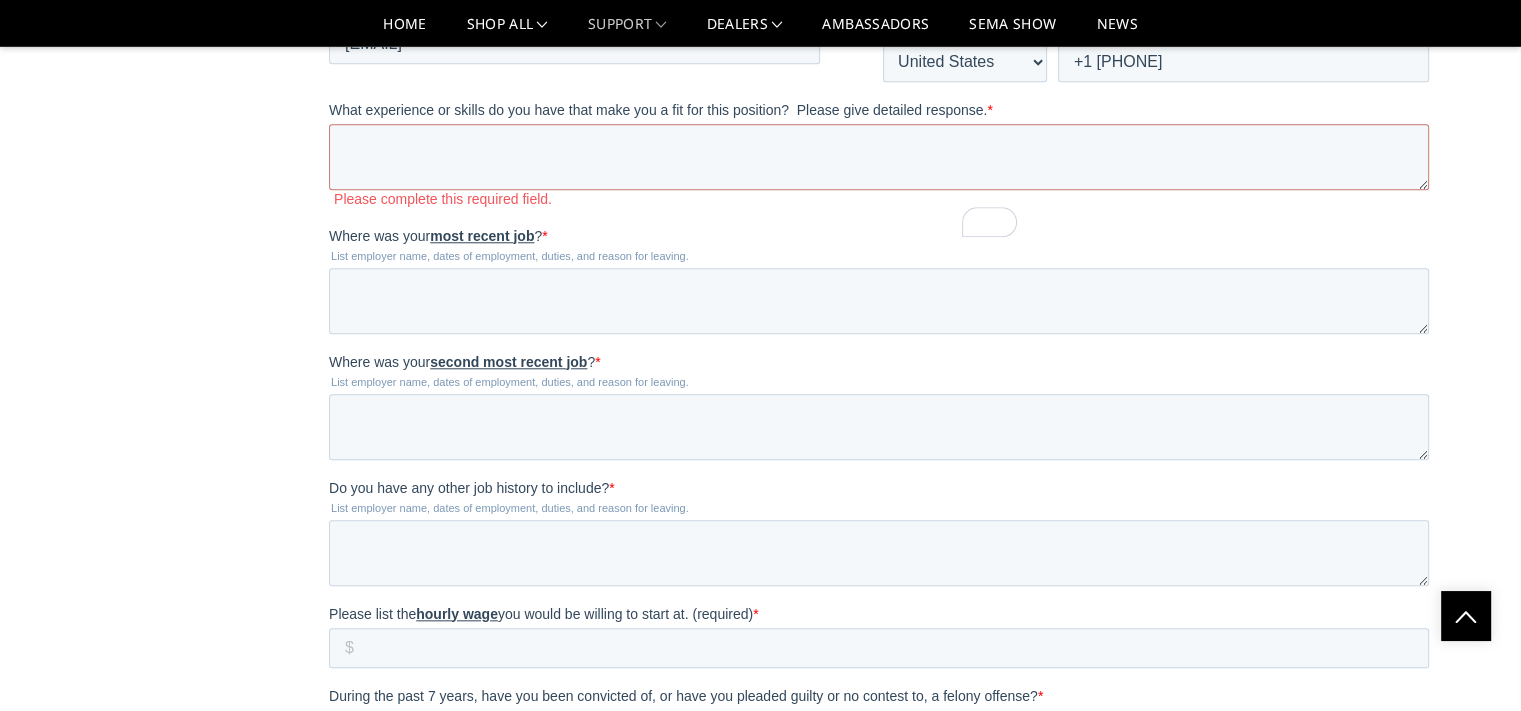 click on "What experience or skills do you have that make you a fit for this position?  Please give detailed response." at bounding box center (658, 110) 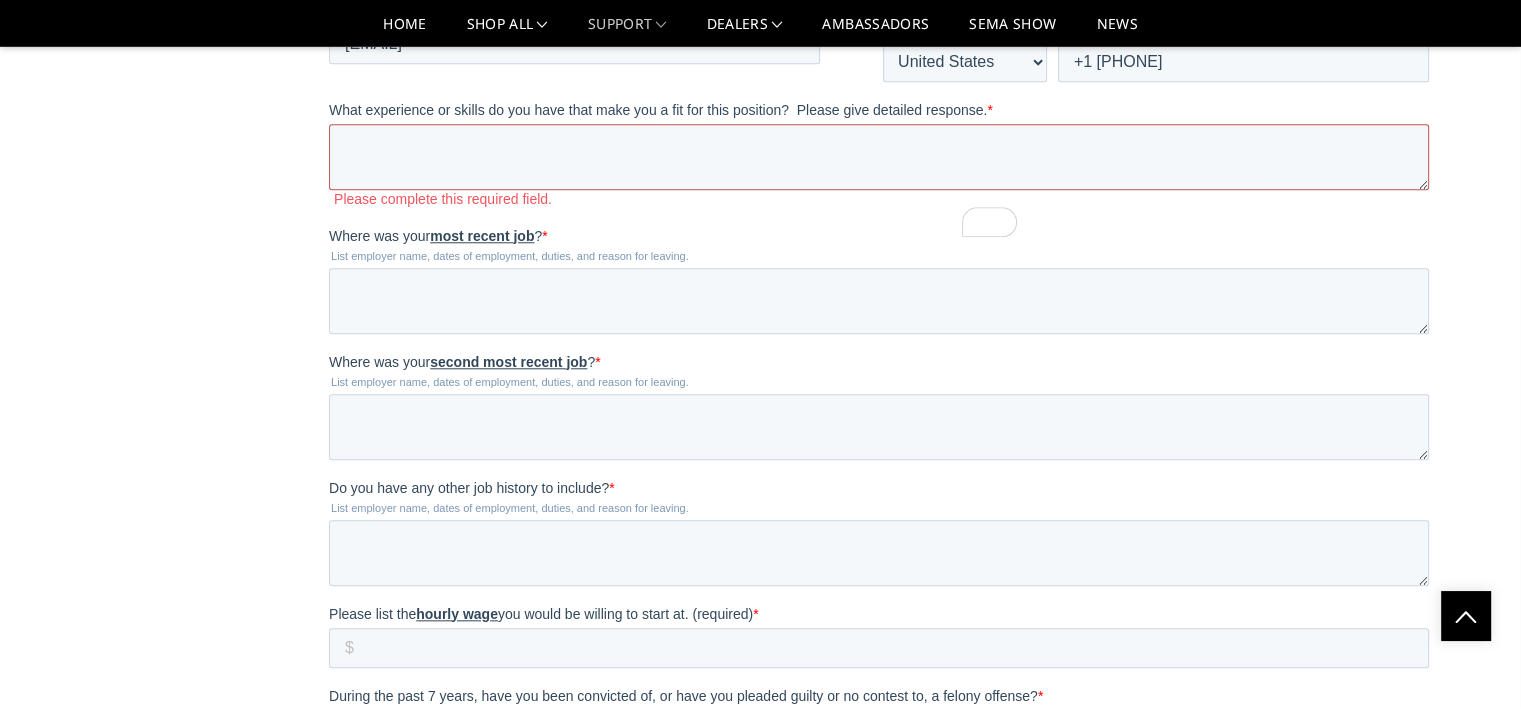 click on "What experience or skills do you have that make you a fit for this position?  Please give detailed response.  *" at bounding box center [879, 157] 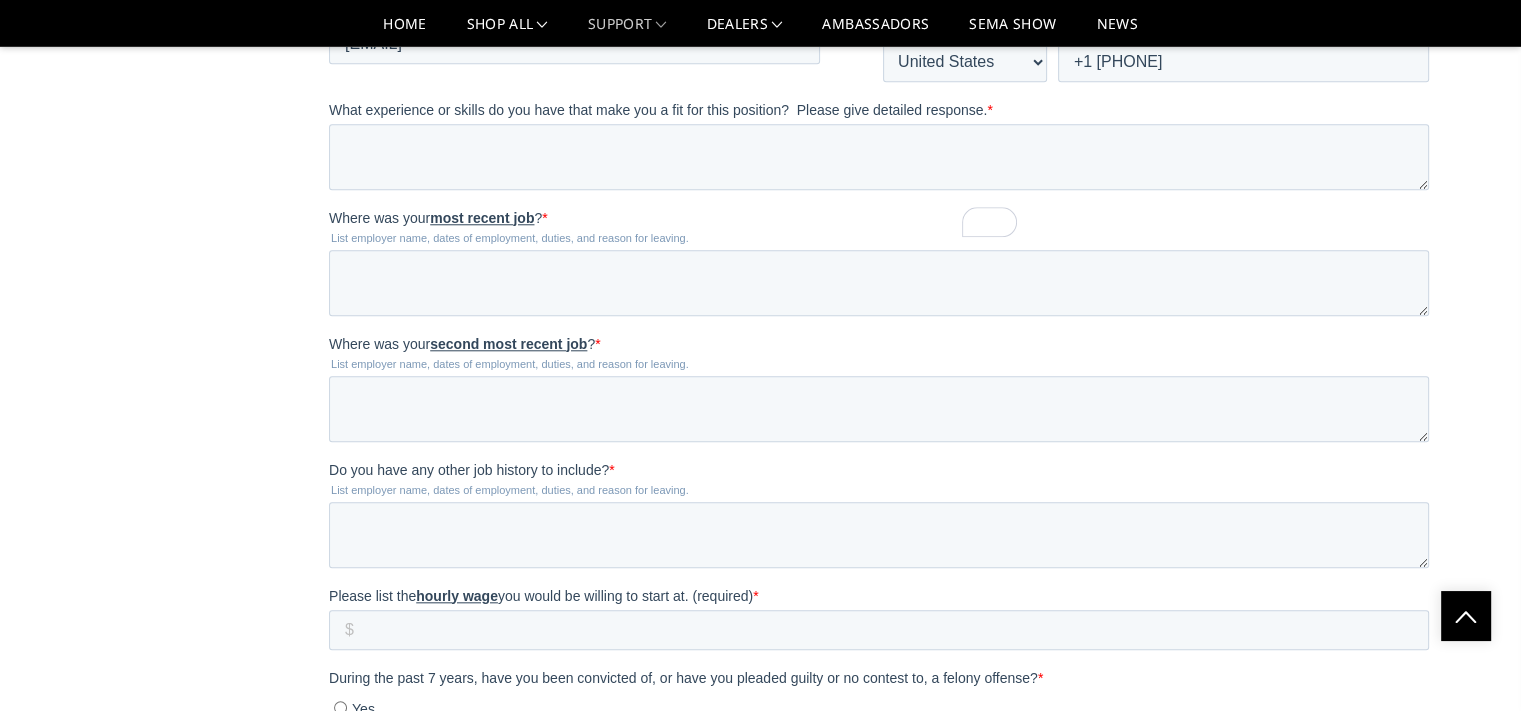 click on "What experience or skills do you have that make you a fit for this position?  Please give detailed response." at bounding box center [658, 110] 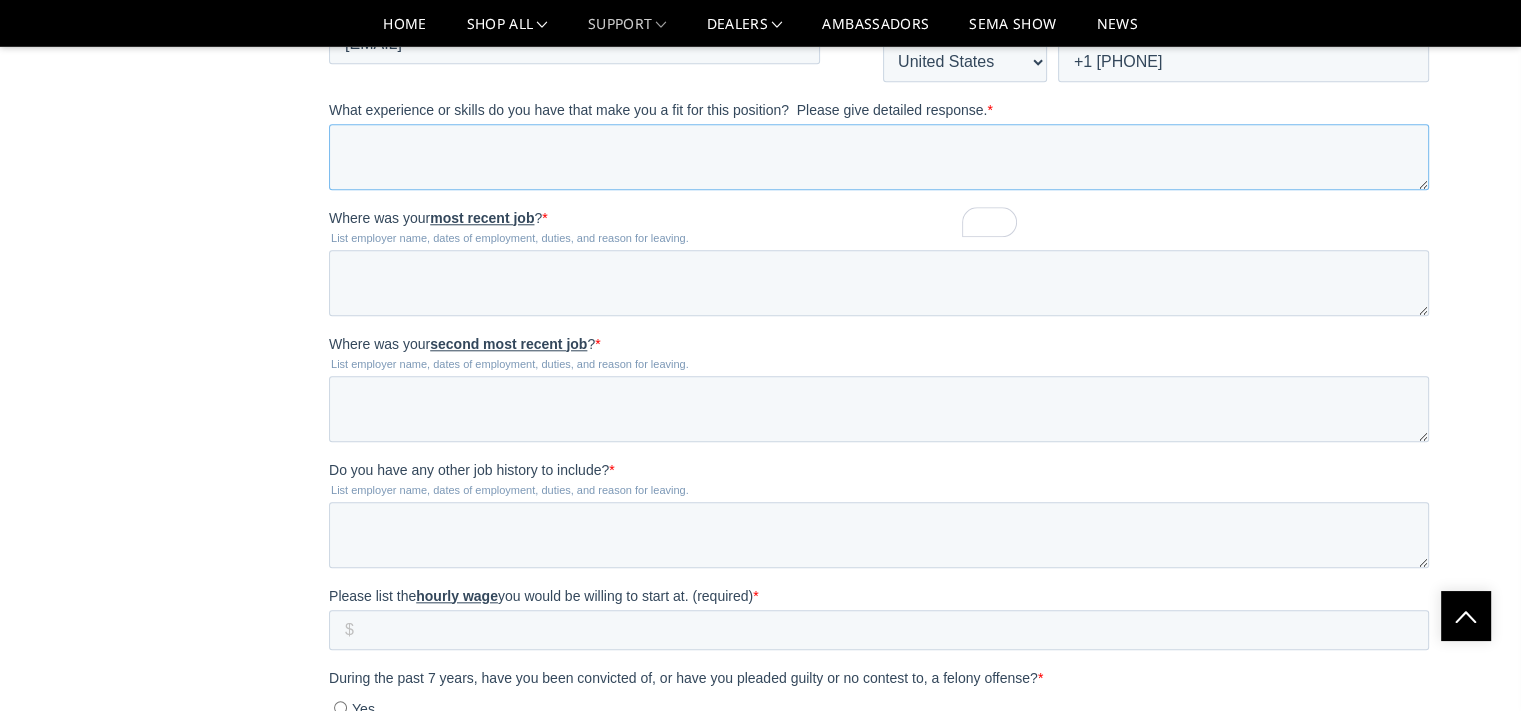 click on "What experience or skills do you have that make you a fit for this position?  Please give detailed response.  *" at bounding box center (879, 157) 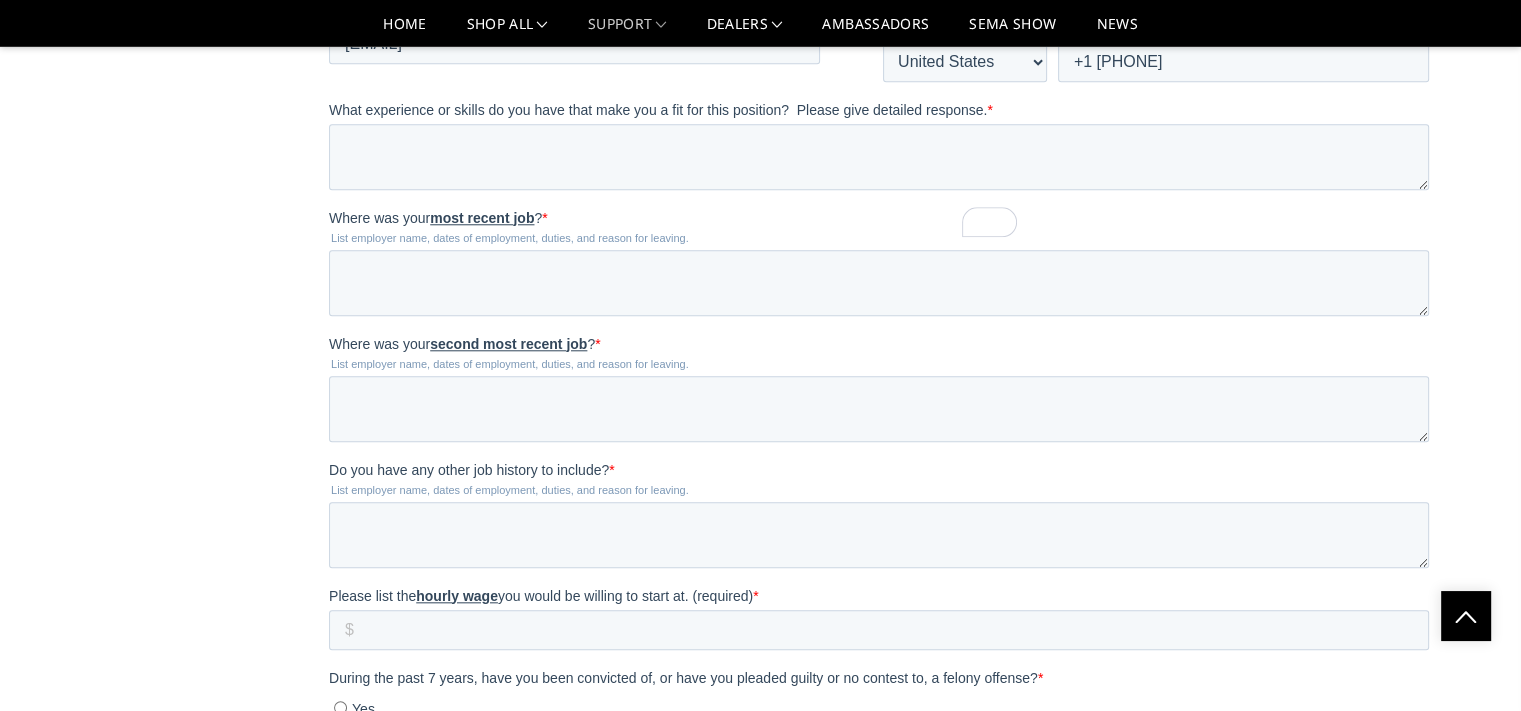 click on "What experience or skills do you have that make you a fit for this position?  Please give detailed response." at bounding box center [658, 110] 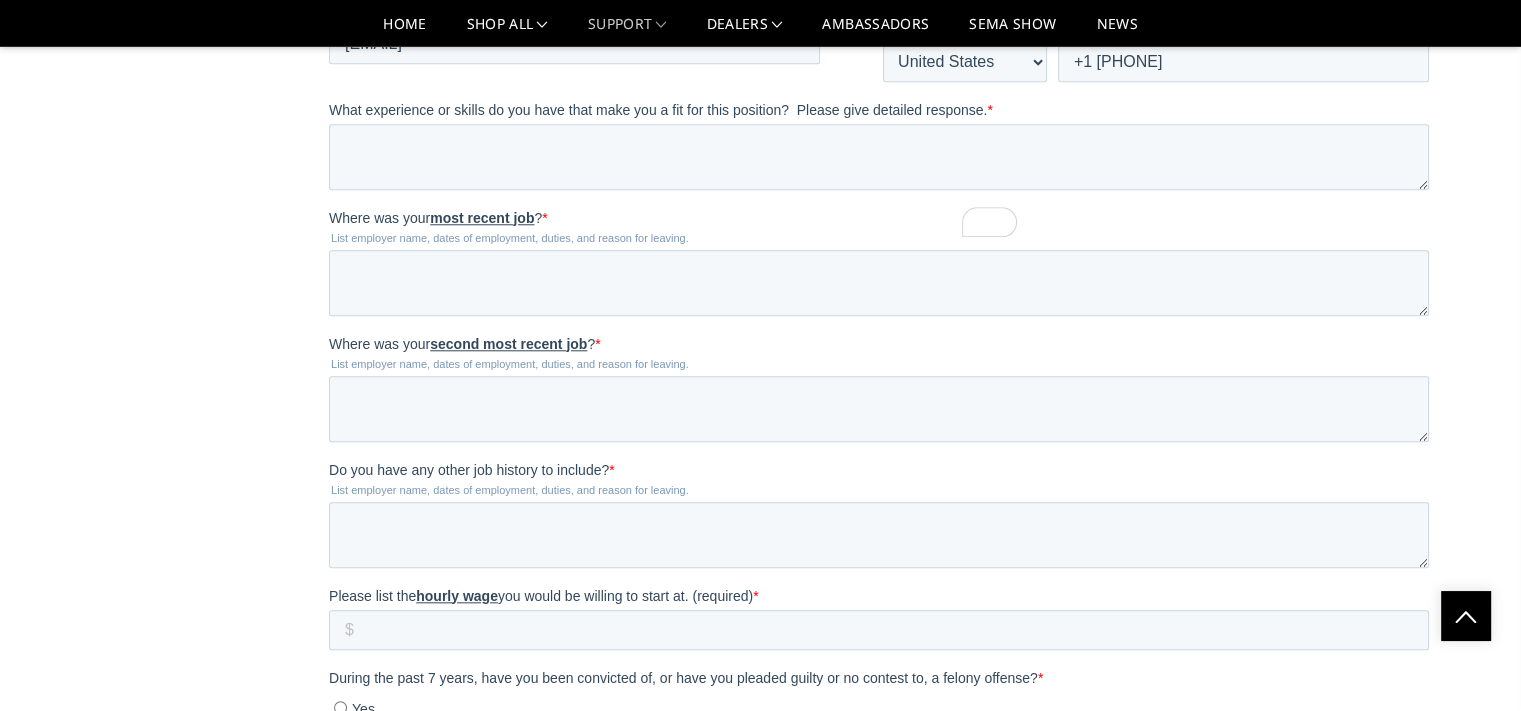 click on "What experience or skills do you have that make you a fit for this position?  Please give detailed response.  *" at bounding box center (879, 157) 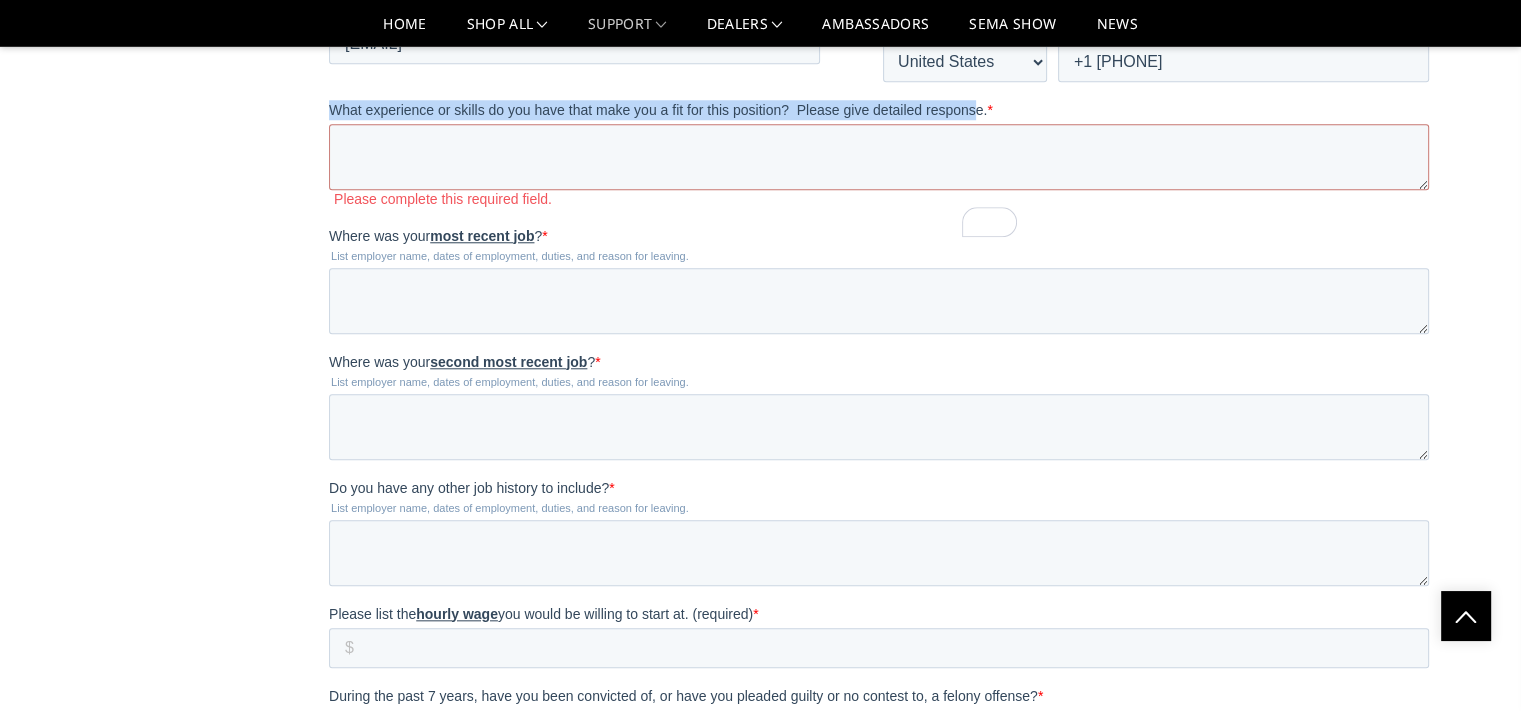 drag, startPoint x: 978, startPoint y: 166, endPoint x: 330, endPoint y: 164, distance: 648.0031 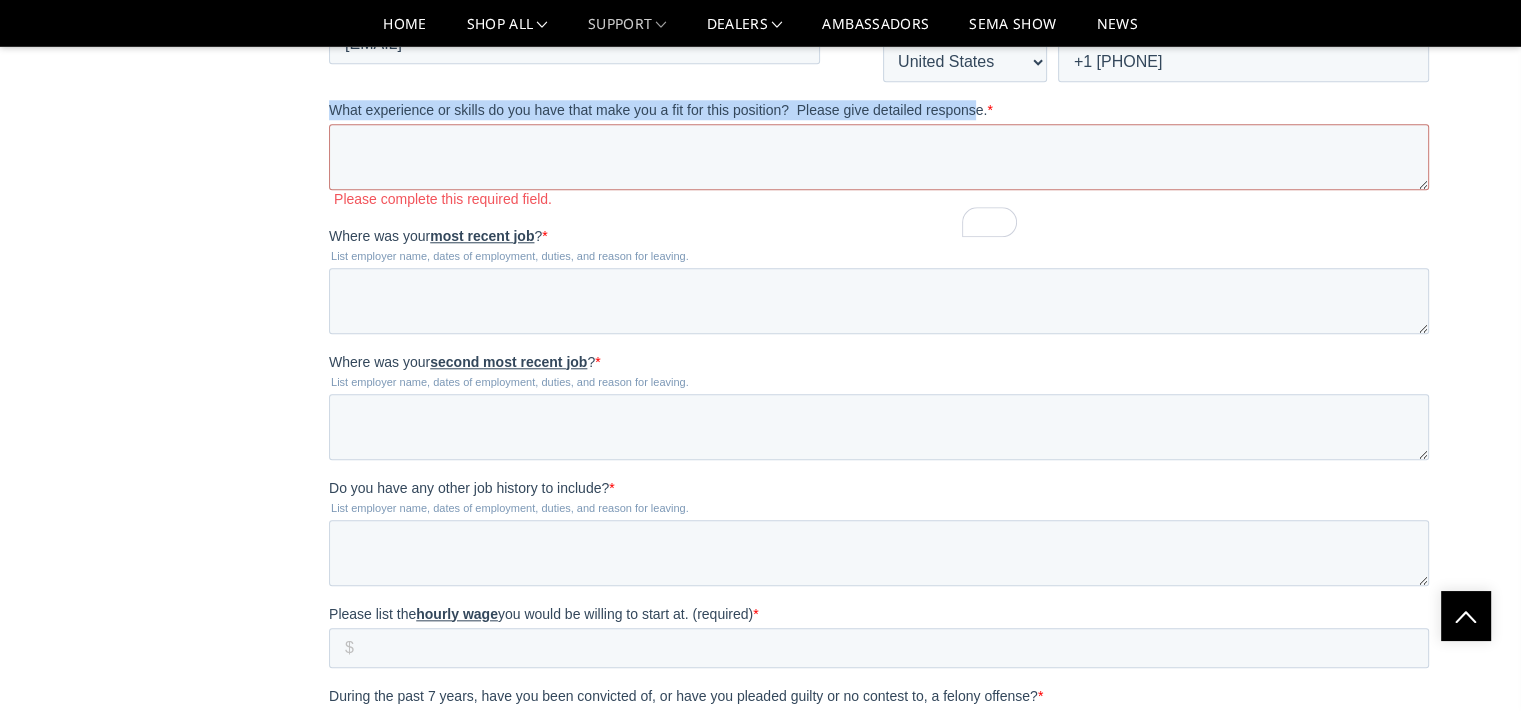click on "What experience or skills do you have that make you a fit for this position?  Please give detailed response." at bounding box center [658, 110] 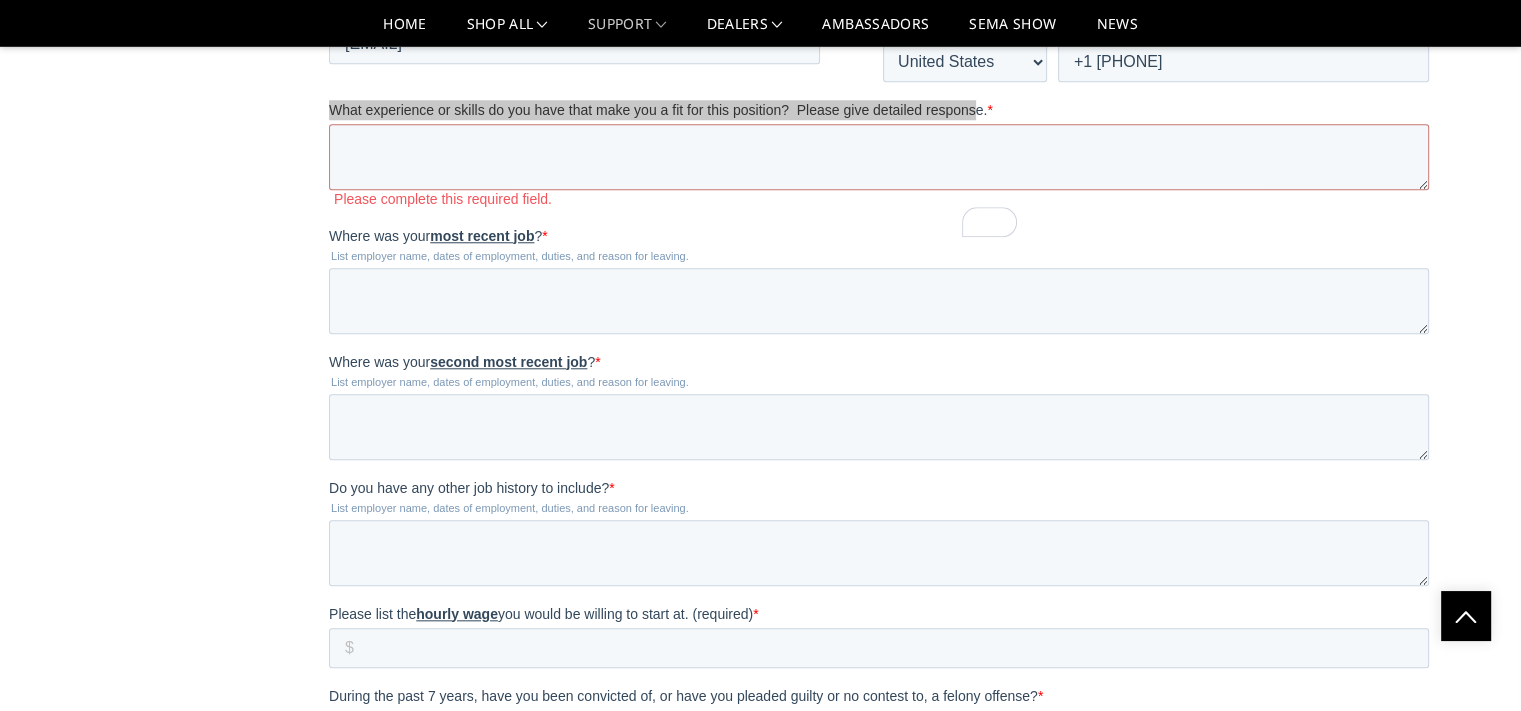 click on "Home
Support
Employment
Jobs
Jobs
Web Pages
Support
FAQ
Install Instructions
Shipping
Warranty
Terms & Conditions
Cancellations & Returns
Discounts
Sponsorship
Check Lead Time
MAP Policy
Check Order Status" at bounding box center (760, -195) 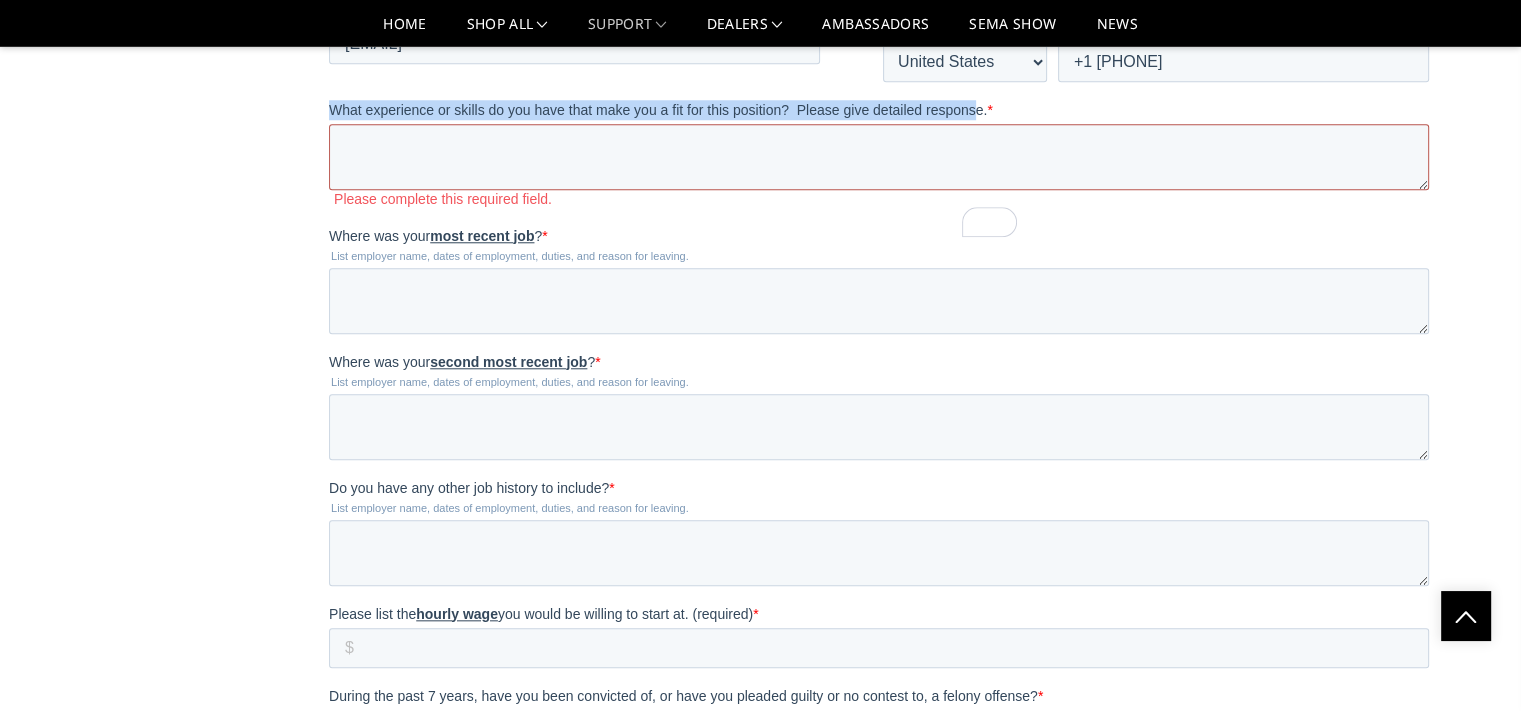 click on "What experience or skills do you have that make you a fit for this position?  Please give detailed response.  *" at bounding box center [879, 157] 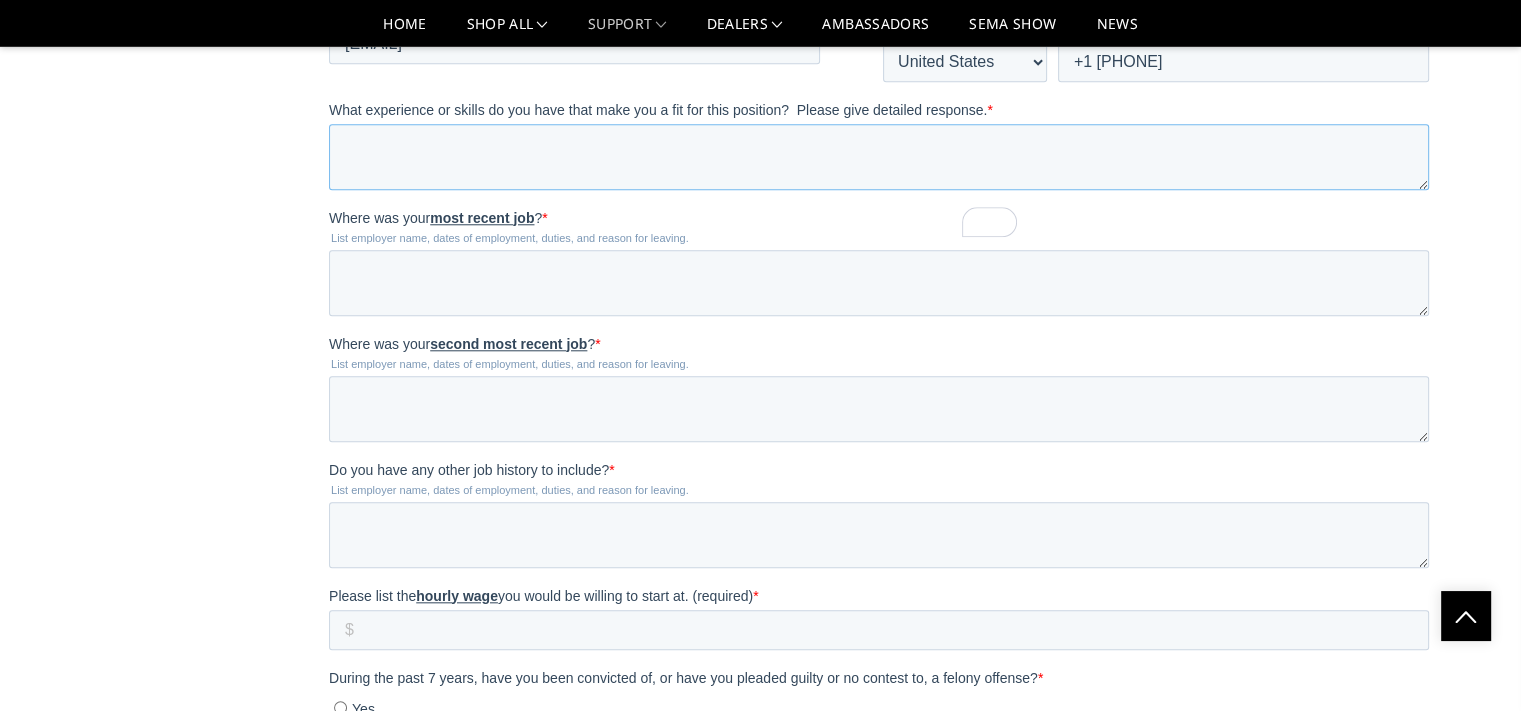 paste on "I’m confident with MIG and stick welding and comfortable reading blueprints or working off verbal instructions. I take pride in clean, solid welds and making sure every job is done safely and built to last — especially for heavy-duty use like what your company builds for off-road trucks, SUVs, and Jeeps." 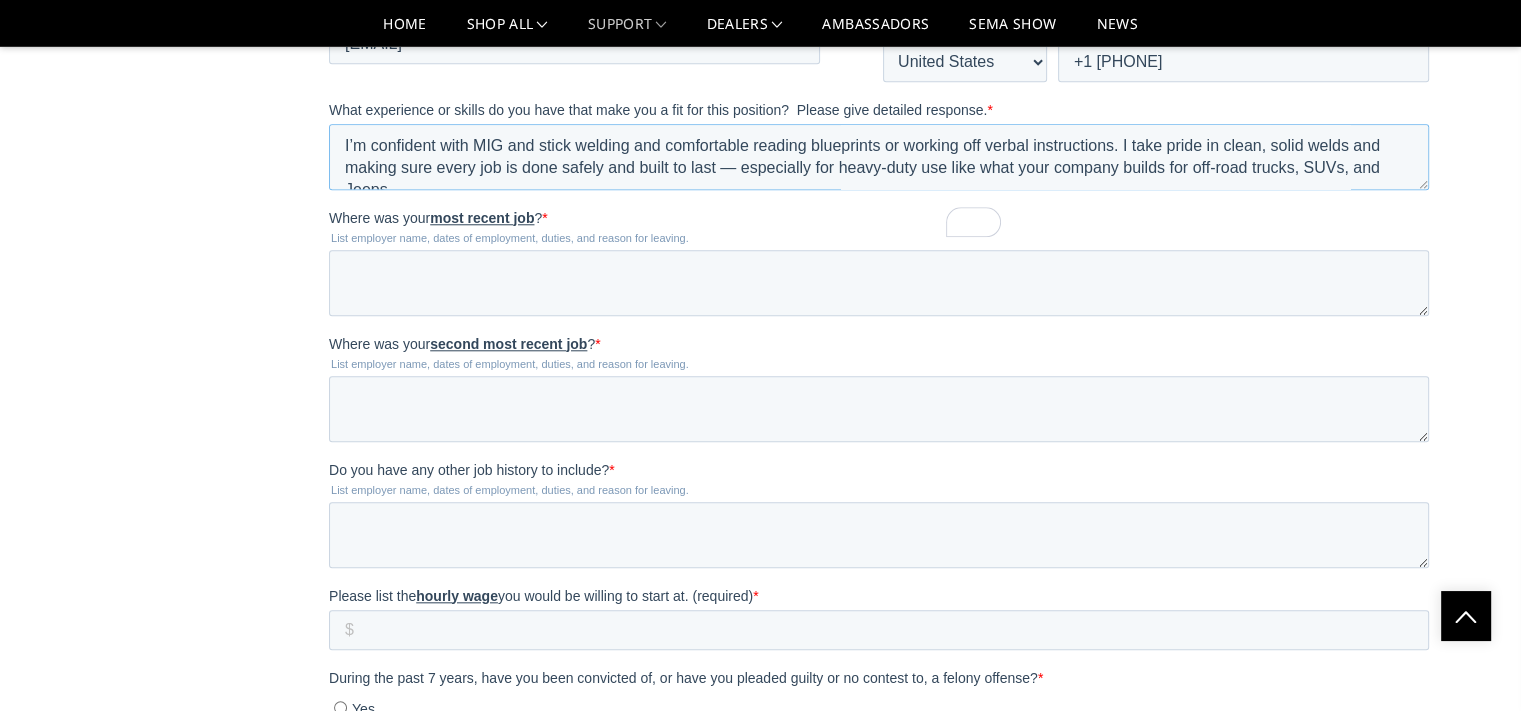 scroll, scrollTop: 31, scrollLeft: 0, axis: vertical 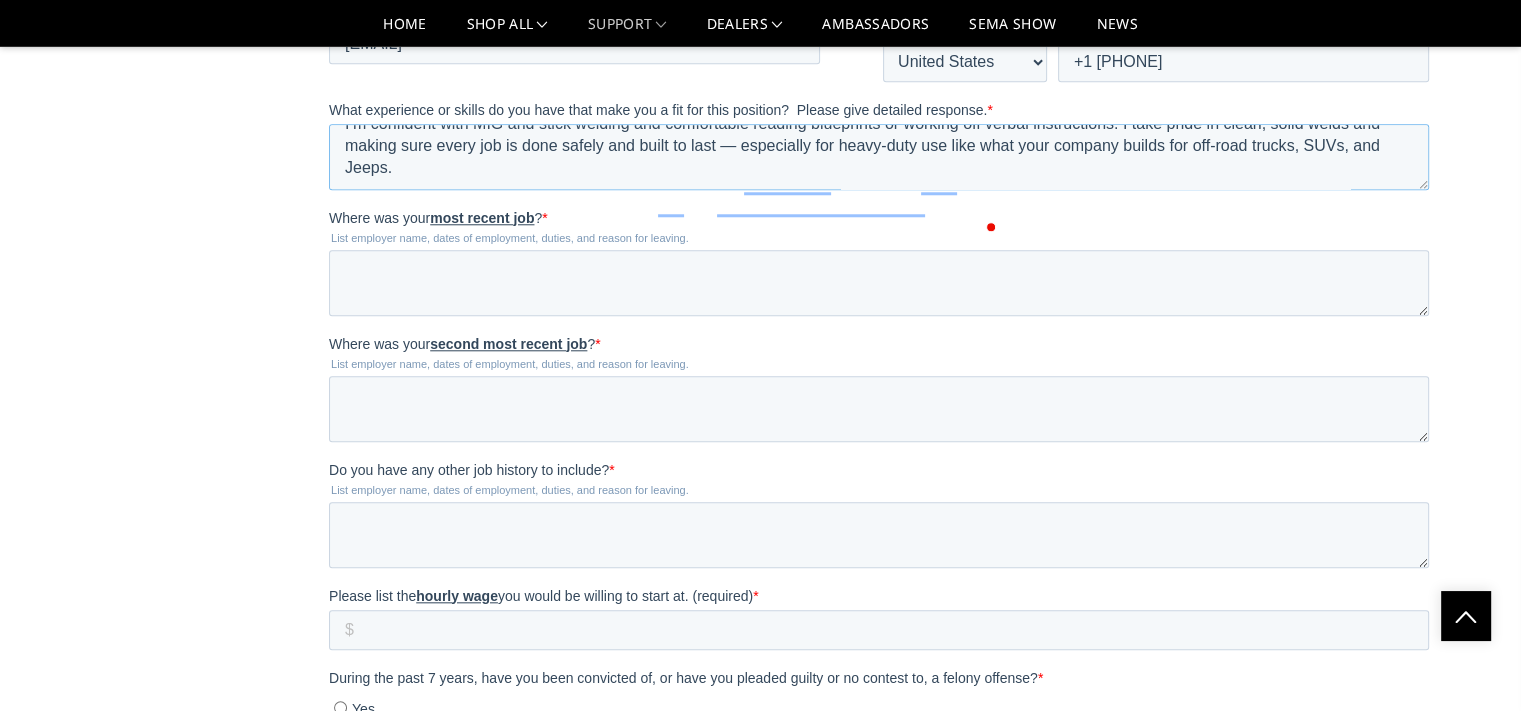 drag, startPoint x: 542, startPoint y: 235, endPoint x: 343, endPoint y: 226, distance: 199.20341 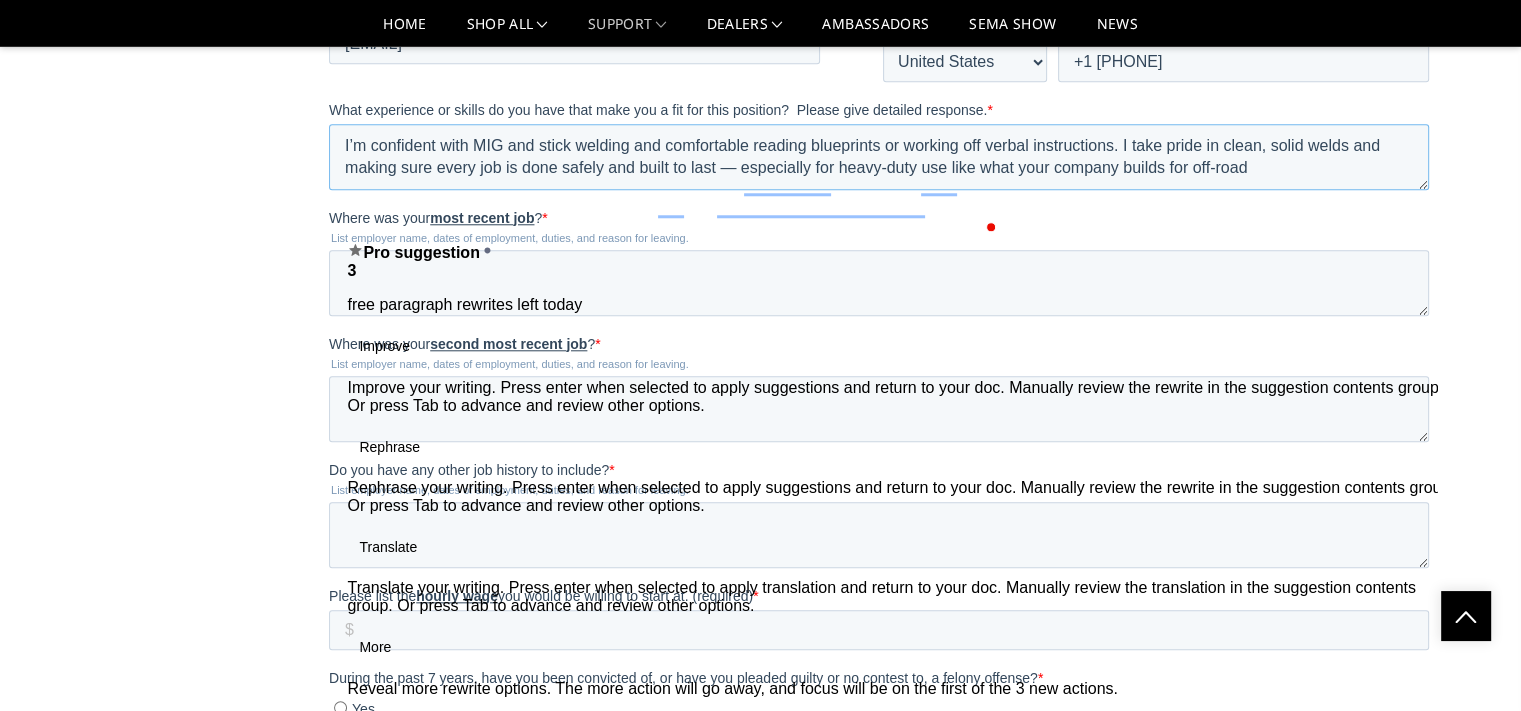 scroll, scrollTop: 22, scrollLeft: 0, axis: vertical 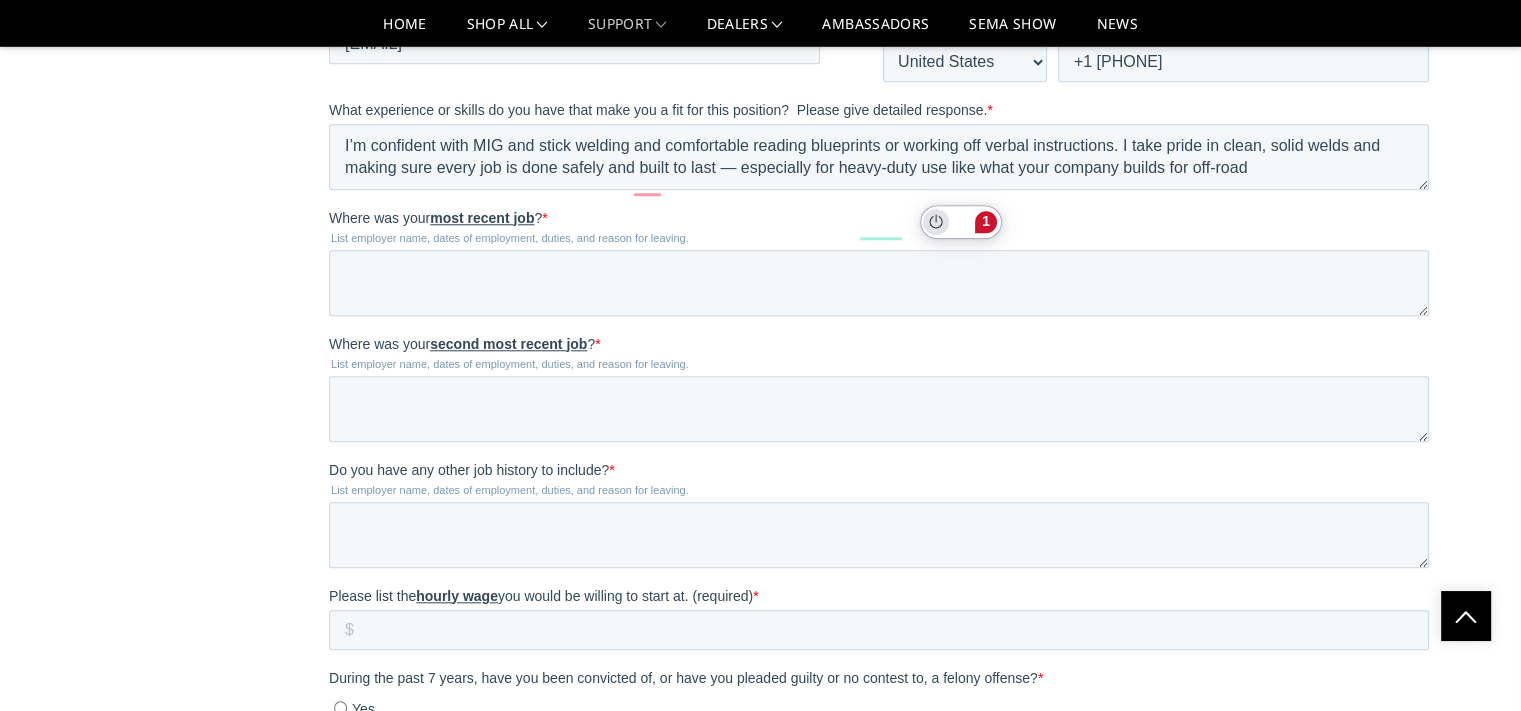 drag, startPoint x: 1009, startPoint y: 226, endPoint x: 910, endPoint y: 216, distance: 99.50377 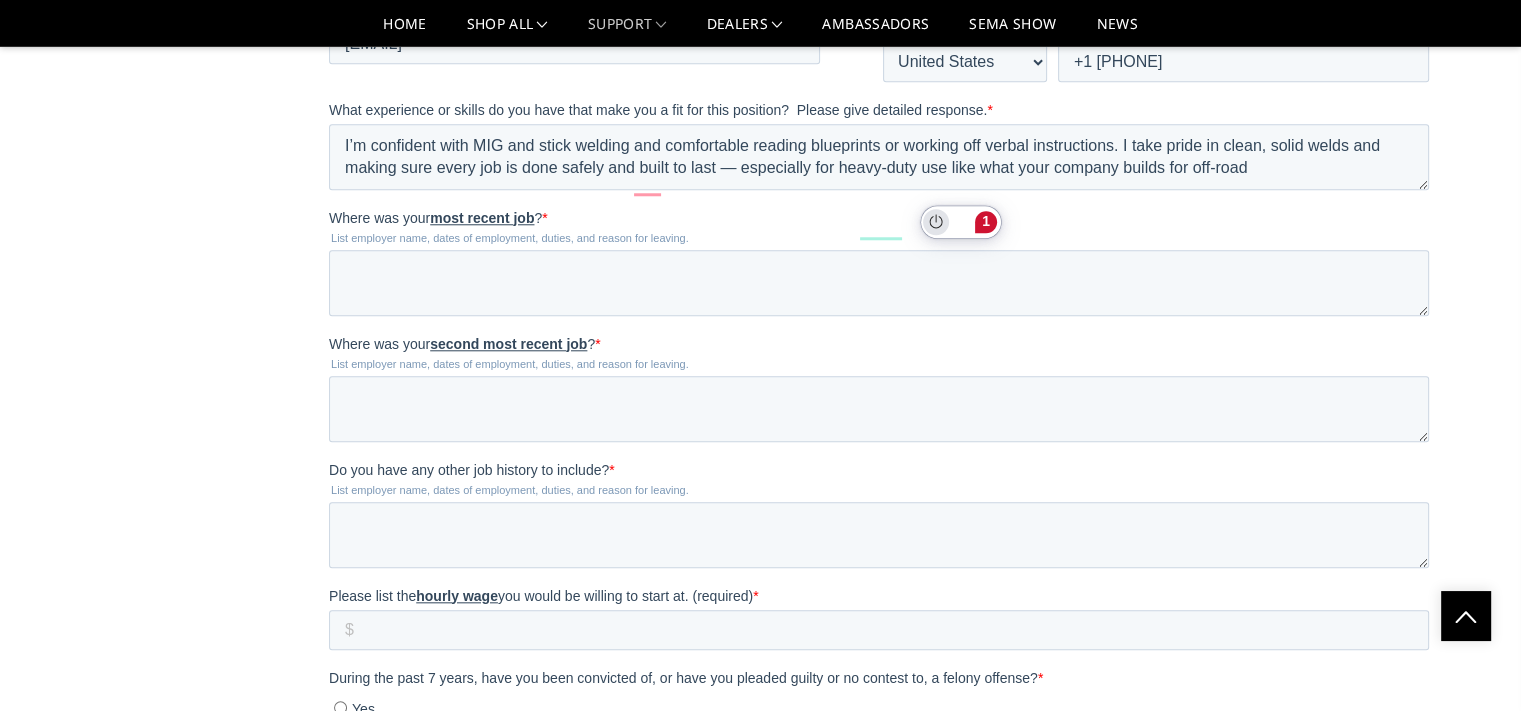 click 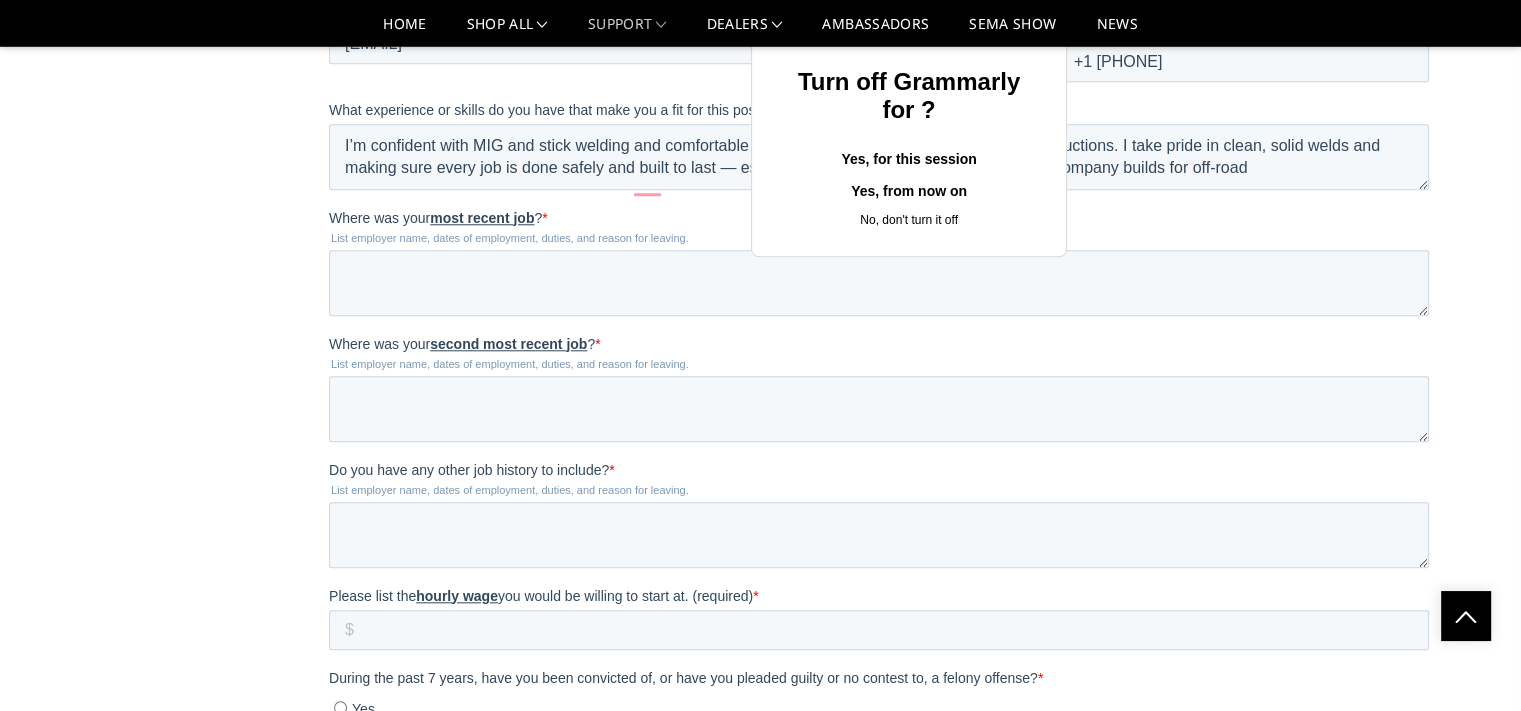 click 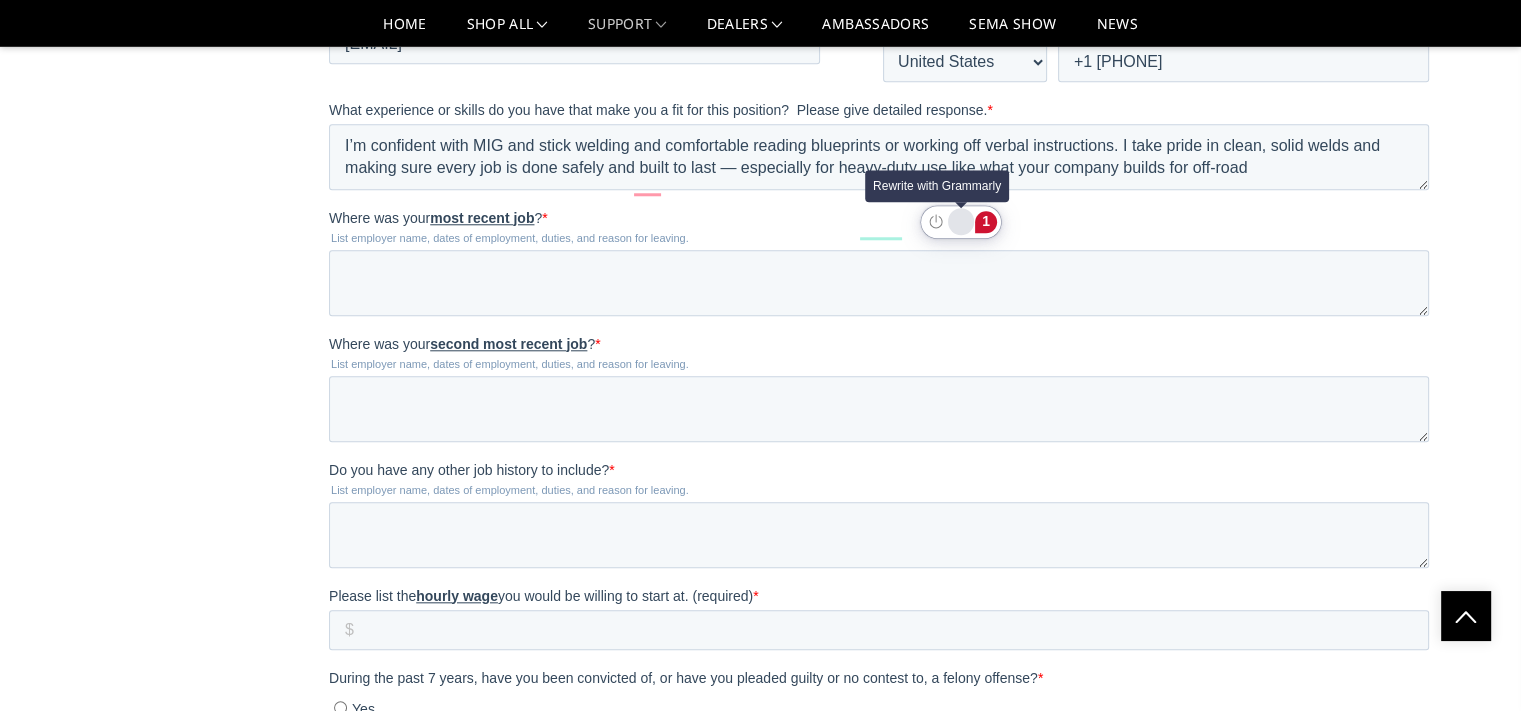 click 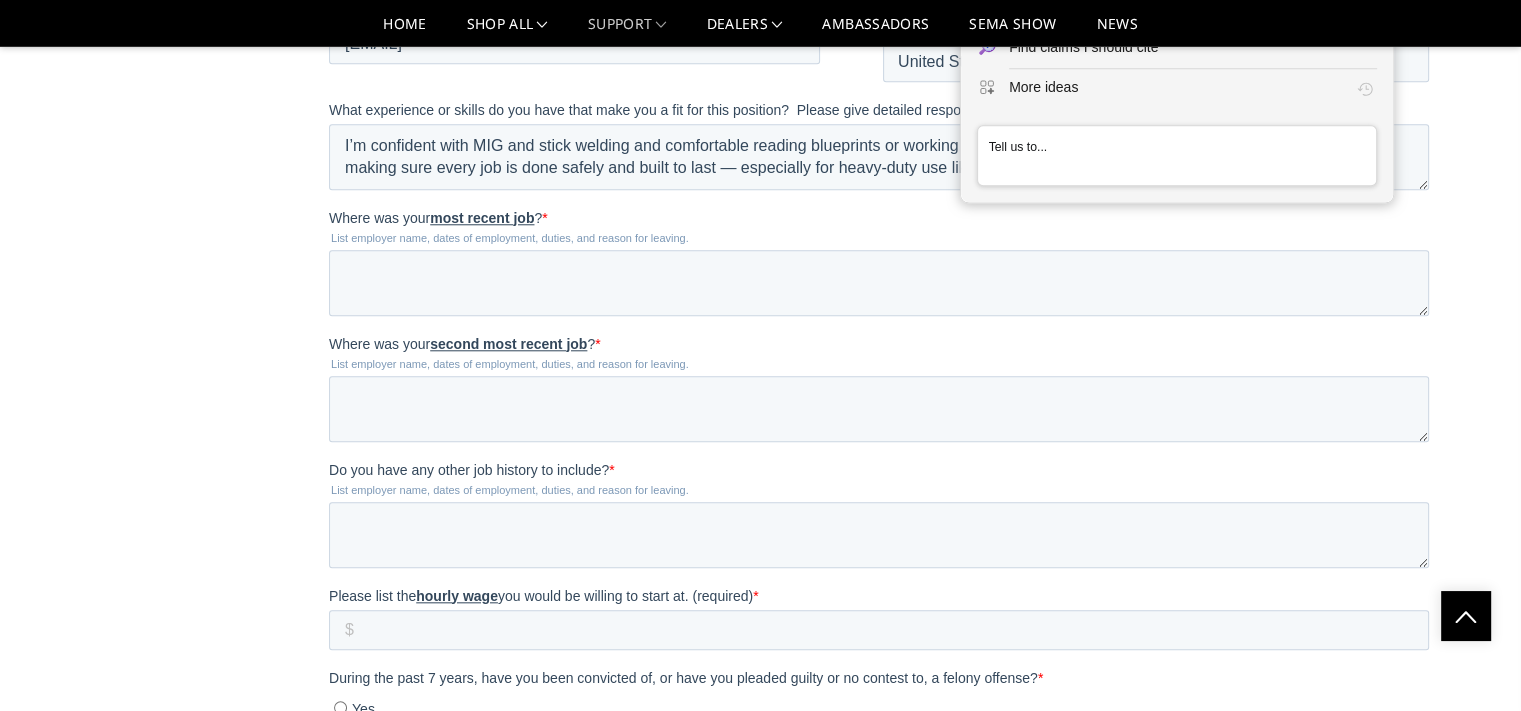 scroll, scrollTop: 0, scrollLeft: 0, axis: both 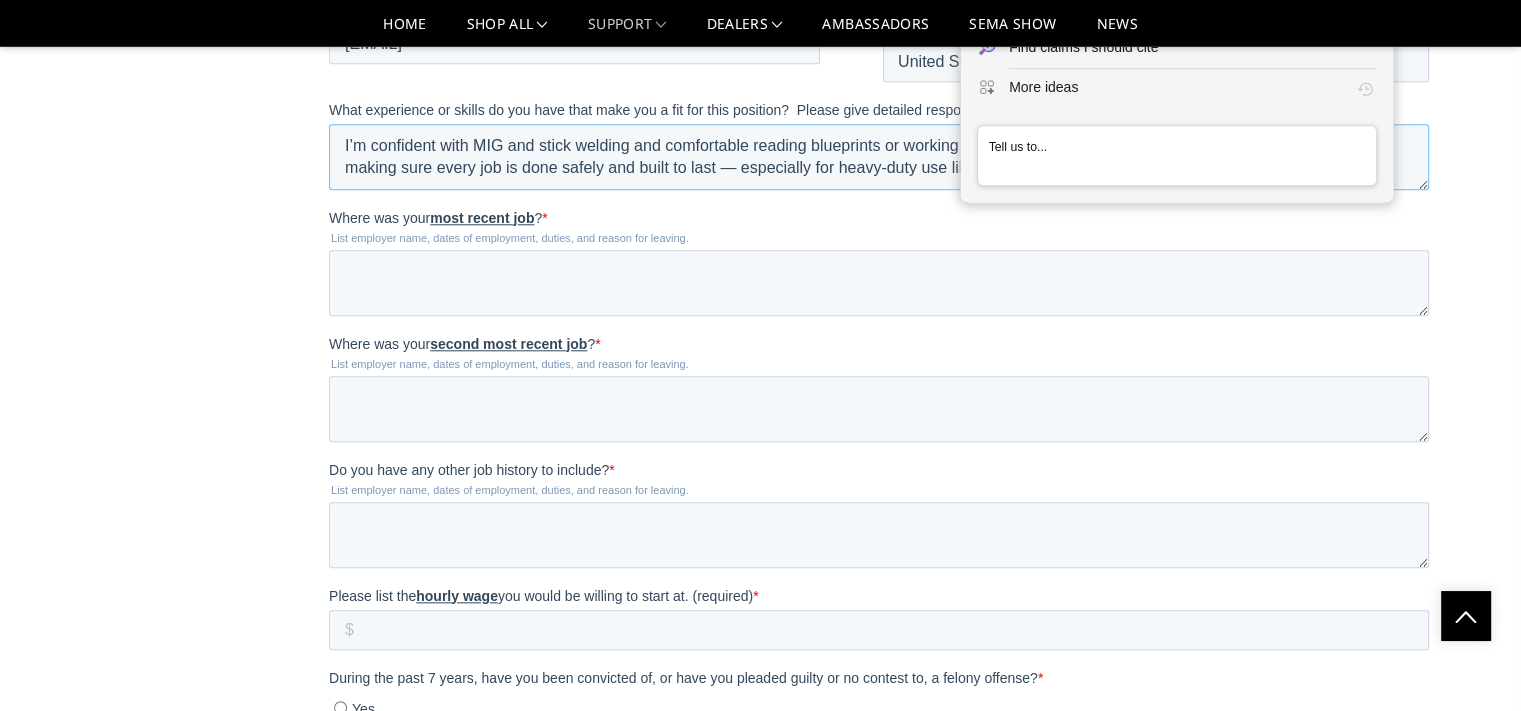 click on "I’m confident with MIG and stick welding and comfortable reading blueprints or working off verbal instructions. I take pride in clean, solid welds and making sure every job is done safely and built to last — especially for heavy-duty use like what your company builds for off-road" at bounding box center [879, 157] 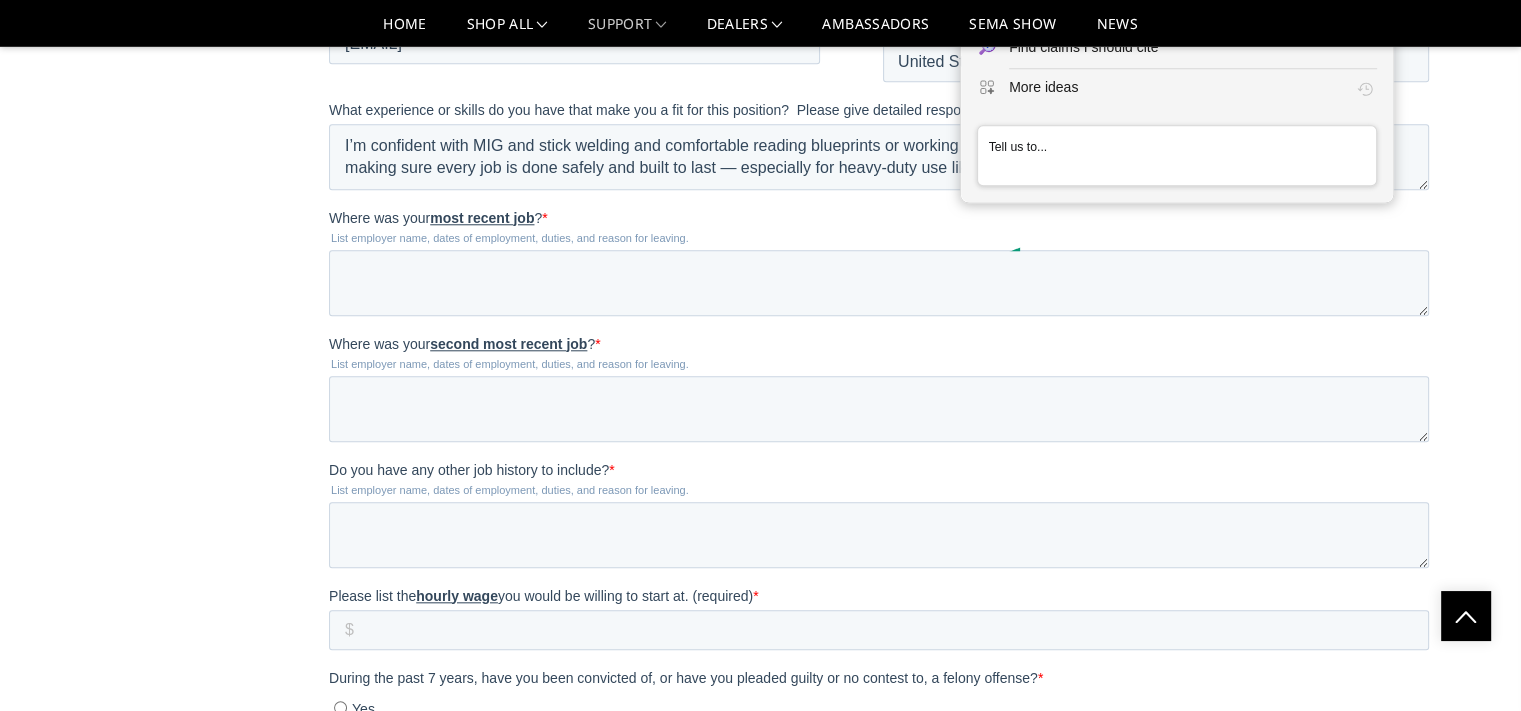 click 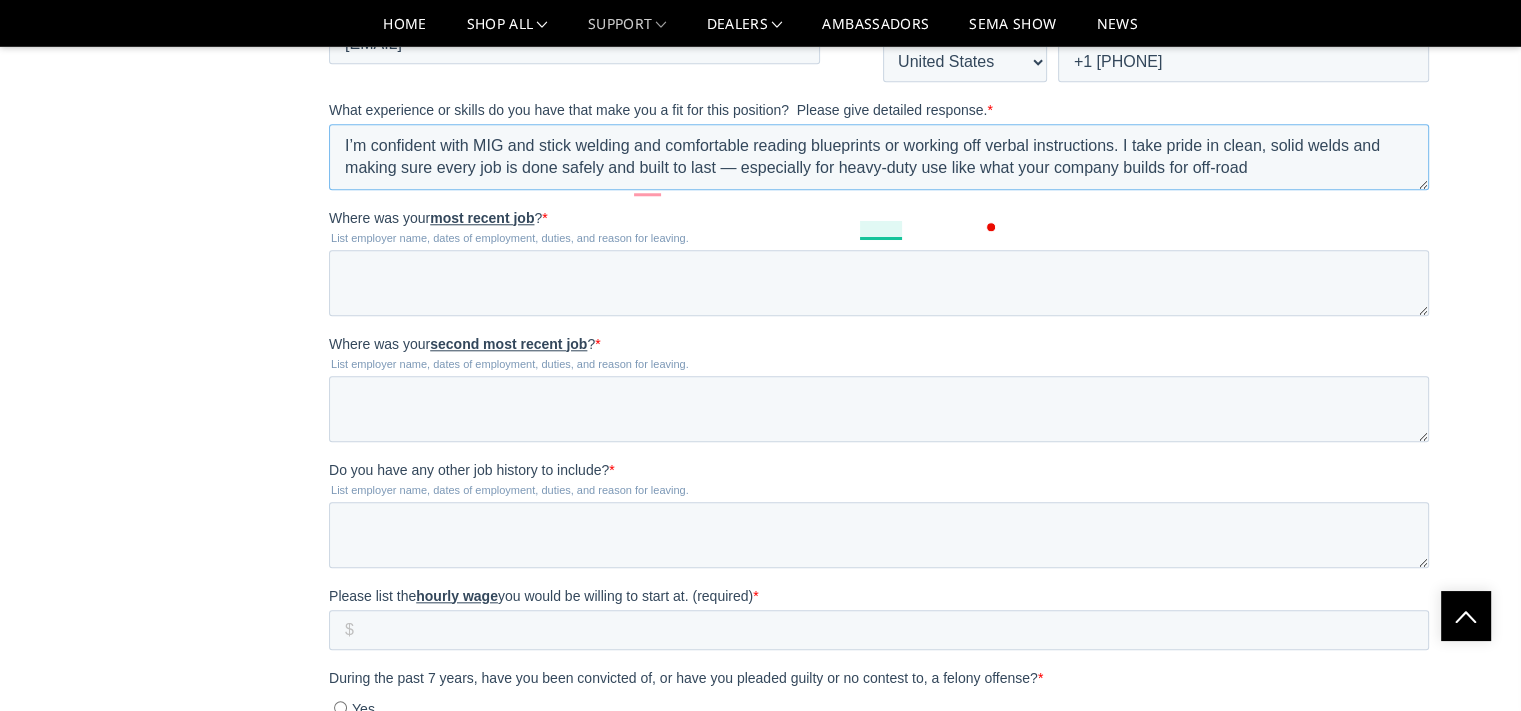 click on "I’m confident with MIG and stick welding and comfortable reading blueprints or working off verbal instructions. I take pride in clean, solid welds and making sure every job is done safely and built to last — especially for heavy-duty use like what your company builds for off-road" at bounding box center [879, 157] 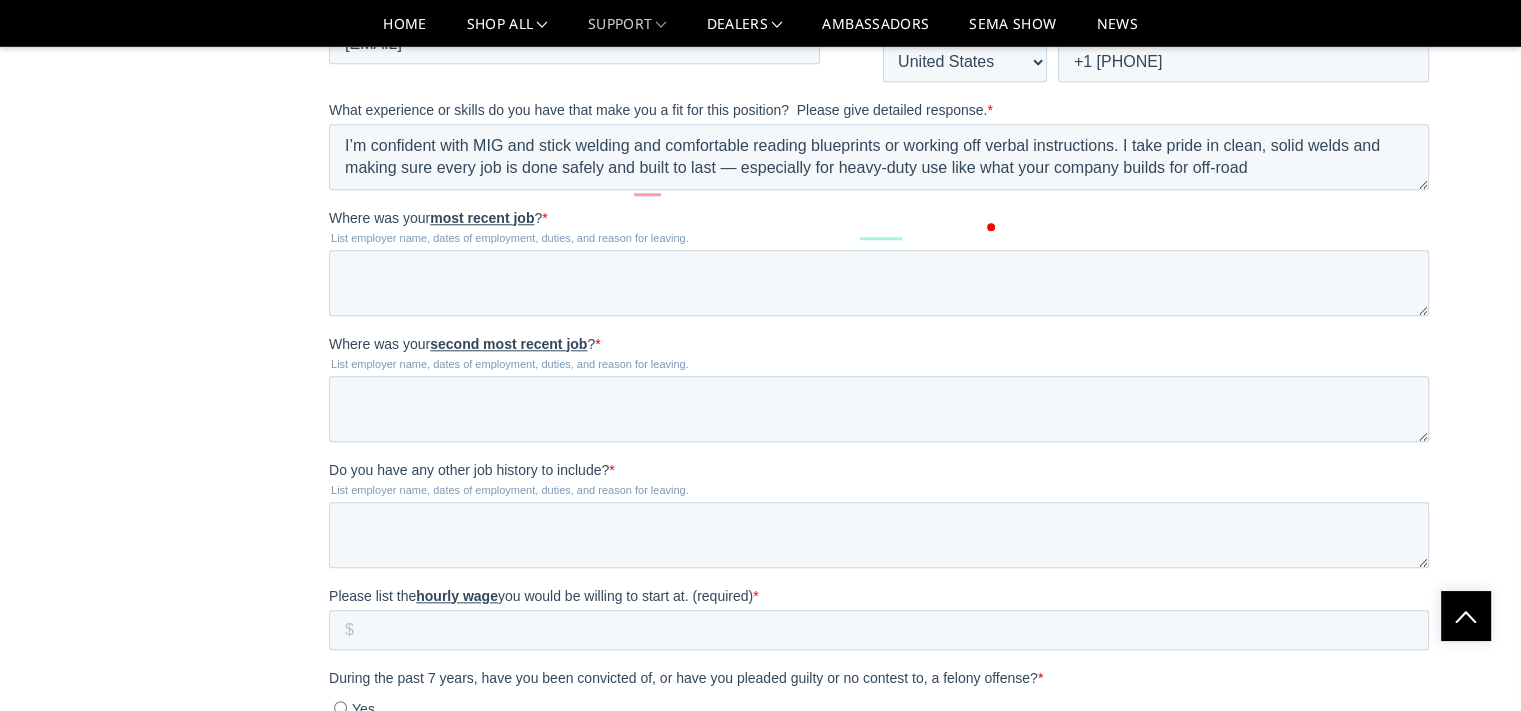 click on "Home
Support
Employment
Jobs
Jobs
Web Pages
Support
FAQ
Install Instructions
Shipping
Warranty
Terms & Conditions
Cancellations & Returns
Discounts
Sponsorship
Check Lead Time
MAP Policy
Check Order Status" at bounding box center (760, -195) 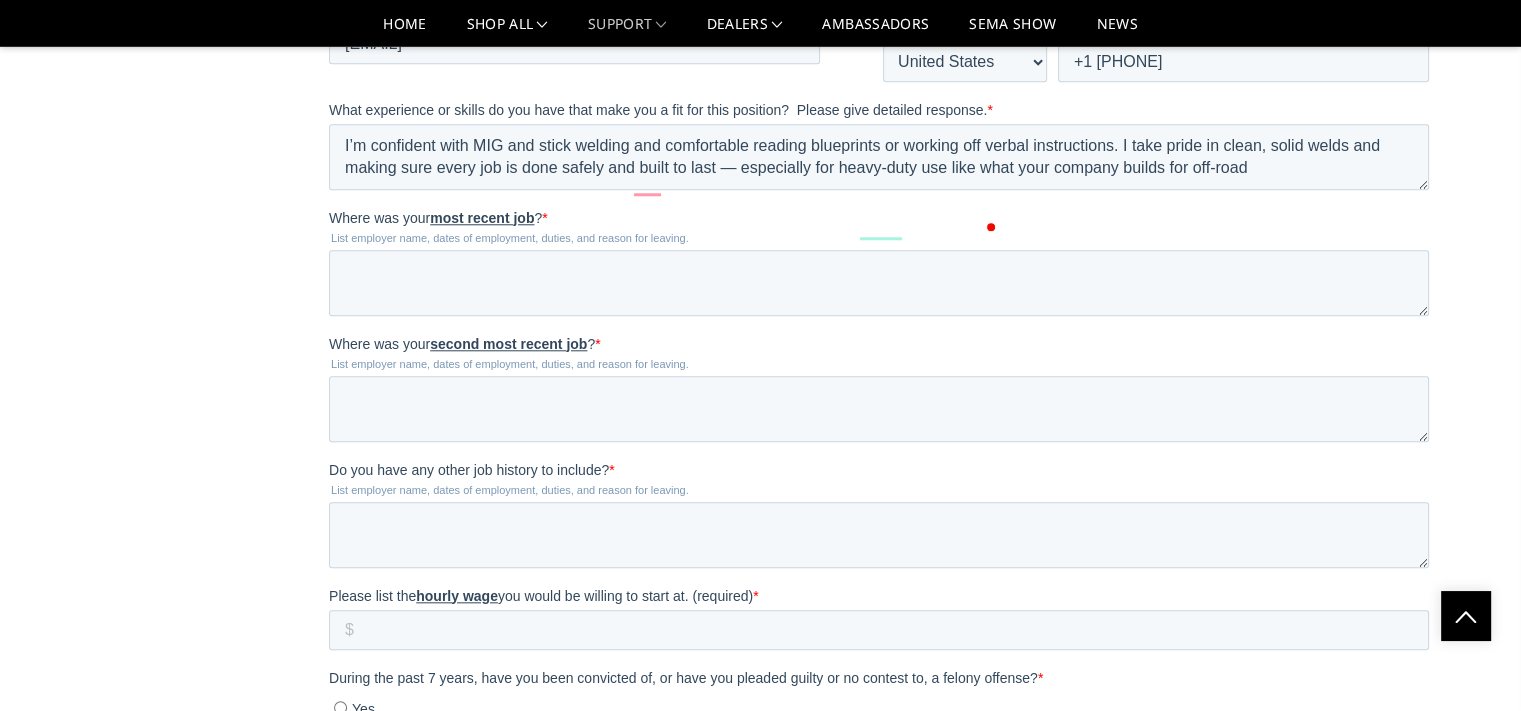 scroll, scrollTop: 21, scrollLeft: 0, axis: vertical 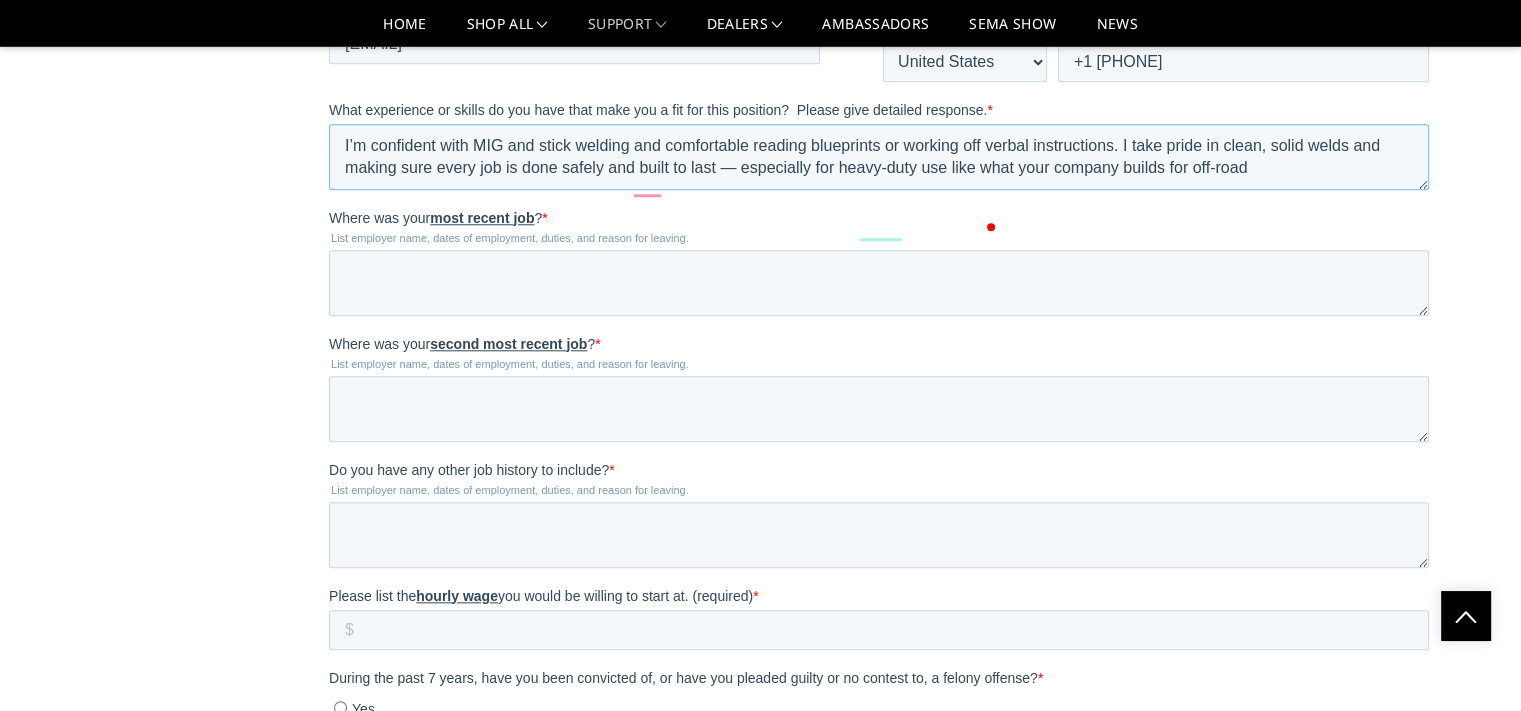 click on "I’m confident with MIG and stick welding and comfortable reading blueprints or working off verbal instructions. I take pride in clean, solid welds and making sure every job is done safely and built to last — especially for heavy-duty use like what your company builds for off-road" at bounding box center (879, 157) 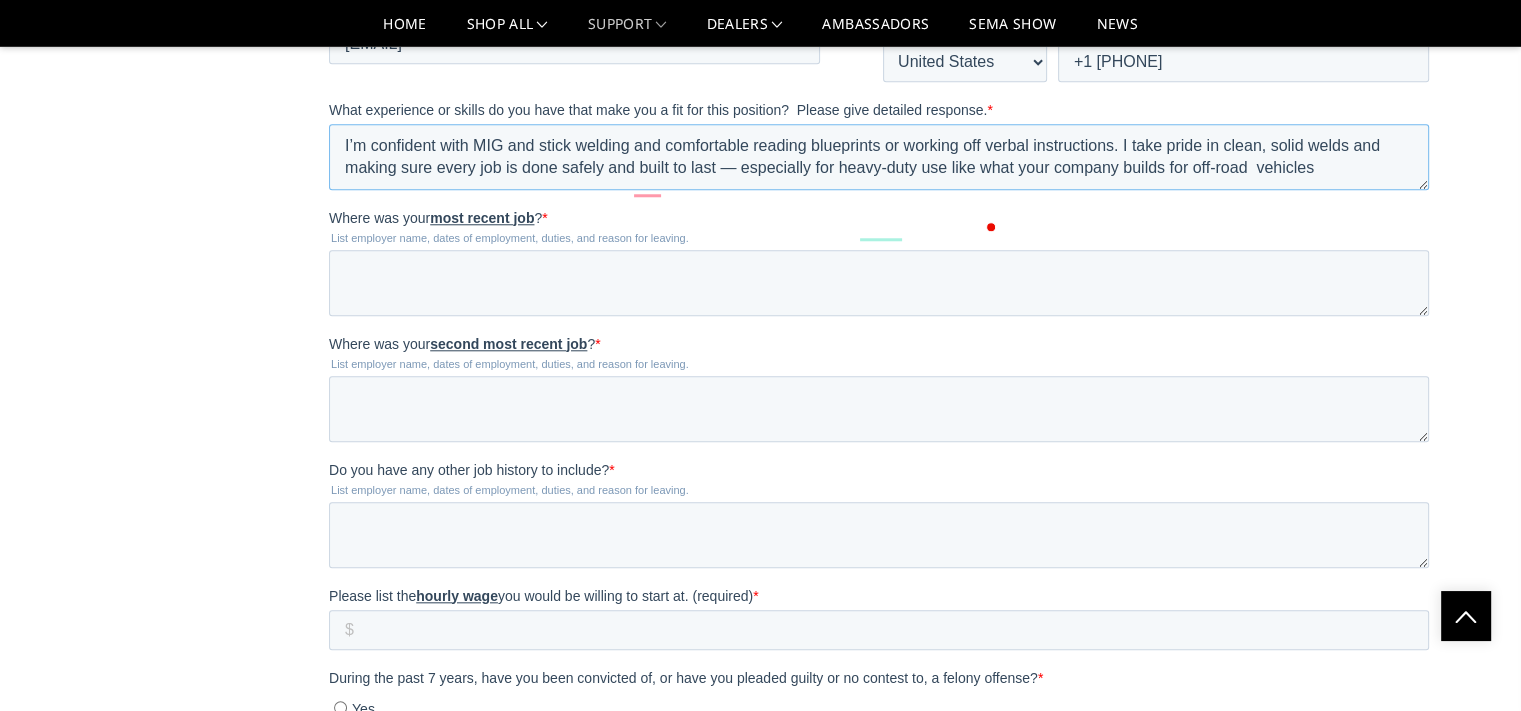 scroll, scrollTop: 31, scrollLeft: 0, axis: vertical 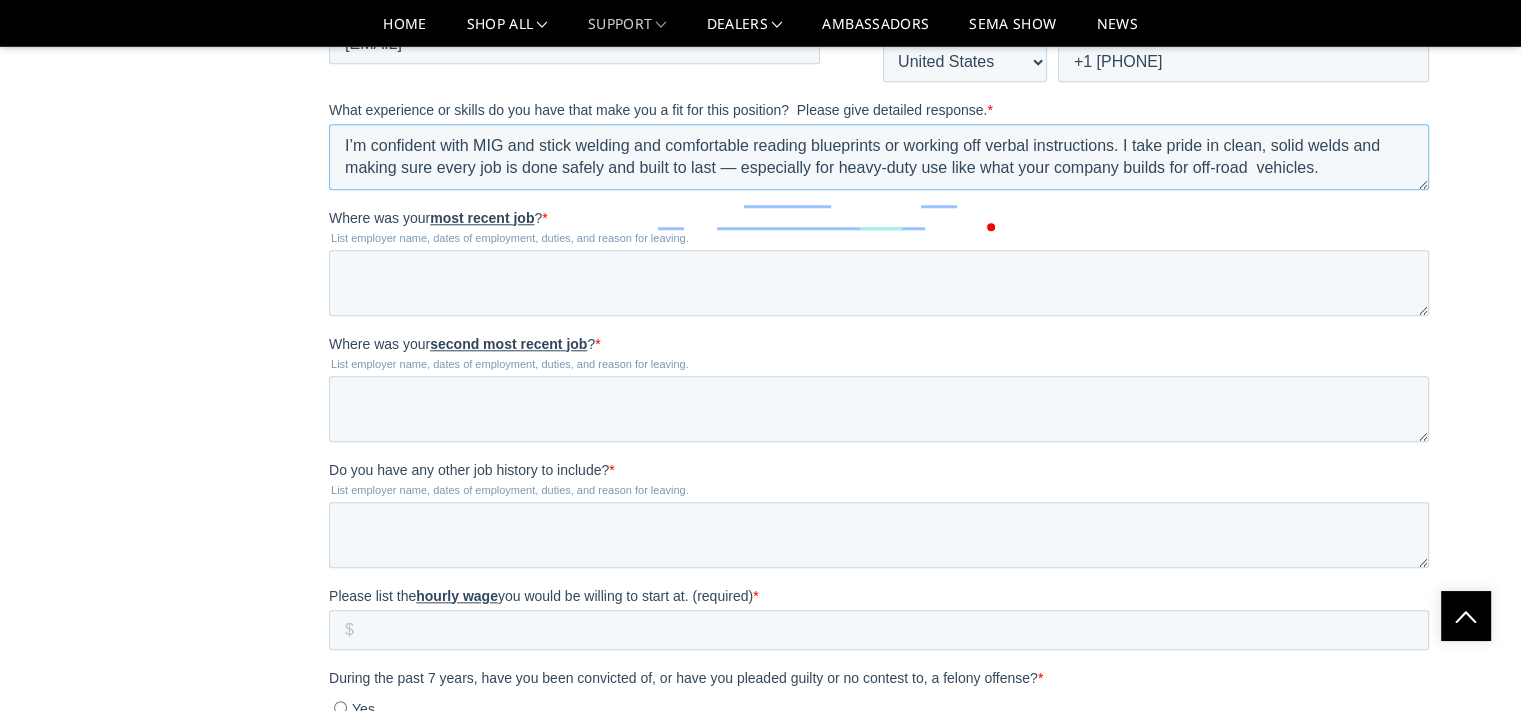 type on "I’m confident with MIG and stick welding and comfortable reading blueprints or working off verbal instructions. I take pride in clean, solid welds and making sure every job is done safely and built to last — especially for heavy-duty use like what your company builds for off-road  vehicles." 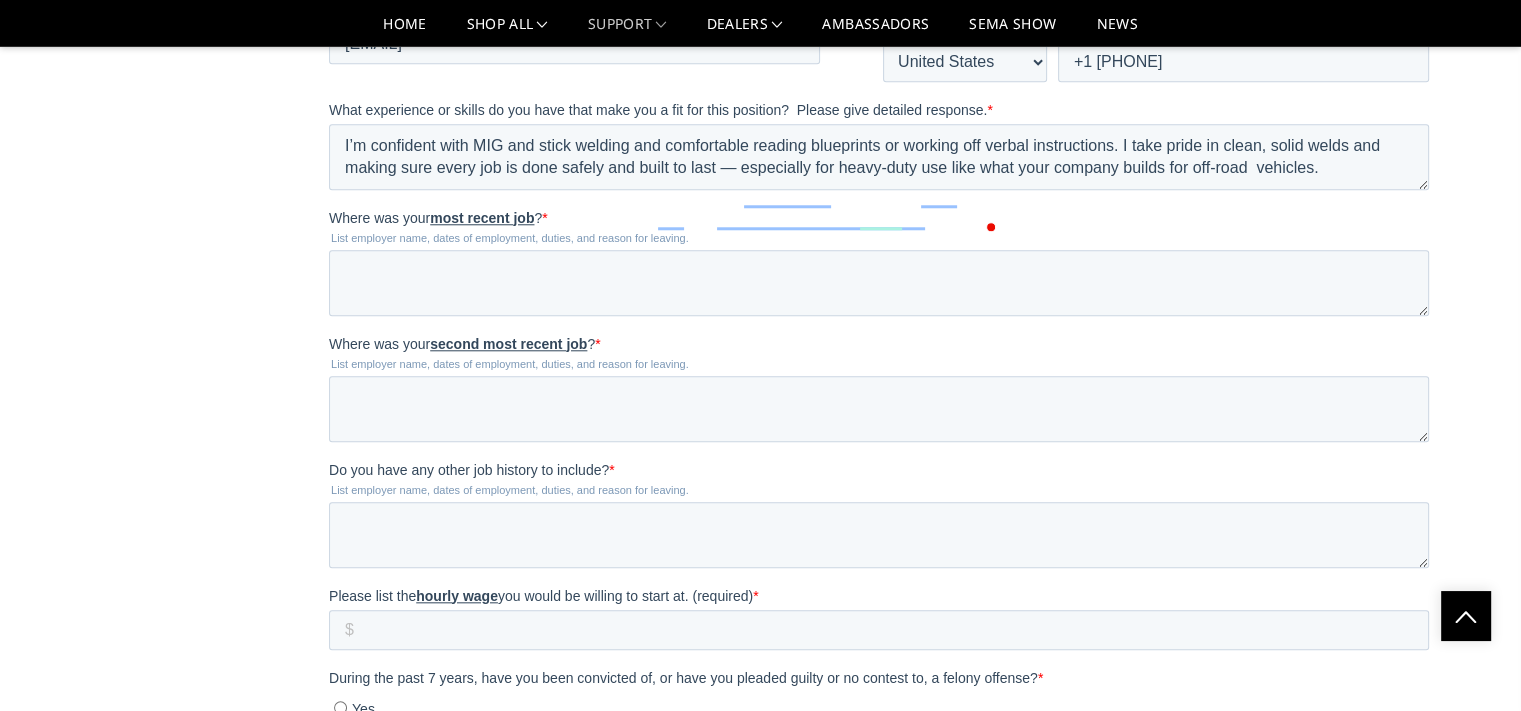 drag, startPoint x: 1437, startPoint y: 475, endPoint x: 1240, endPoint y: 455, distance: 198.01262 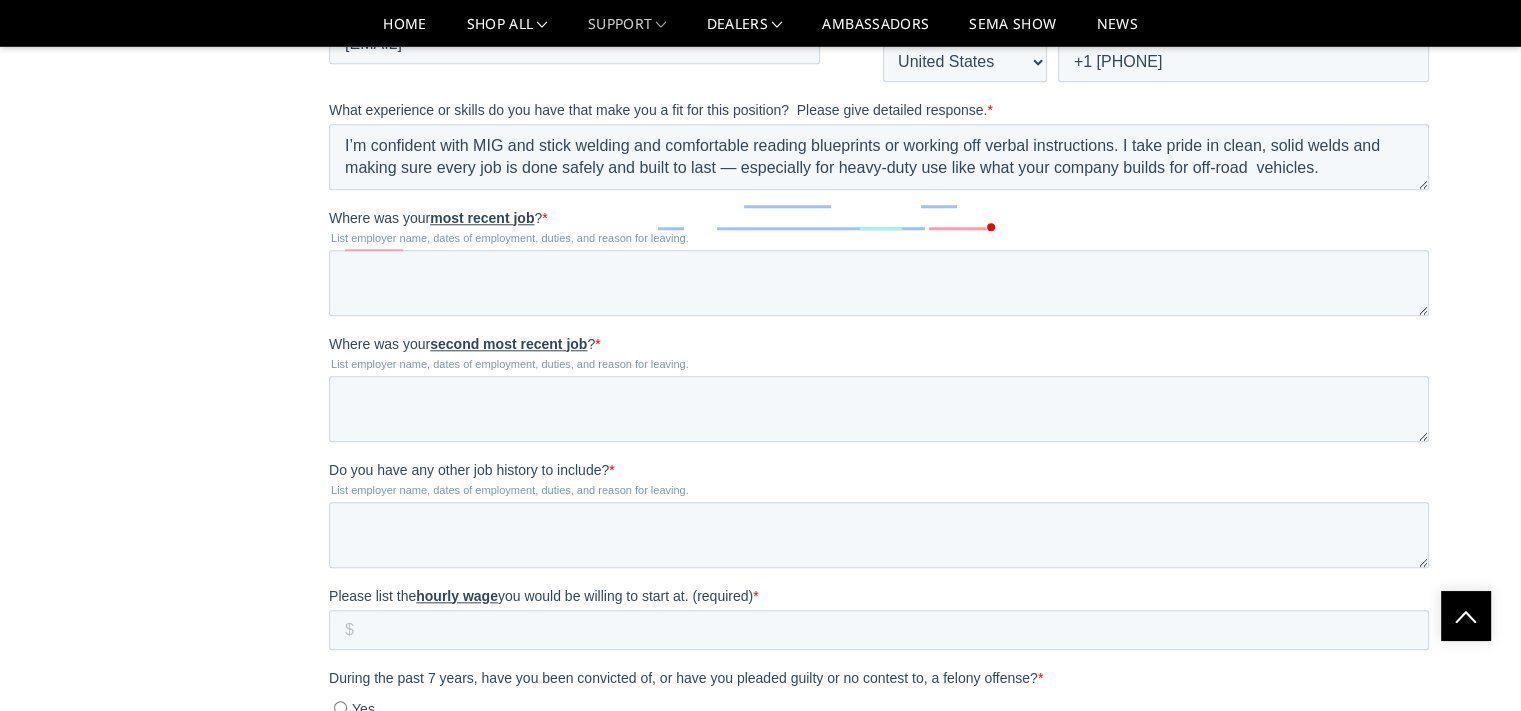 scroll, scrollTop: 2100, scrollLeft: 0, axis: vertical 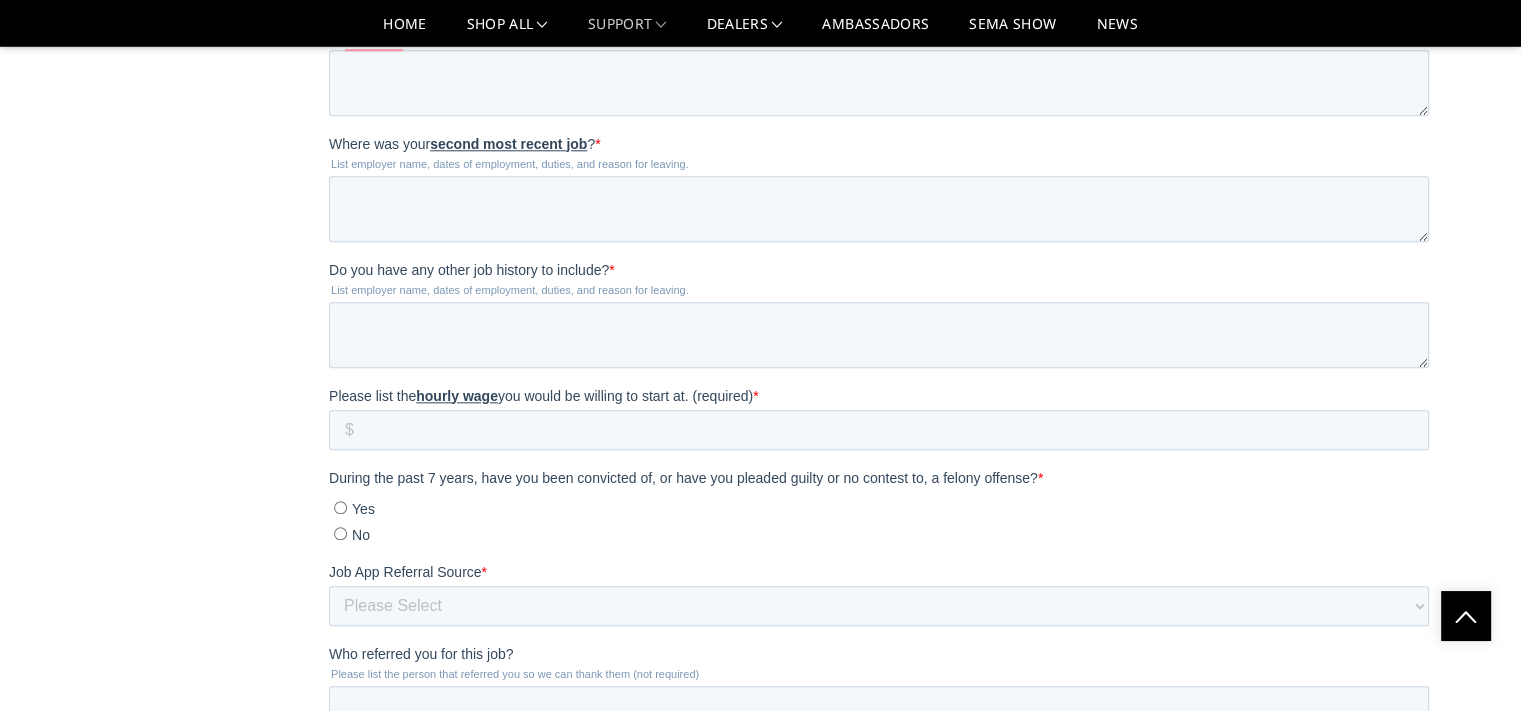 drag, startPoint x: 569, startPoint y: 71, endPoint x: 375, endPoint y: 63, distance: 194.16487 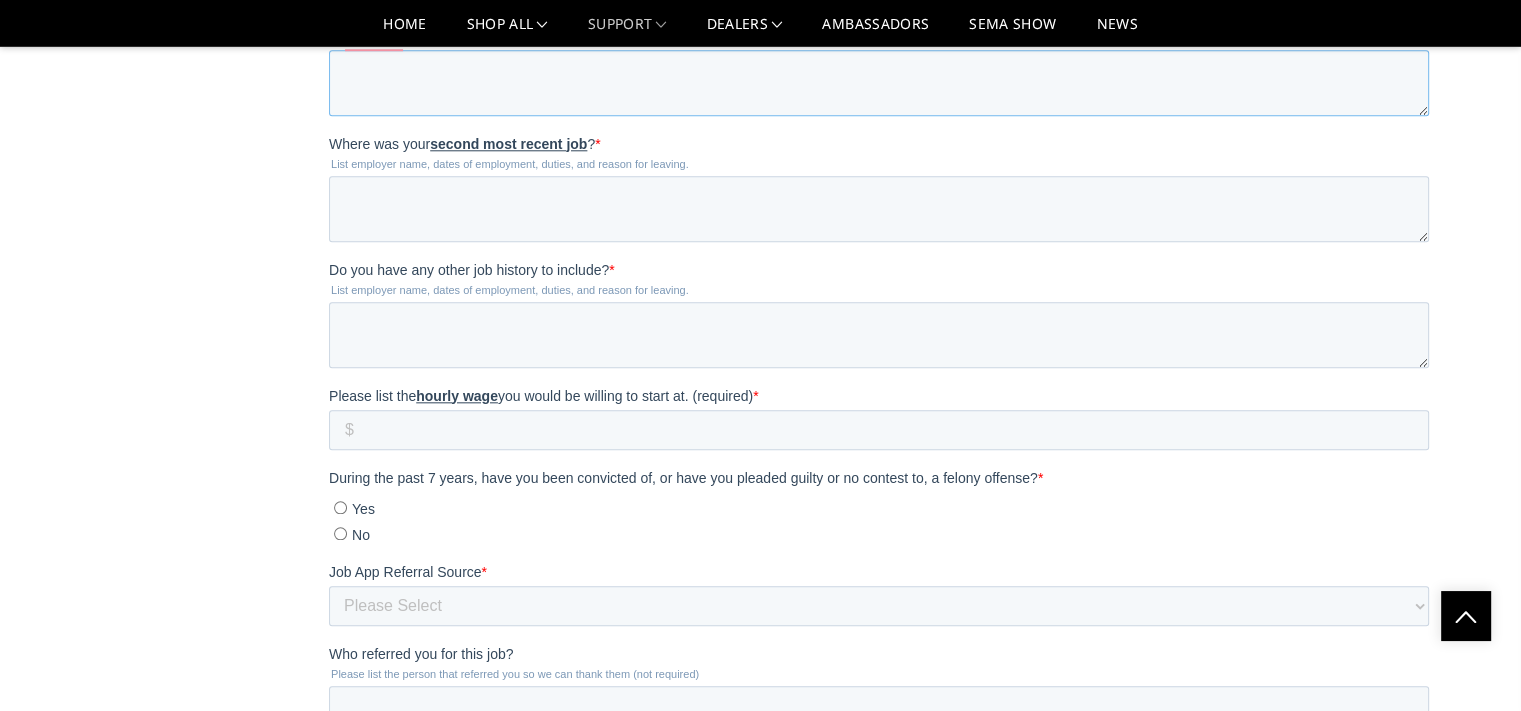 click on "What experience or skills do you have that make you a fit for this position?  Please give detailed response.  *" at bounding box center (879, 83) 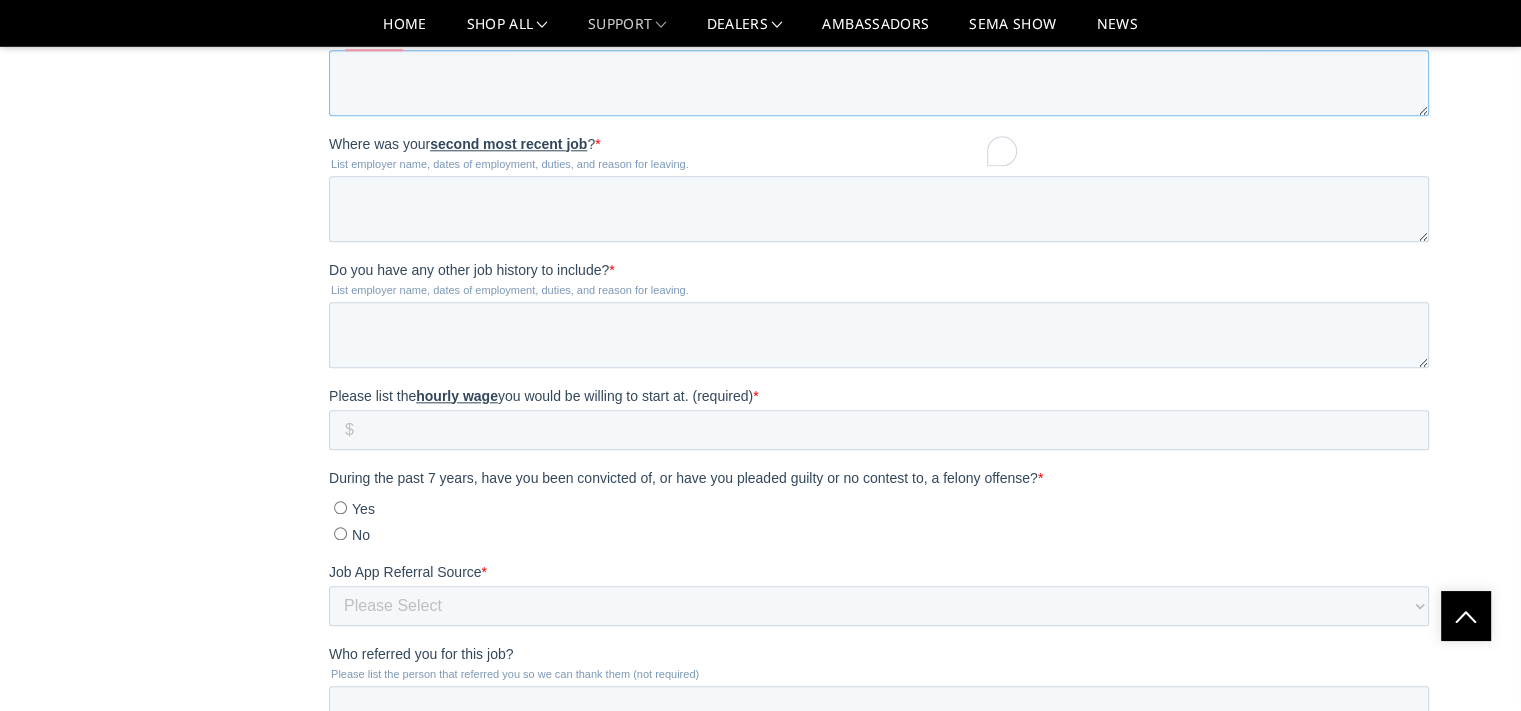 paste on "My most recent job was at [COMPANY] in [CITY], [STATE], where I worked as the [JOB_TITLE]. I was responsible for maintaining and repairing all vehicles and equipment, including welding on diesel trucks, trailers, and metal fencing. I also handled general fabrication, vehicle upkeep, and welding structural reinforcements as needed." 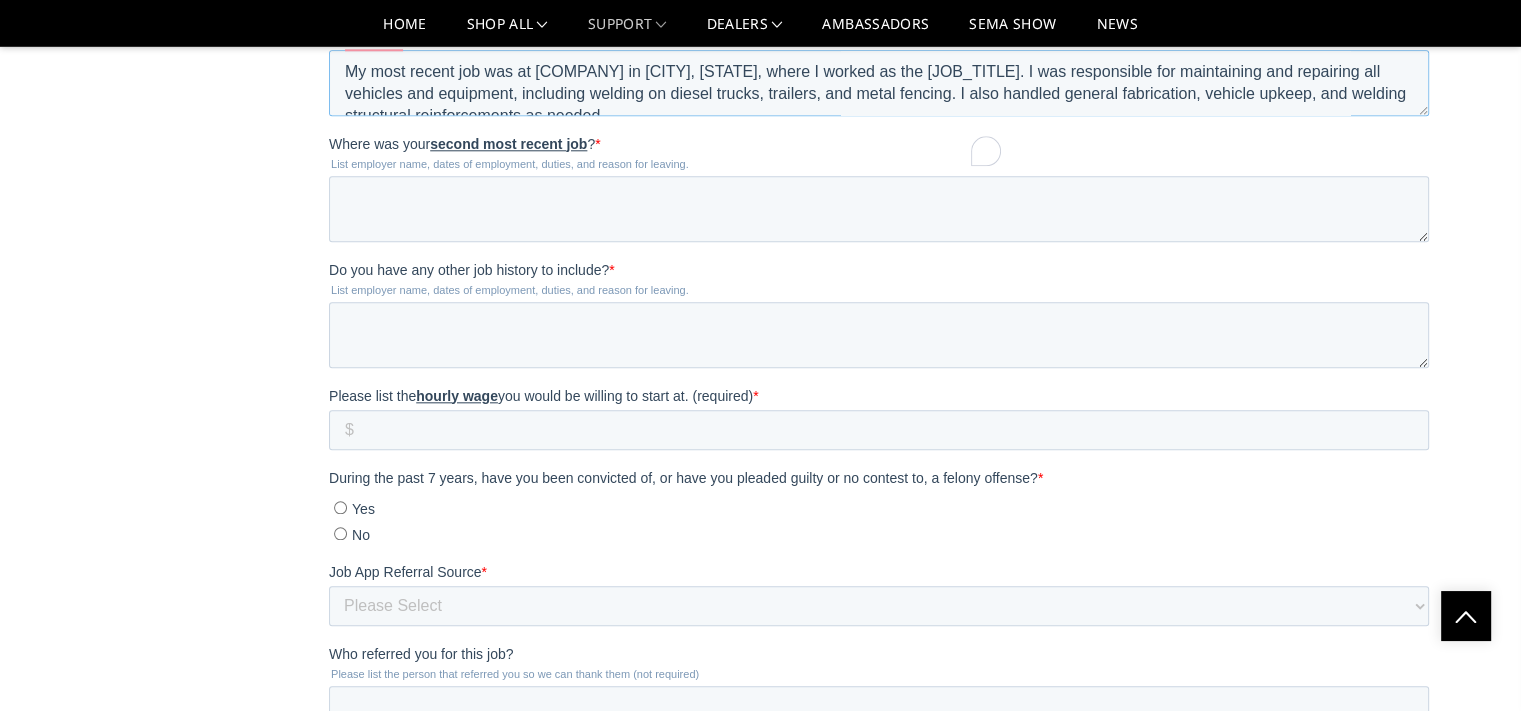 scroll, scrollTop: 31, scrollLeft: 0, axis: vertical 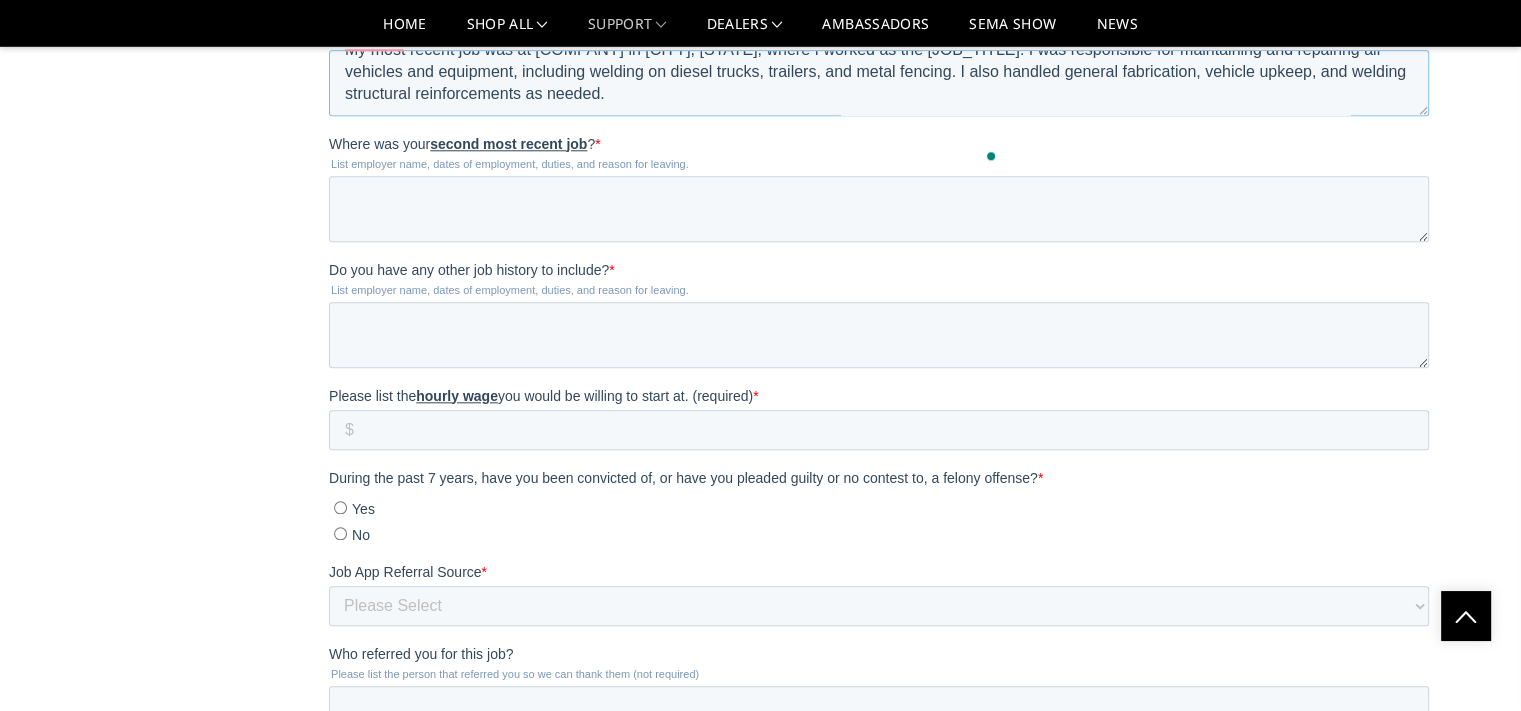 type on "My most recent job was at [COMPANY] in [CITY], [STATE], where I worked as the [JOB_TITLE]. I was responsible for maintaining and repairing all vehicles and equipment, including welding on diesel trucks, trailers, and metal fencing. I also handled general fabrication, vehicle upkeep, and welding structural reinforcements as needed." 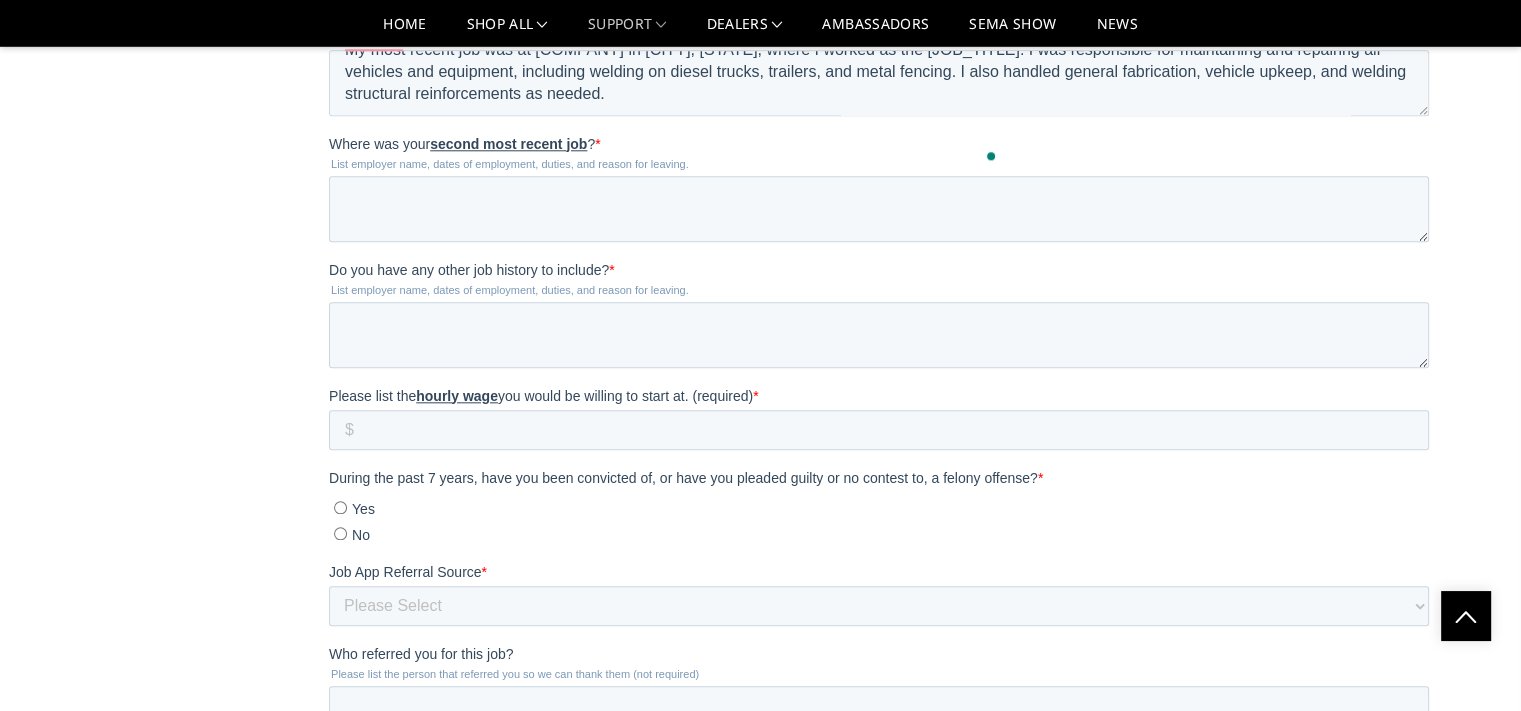 drag, startPoint x: 782, startPoint y: 99, endPoint x: 331, endPoint y: 93, distance: 451.03992 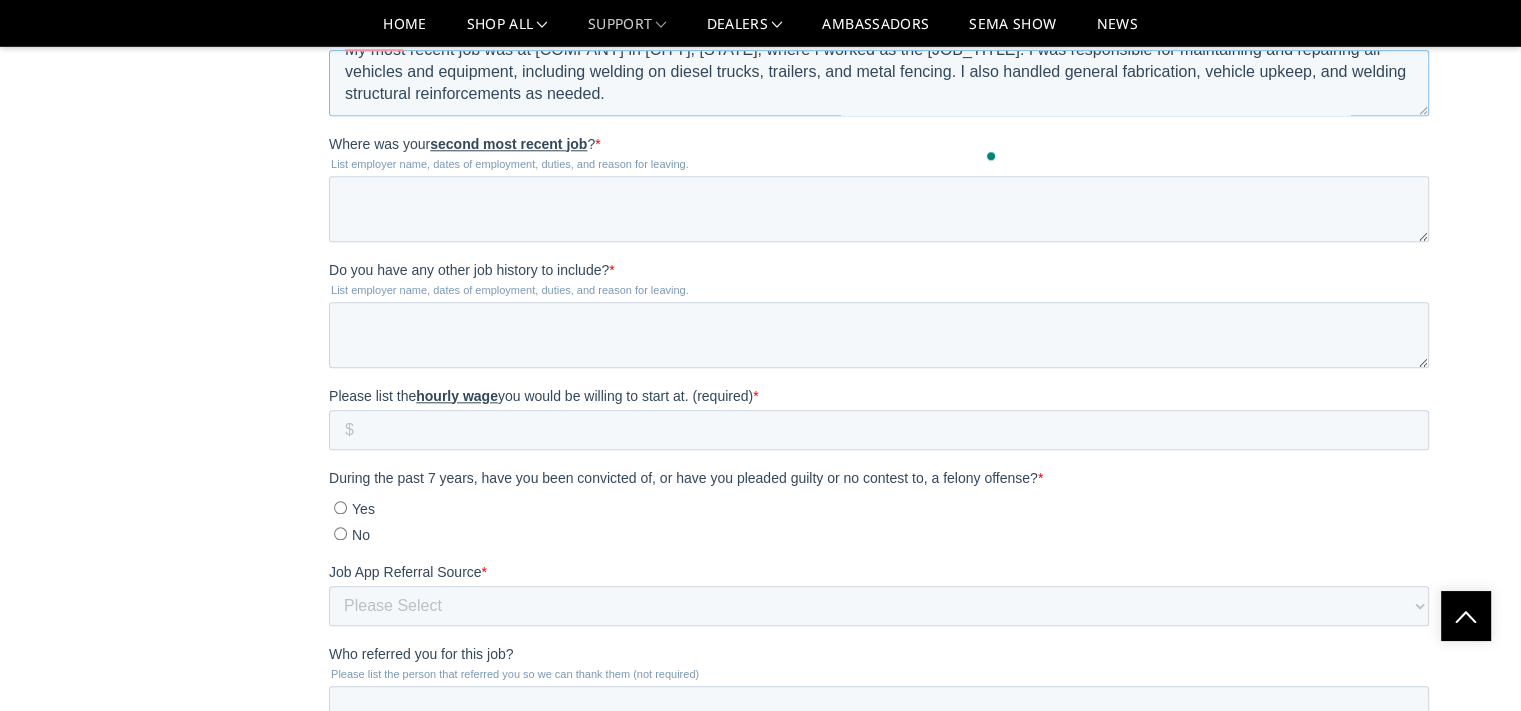 scroll, scrollTop: 0, scrollLeft: 0, axis: both 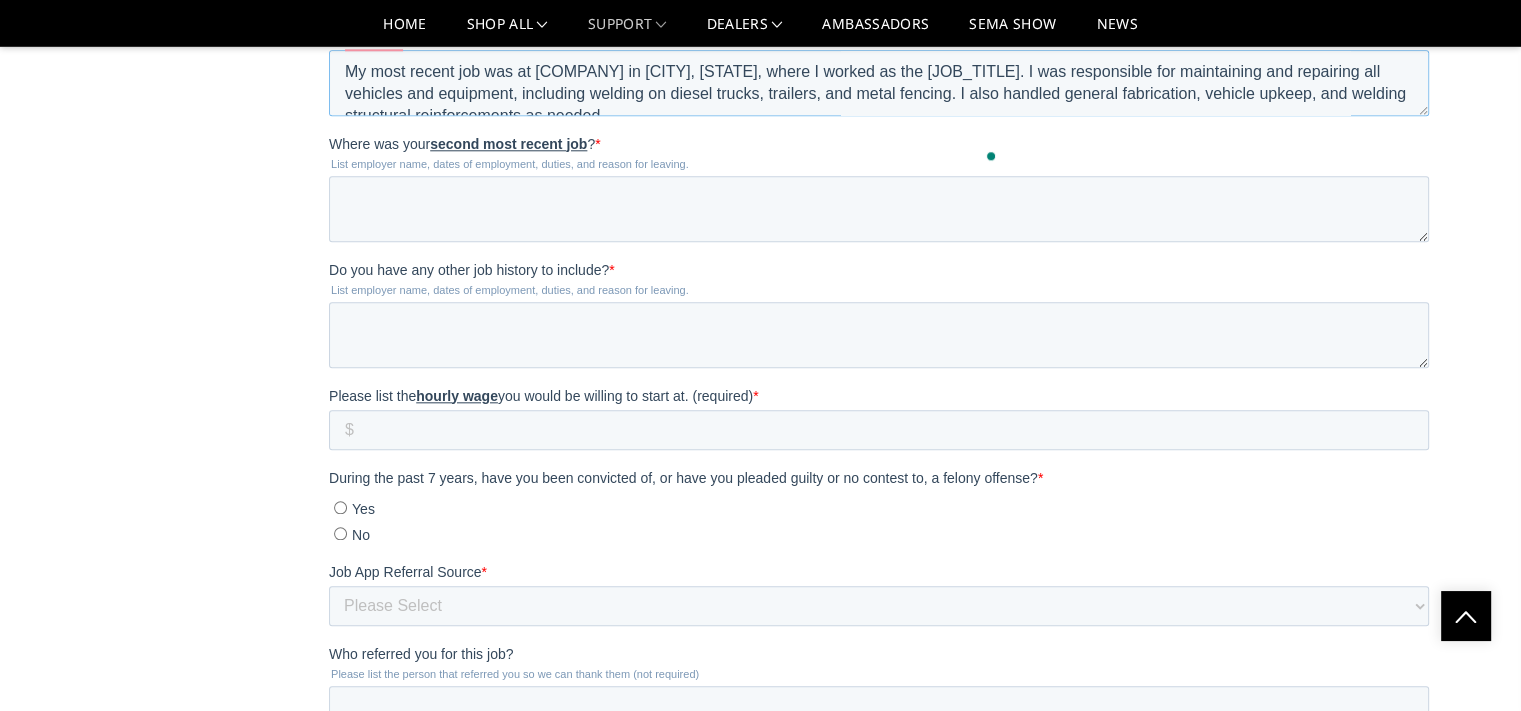 drag, startPoint x: 741, startPoint y: 150, endPoint x: 346, endPoint y: 127, distance: 395.66907 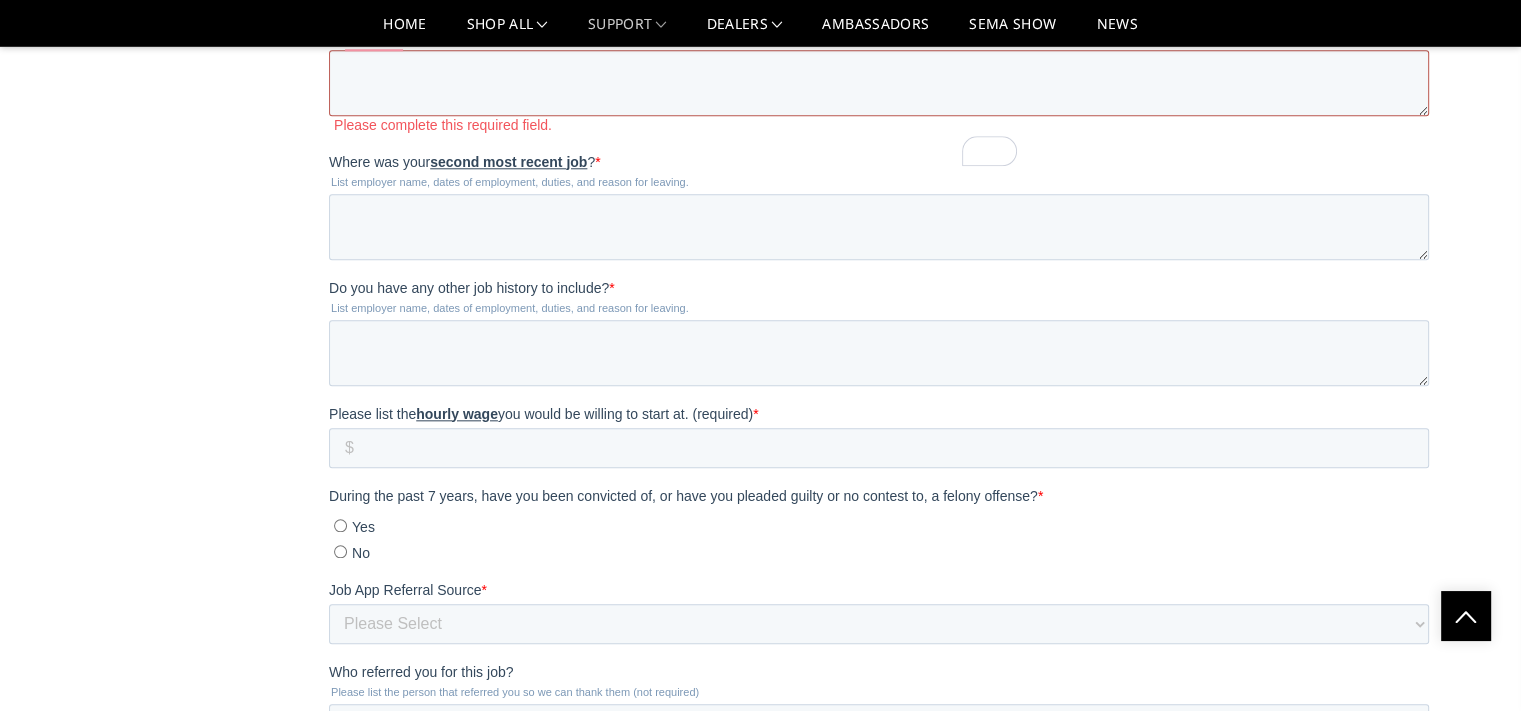 click on "What experience or skills do you have that make you a fit for this position?  Please give detailed response.  *" at bounding box center [879, 83] 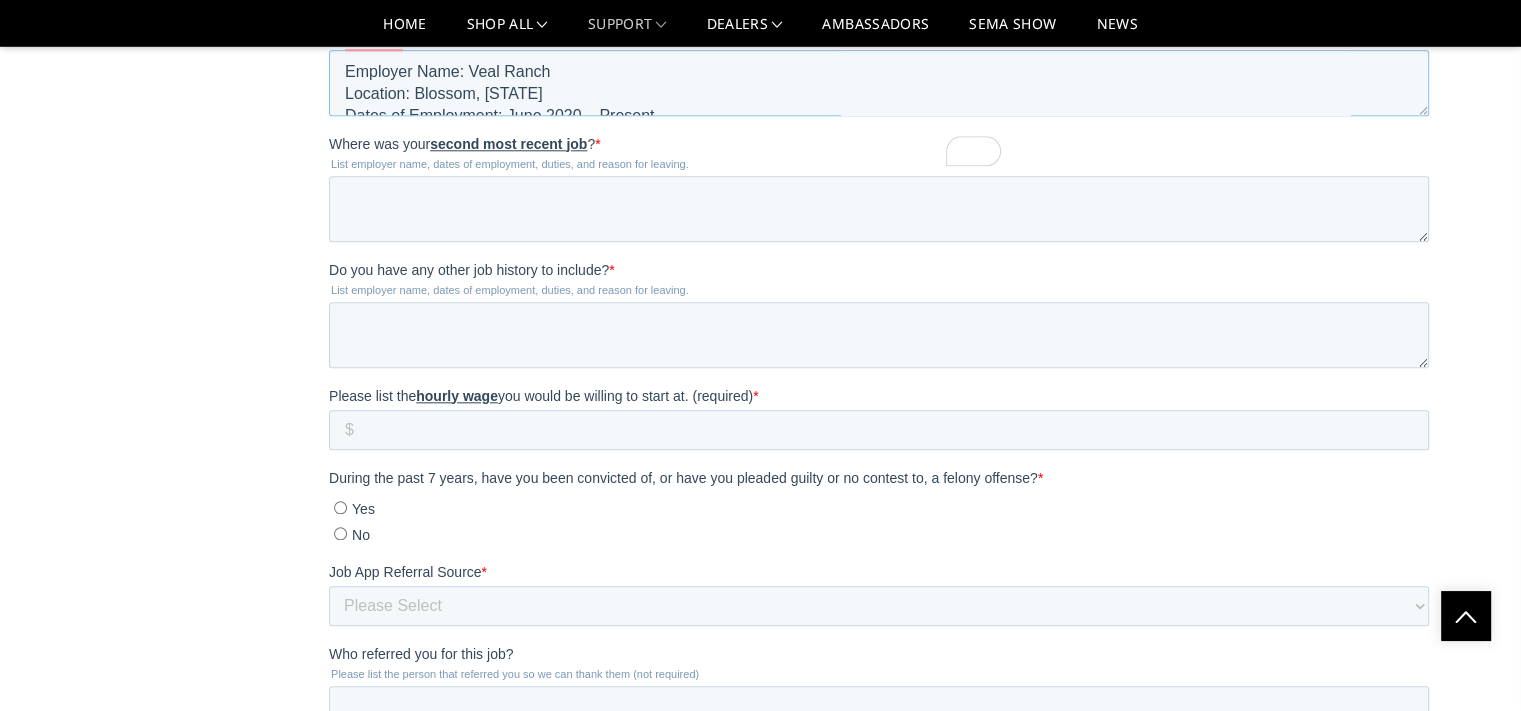 scroll, scrollTop: 141, scrollLeft: 0, axis: vertical 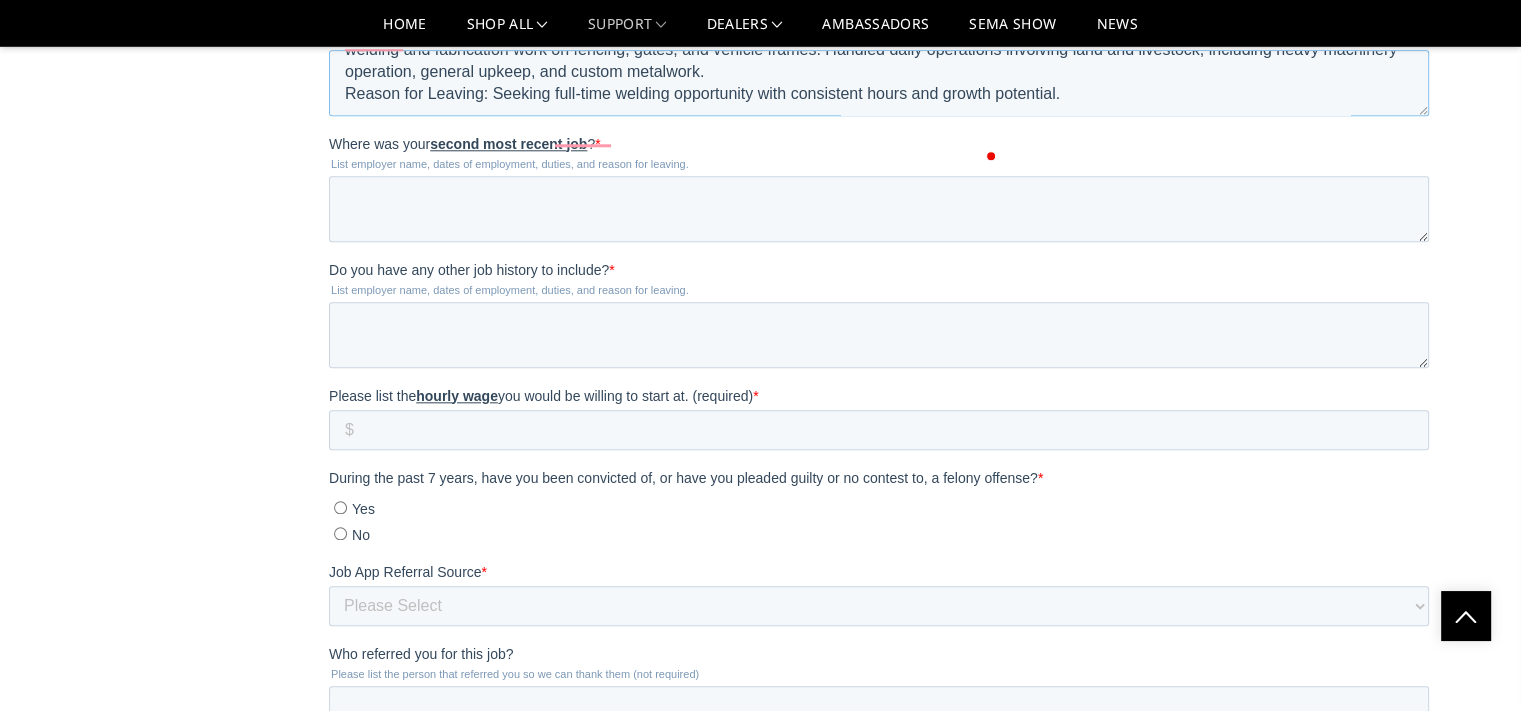type on "Employer Name: Veal Ranch
Location: Blossom, [STATE]
Dates of Employment: June 2020 – Present
Duties: Lead Ranch Hand responsible for the maintenance and repair of all ranch equipment, including diesel trucks, tractors, and trailers. Performed welding and fabrication work on fencing, gates, and vehicle frames. Handled daily operations involving land and livestock, including heavy machinery operation, general upkeep, and custom metalwork.
Reason for Leaving: Seeking full-time welding opportunity with consistent hours and growth potential." 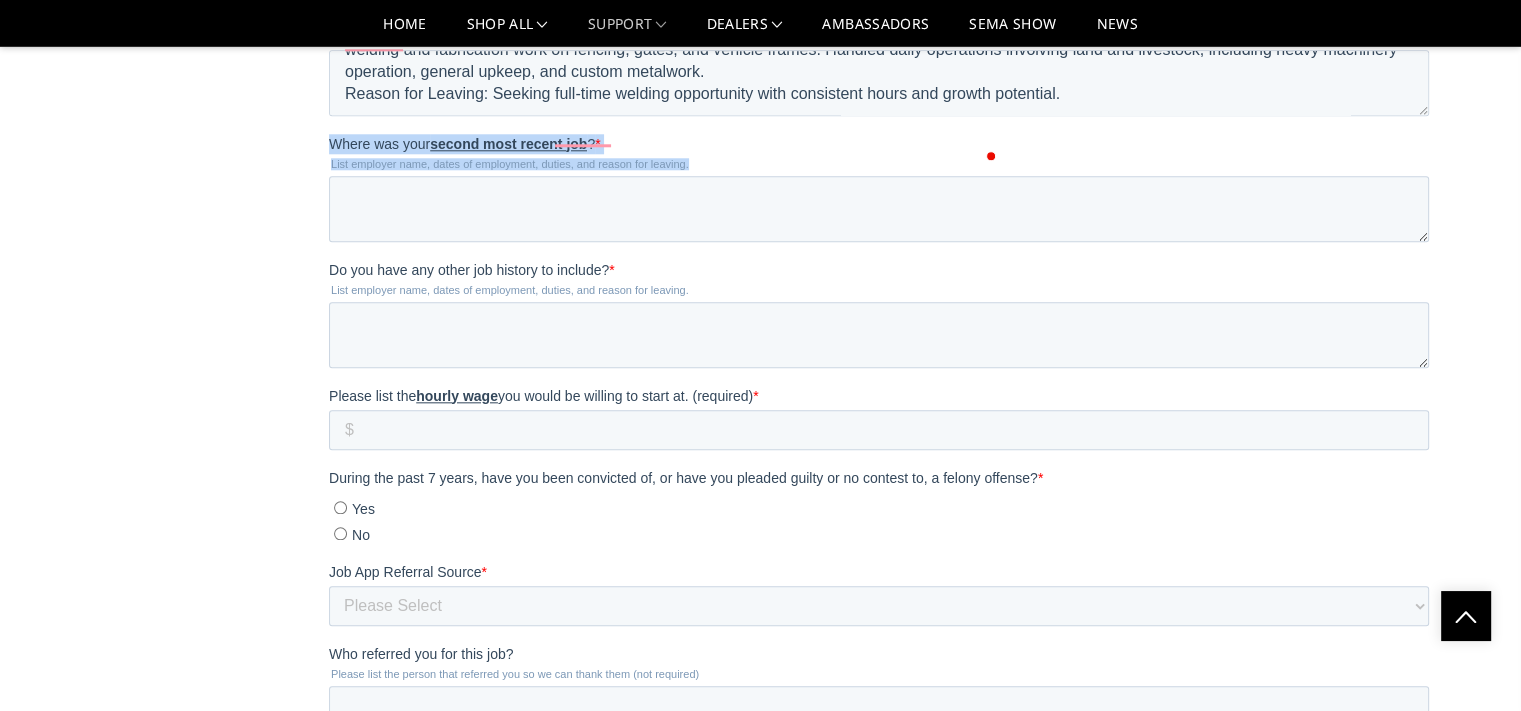 drag, startPoint x: 782, startPoint y: 234, endPoint x: 853, endPoint y: -160, distance: 400.3461 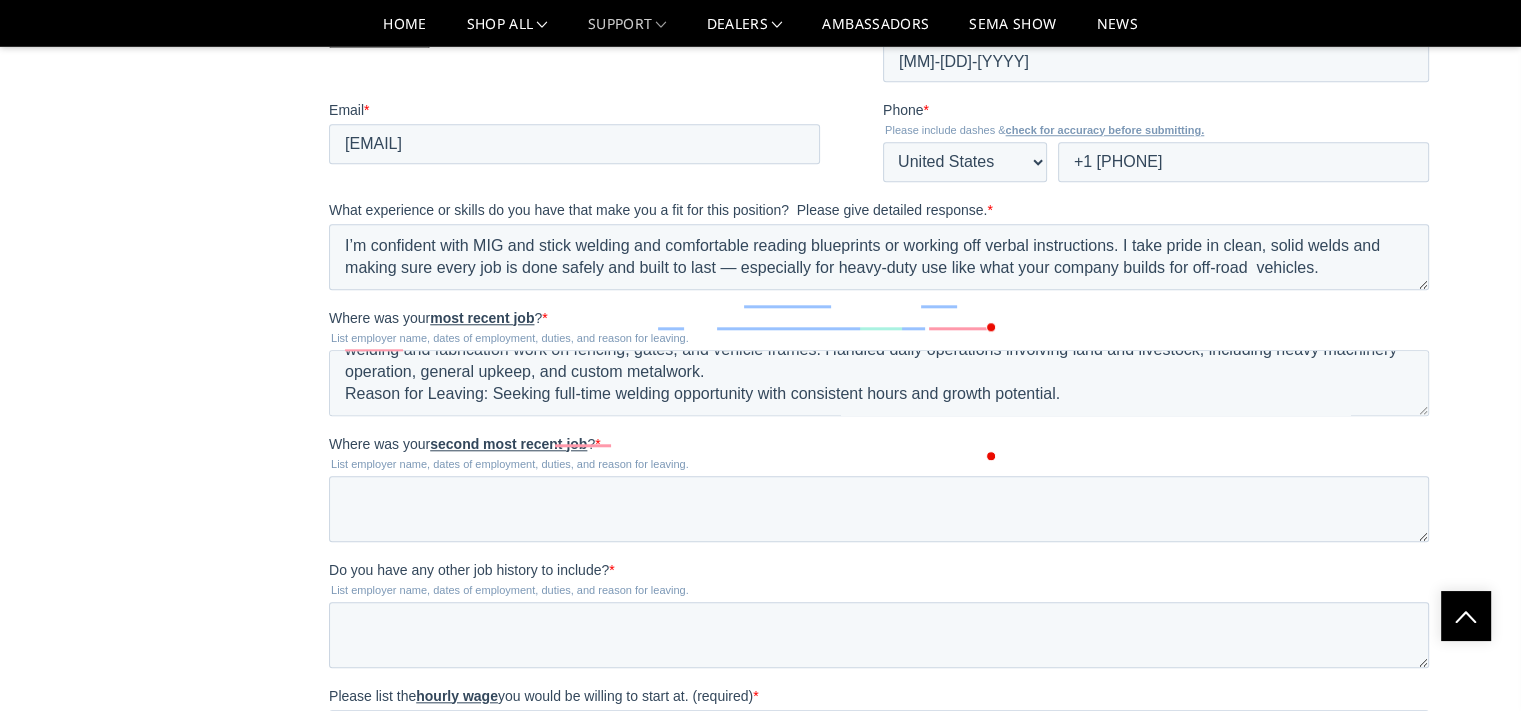 scroll, scrollTop: 1900, scrollLeft: 0, axis: vertical 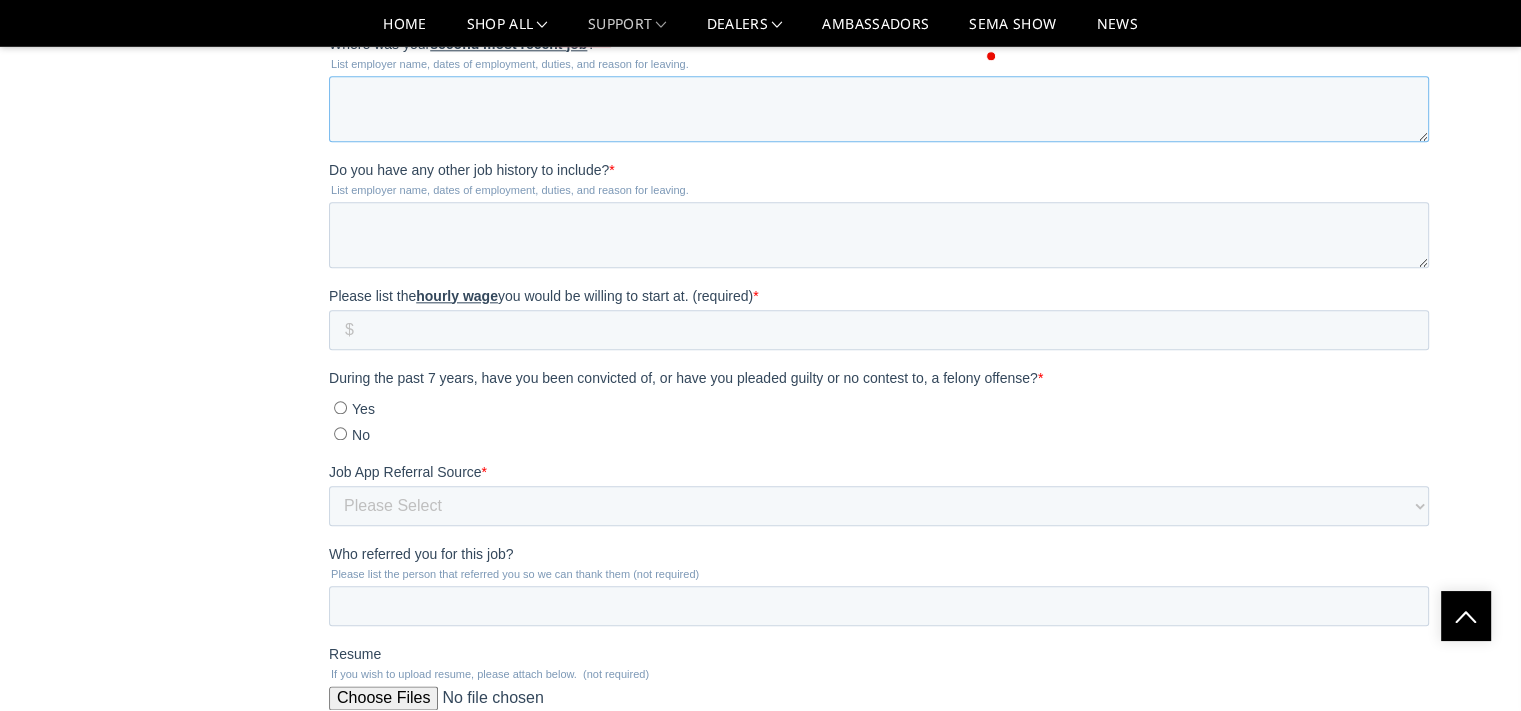 click on "Where was your  second most recent job ? *" at bounding box center [879, 109] 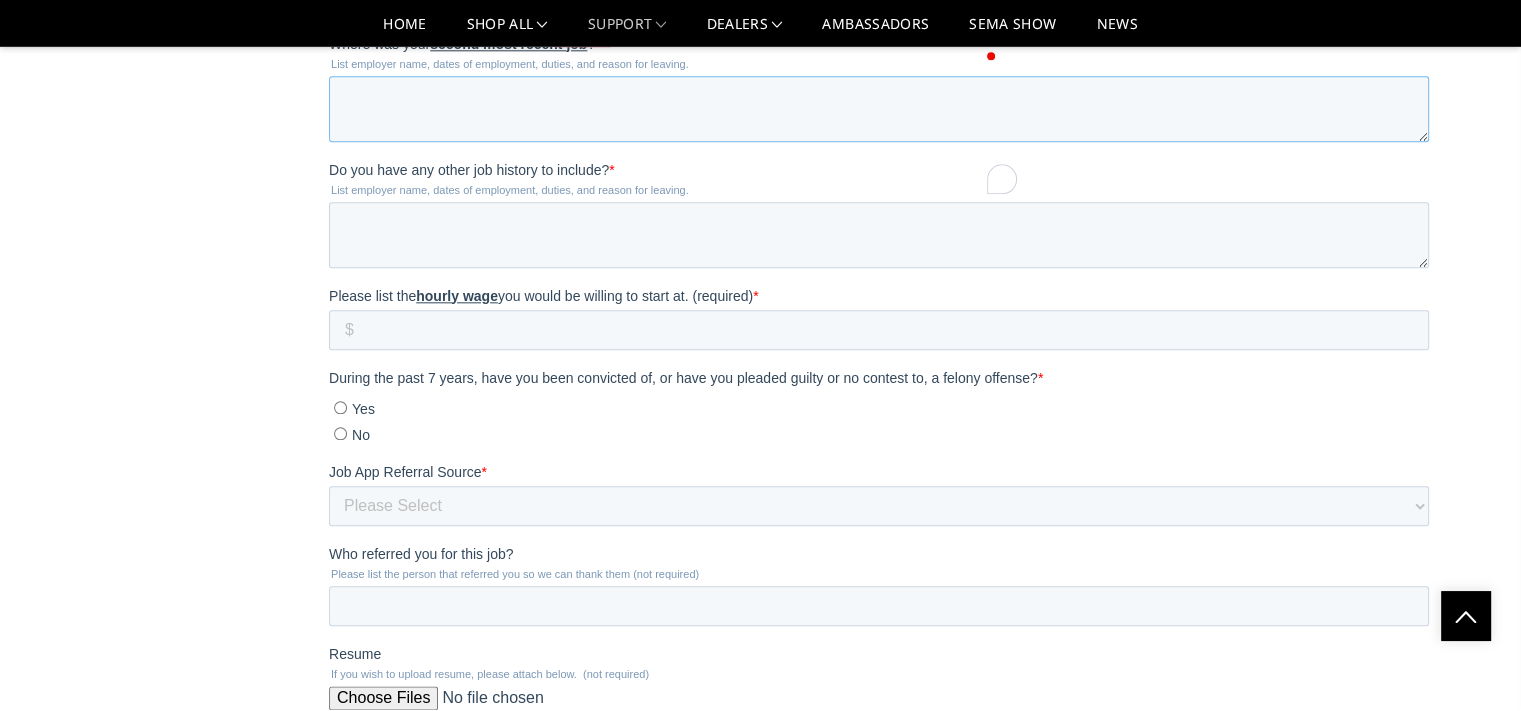 paste on "Employer Name: PJ Trailers
Location: Sumner, [STATE]
Dates of Employment: June 2019 – June 2020
Duties: Assembled and welded trailer frames and components in a production environment. Read blueprints and followed specifications to ensure high-quality welds. Operated various tools and machinery, maintained a clean and safe work area, and met daily production goals.
Reason for Leaving: Left due to being repeatedly blamed for issues outside of his control during the COVID-19 shutdowns and chose to pursue work with family at Veal Ranch." 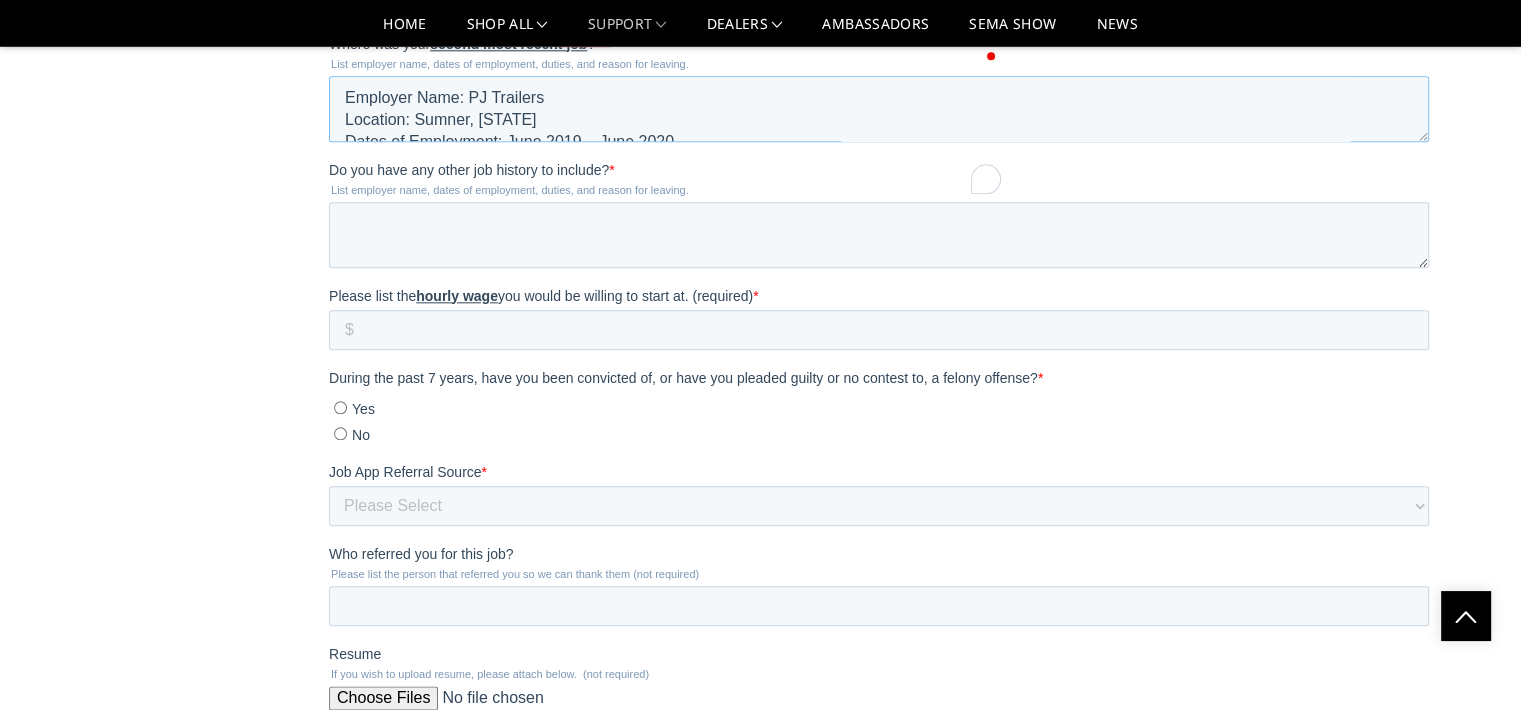 scroll, scrollTop: 119, scrollLeft: 0, axis: vertical 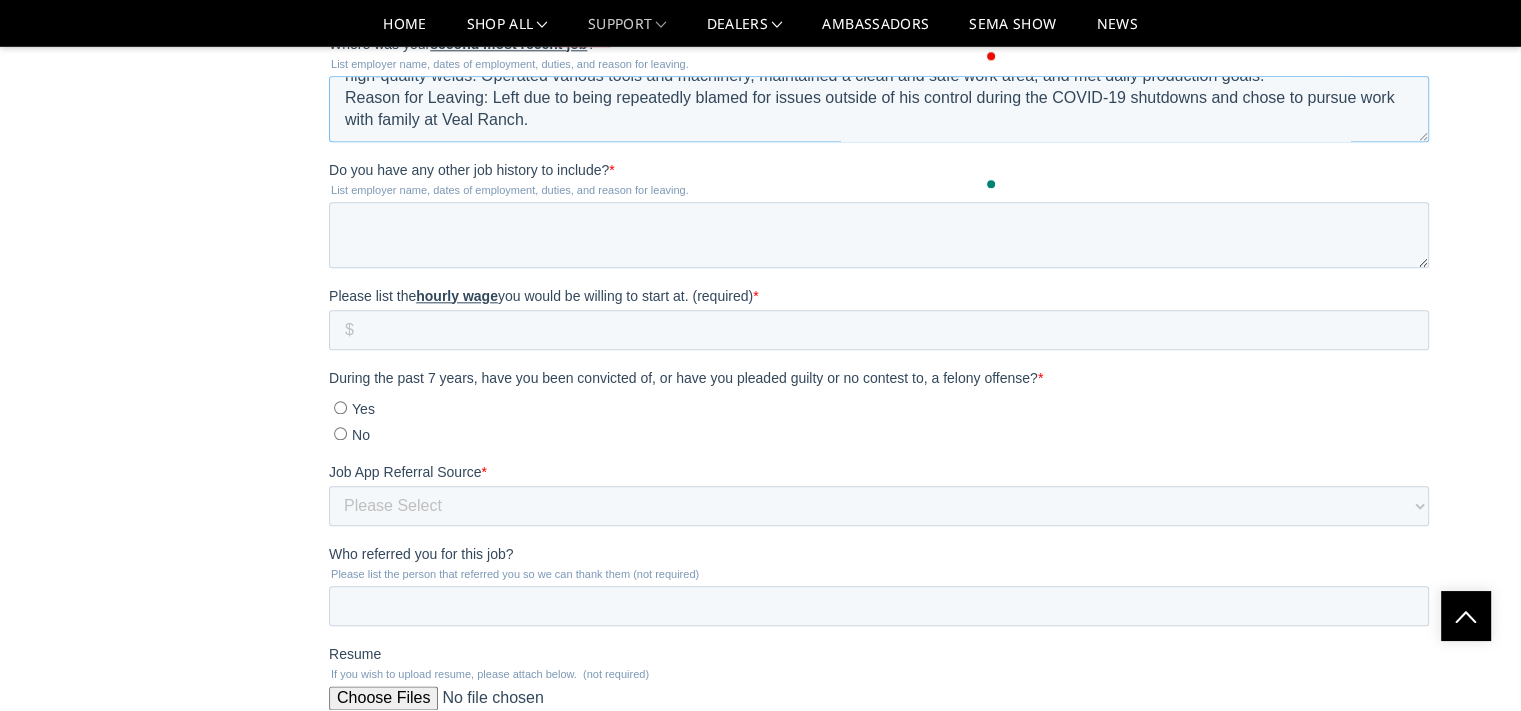 drag, startPoint x: 977, startPoint y: 162, endPoint x: 490, endPoint y: 168, distance: 487.03696 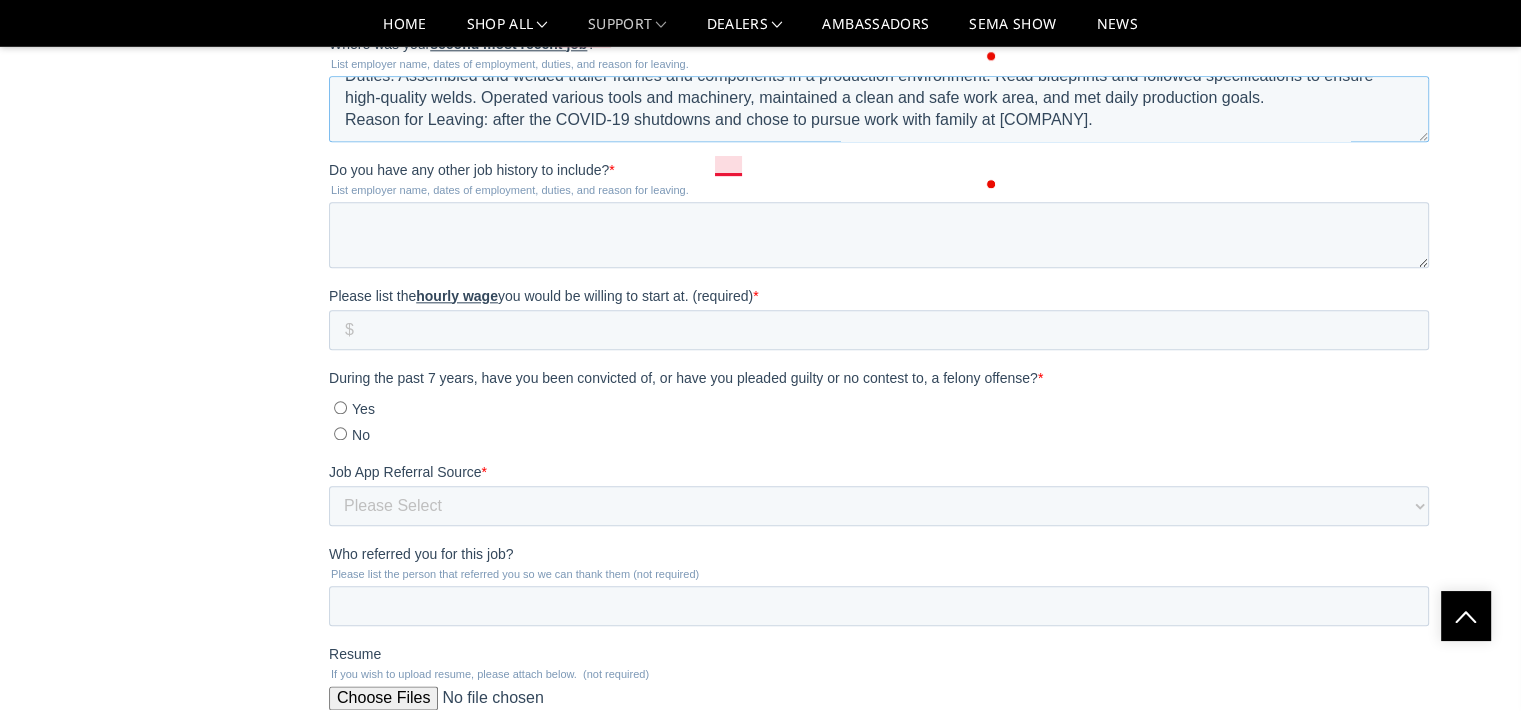click on "Employer Name: [COMPANY]
Location: [CITY], [STATE]
Dates of Employment: June 2019 – June 2020
Duties: Assembled and welded trailer frames and components in a production environment. Read blueprints and followed specifications to ensure high-quality welds. Operated various tools and machinery, maintained a clean and safe work area, and met daily production goals.
Reason for Leaving: after the COVID-19 shutdowns and chose to pursue work with family at [COMPANY]." at bounding box center (879, 109) 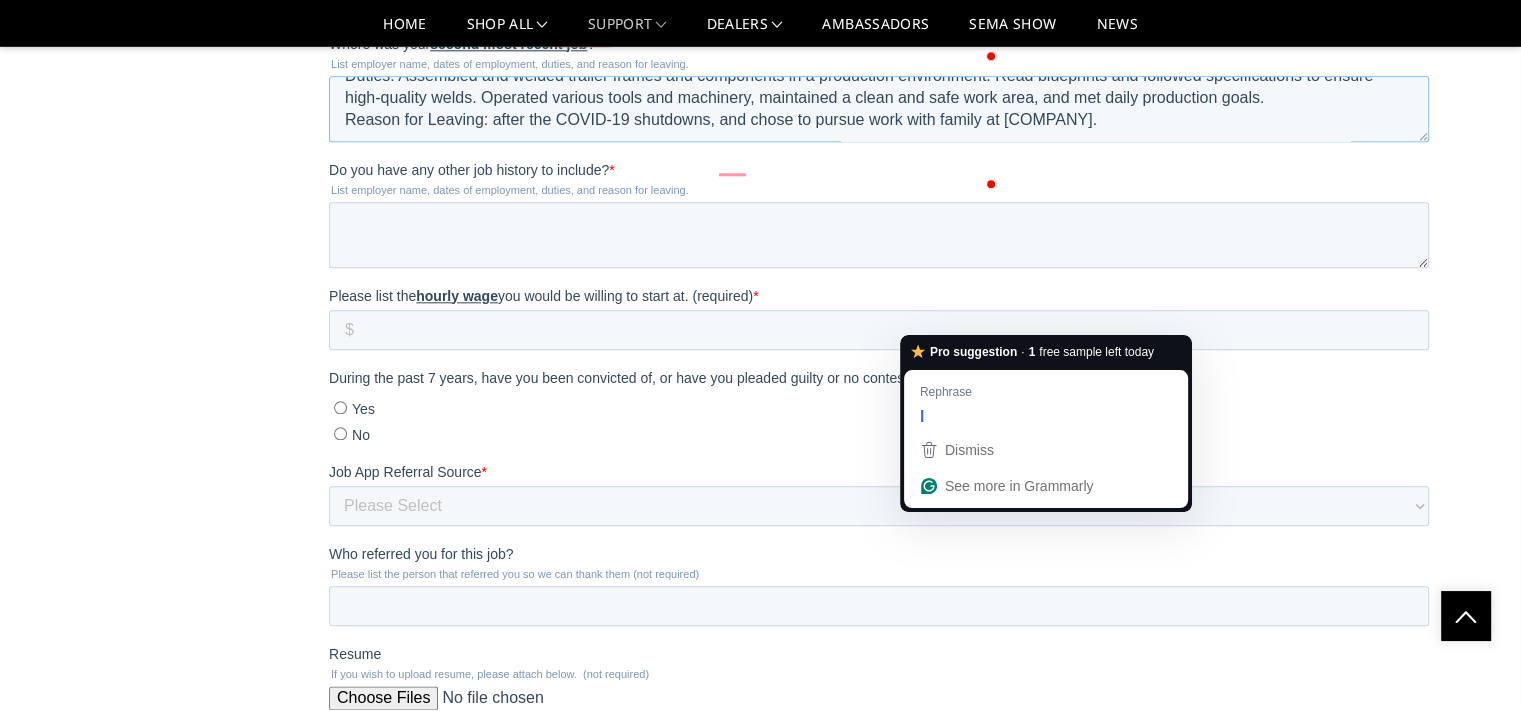 drag, startPoint x: 746, startPoint y: 162, endPoint x: 726, endPoint y: 157, distance: 20.615528 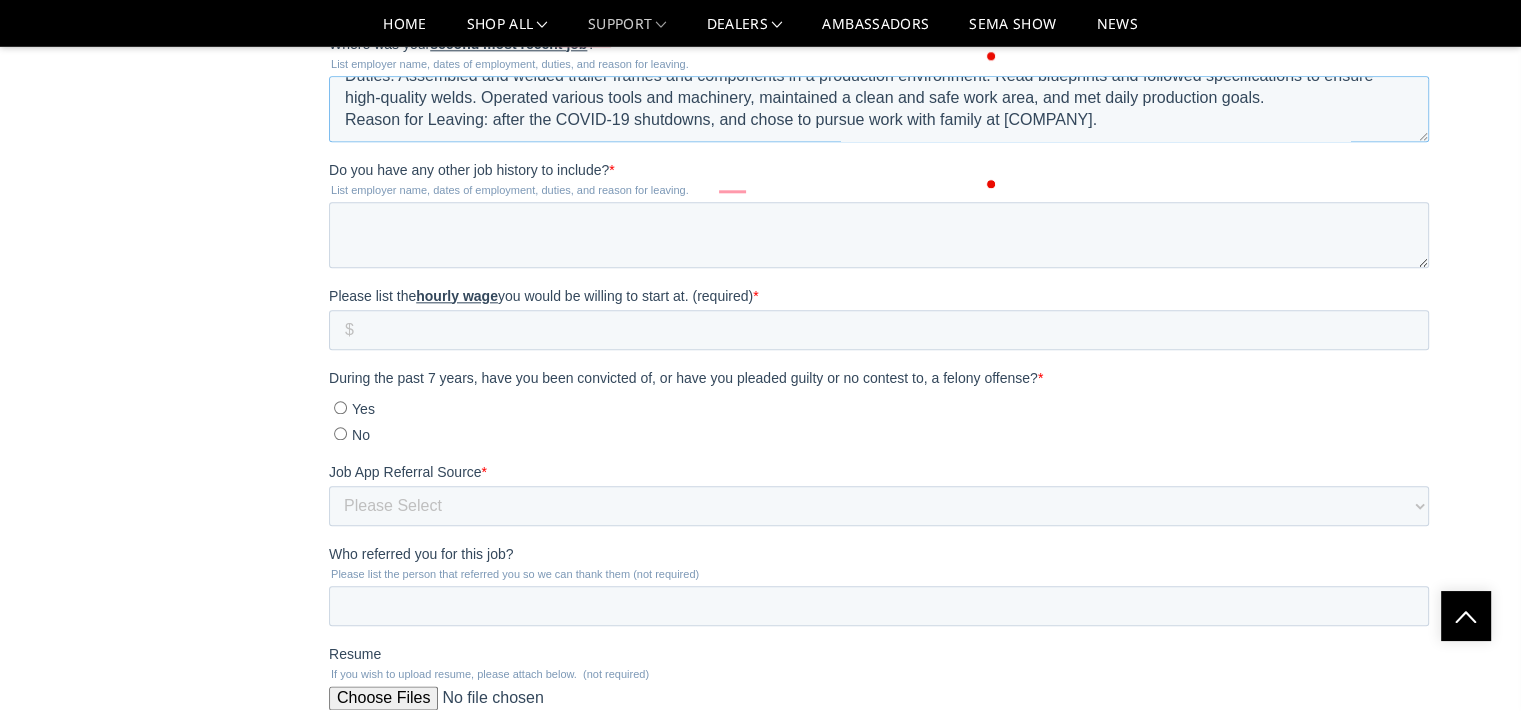 drag, startPoint x: 784, startPoint y: 203, endPoint x: 772, endPoint y: 194, distance: 15 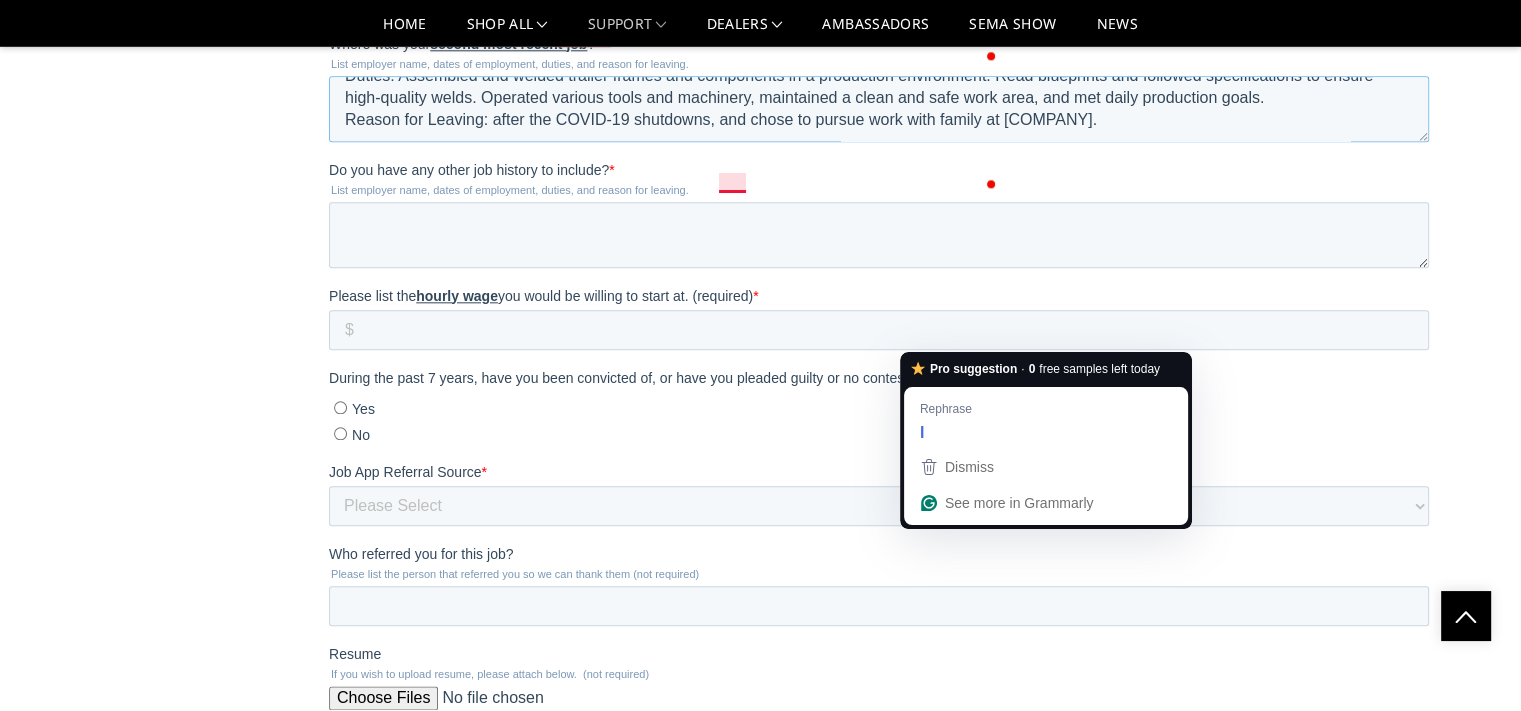 drag, startPoint x: 746, startPoint y: 181, endPoint x: 722, endPoint y: 181, distance: 24 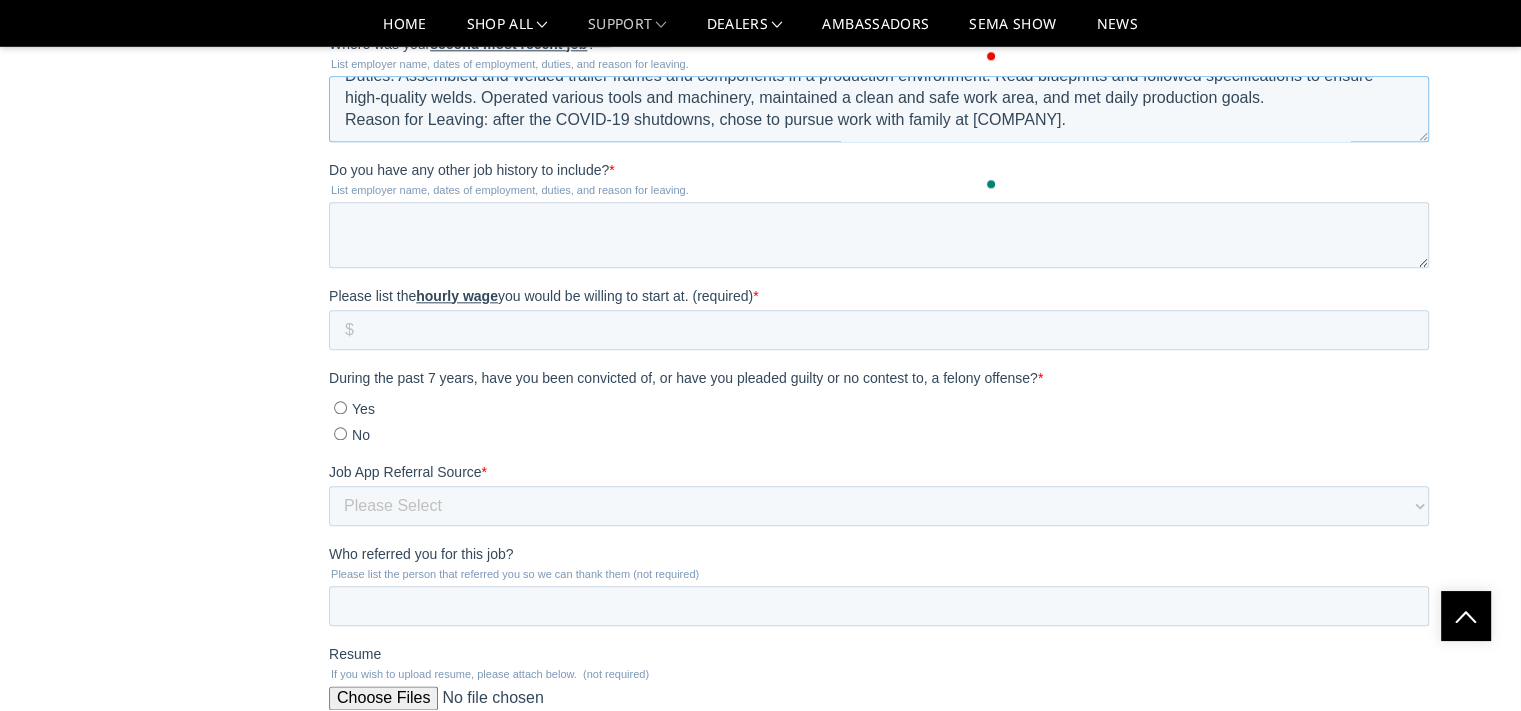 scroll, scrollTop: 132, scrollLeft: 0, axis: vertical 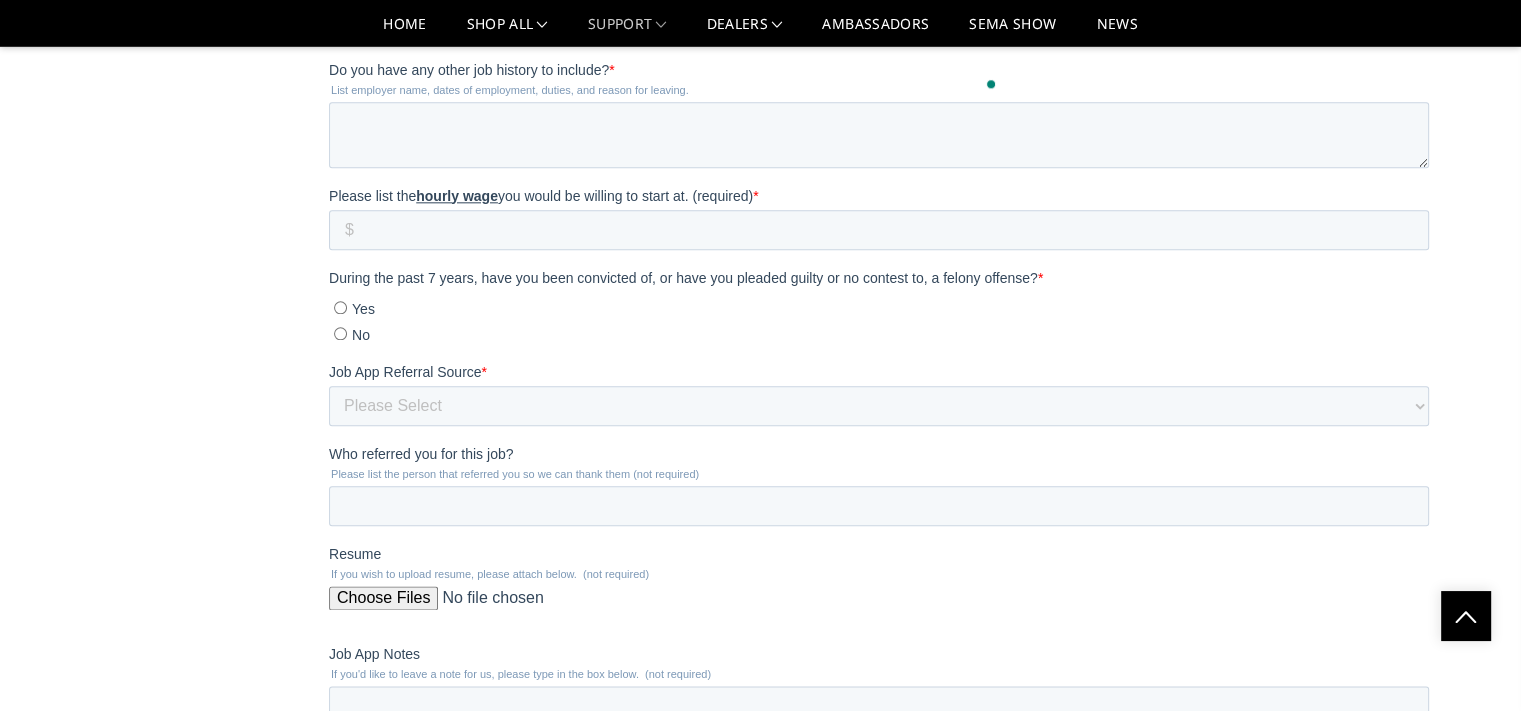 type on "Employer Name: [COMPANY]
Location: [CITY], [STATE]
Dates of Employment: June 2019 – June 2020
Duties: Assembled and welded trailer frames and components in a production environment. Read blueprints and followed specifications to ensure high-quality welds. Operated various tools and machinery, maintained a clean and safe work area, and met daily production goals.
Reason for Leaving: after the COVID-19 shutdowns, chose to pursue work with family at [COMPANY]." 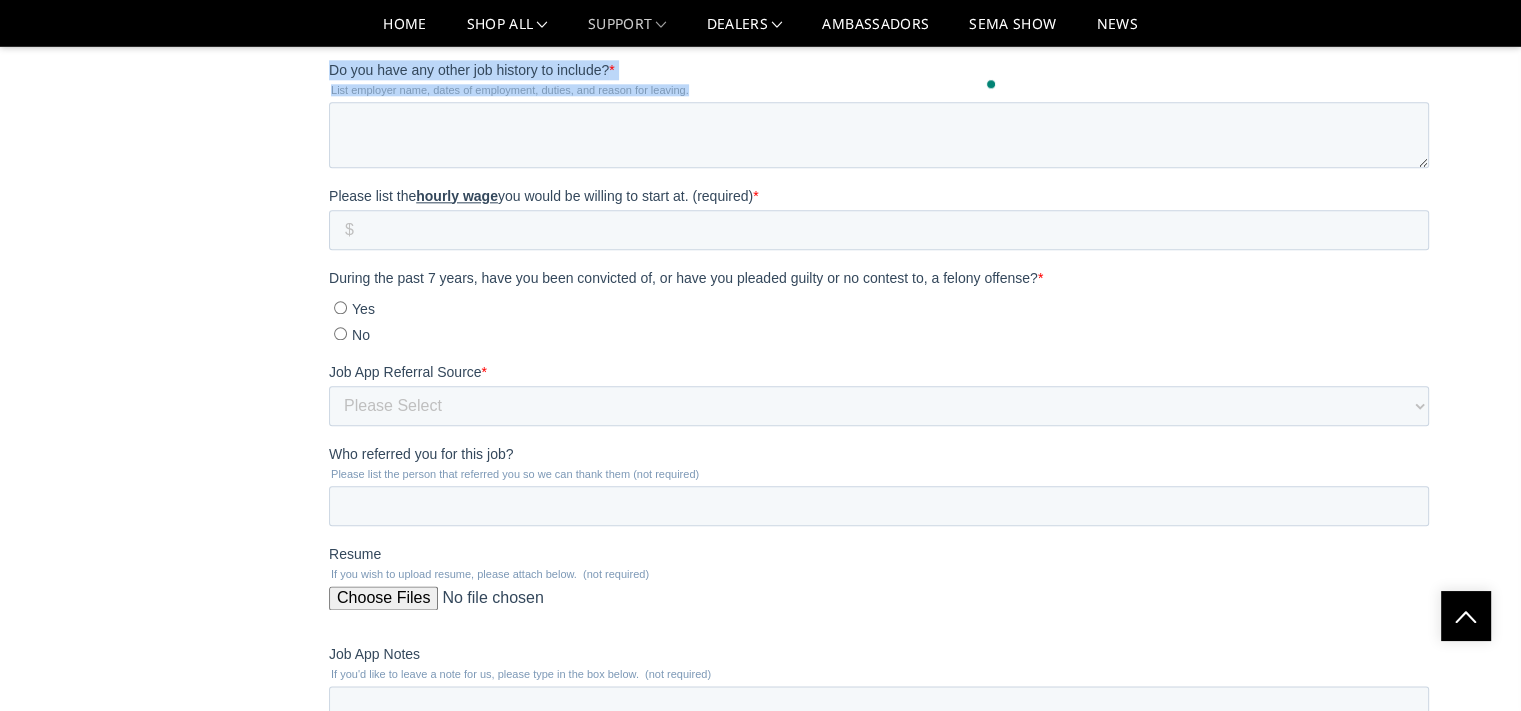 drag, startPoint x: 654, startPoint y: 141, endPoint x: 330, endPoint y: 129, distance: 324.22214 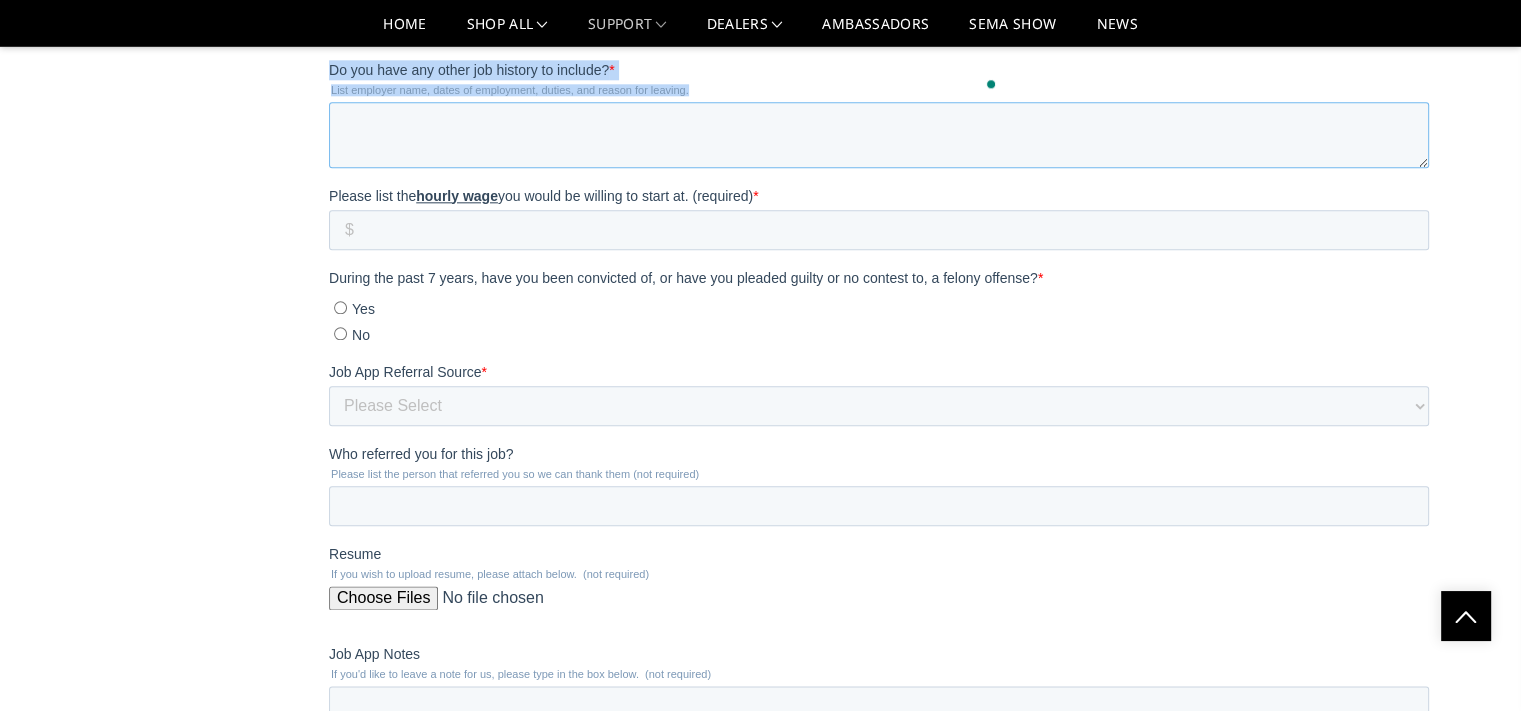 click on "Do you have any other job history to include? *" at bounding box center (879, 135) 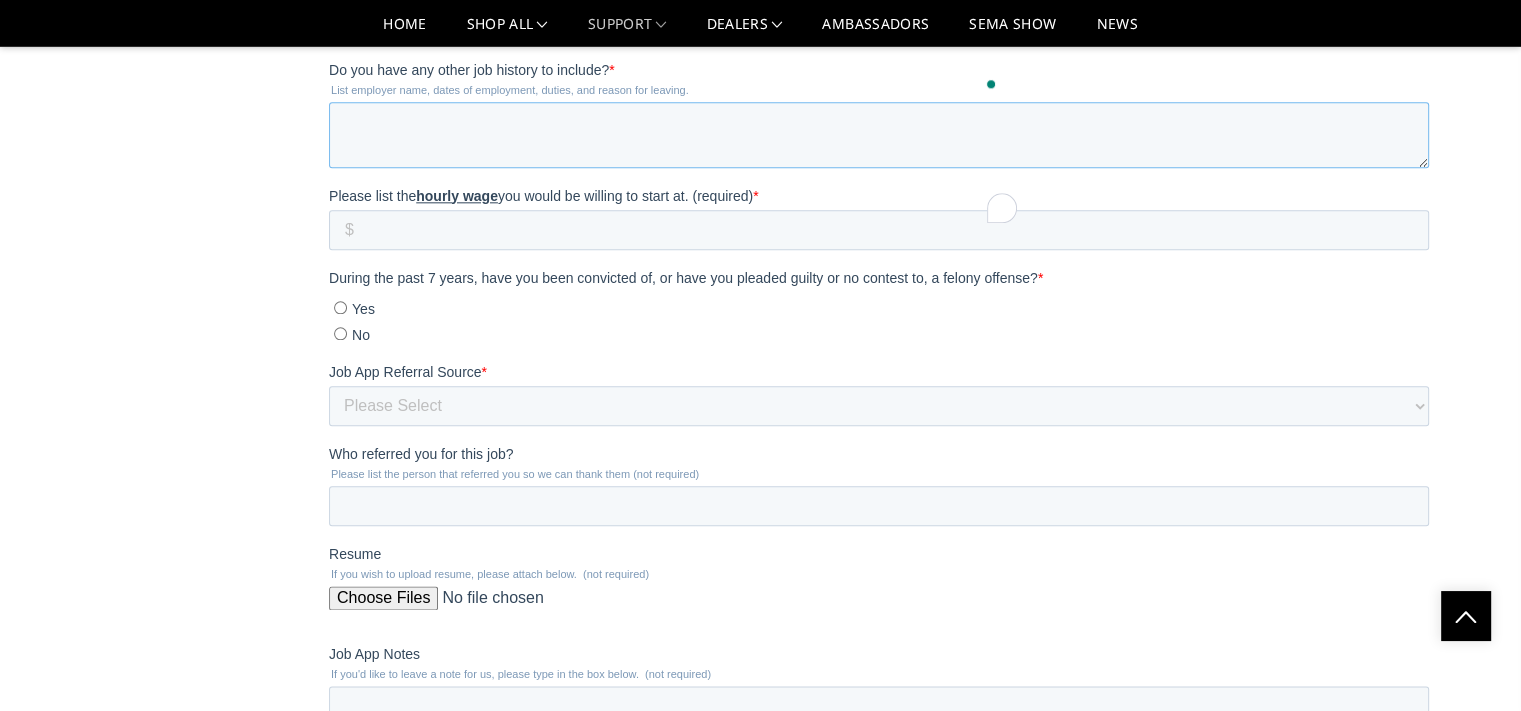 scroll, scrollTop: 2200, scrollLeft: 0, axis: vertical 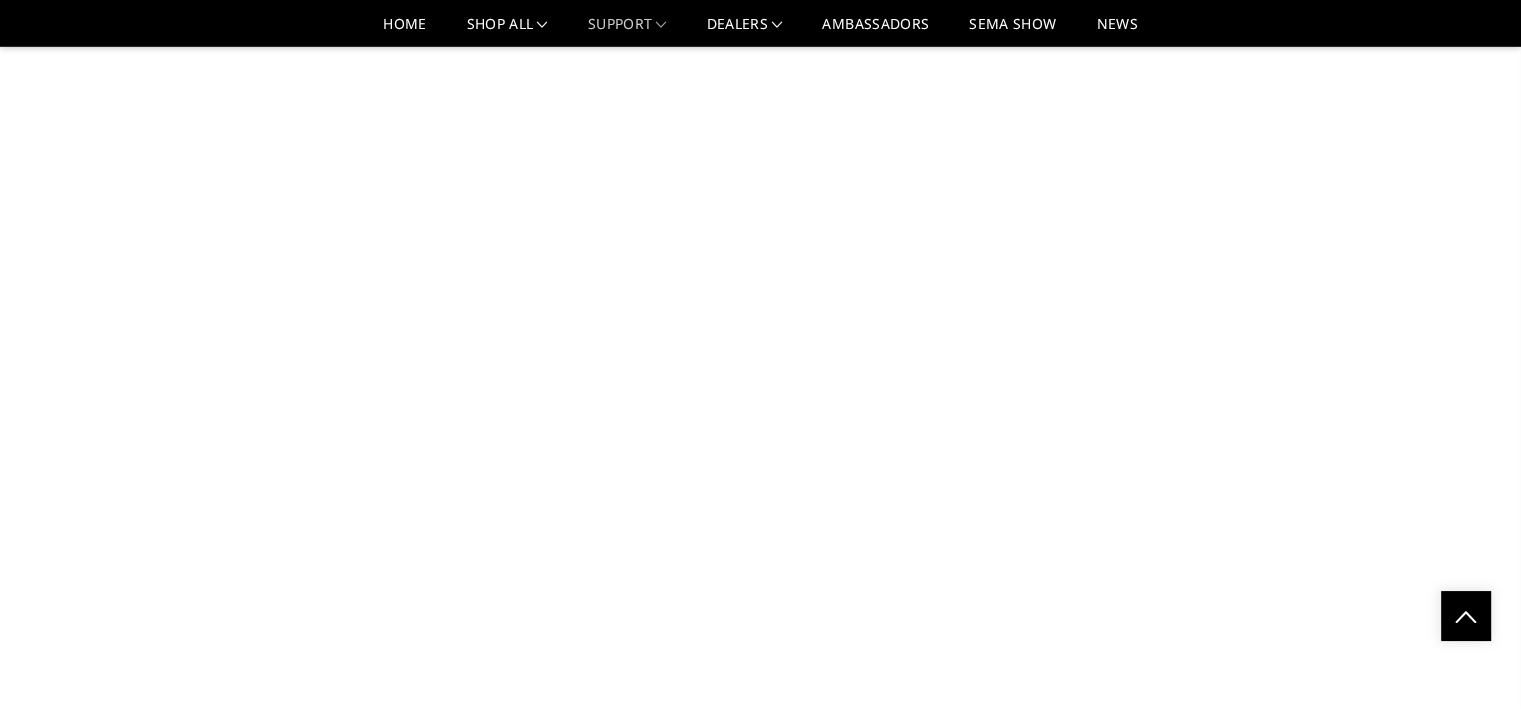 select on "MIG Welder" 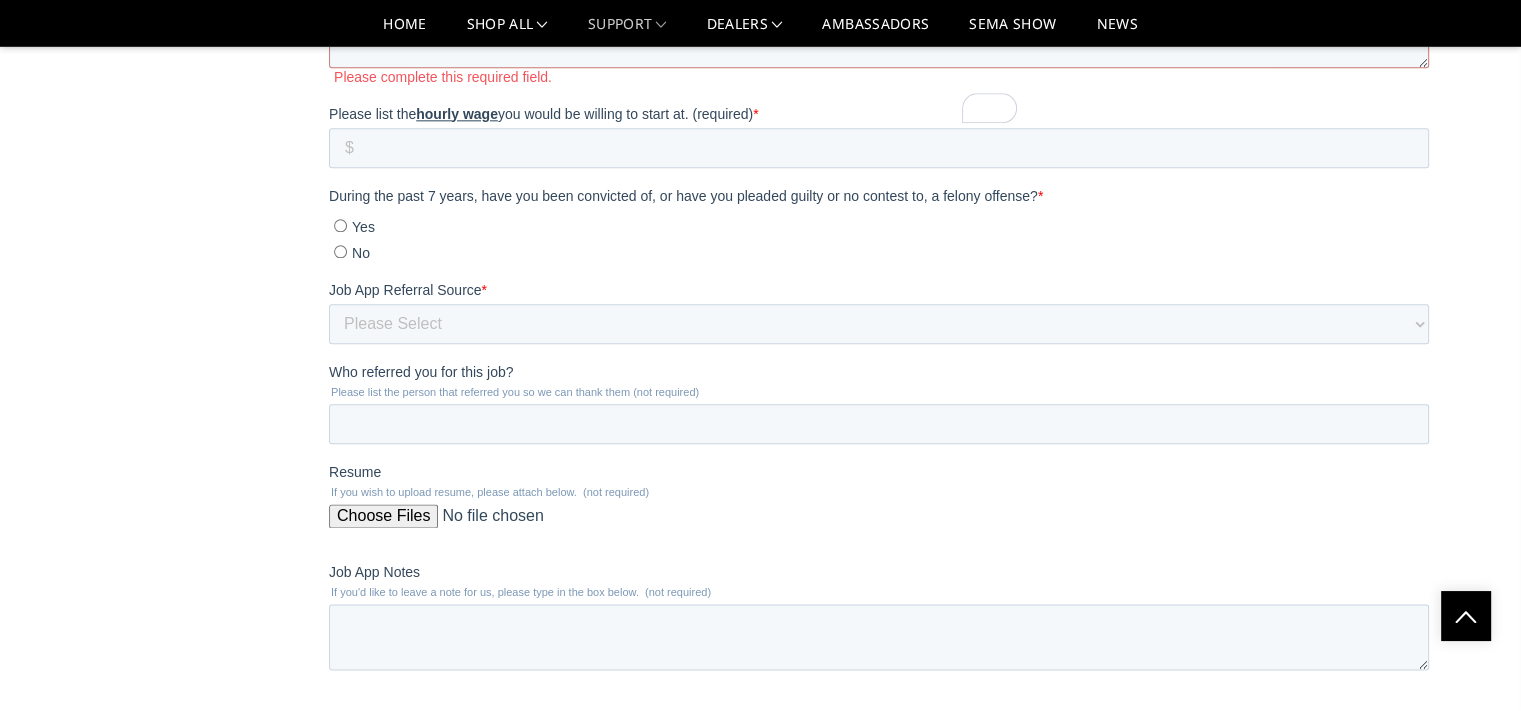 scroll, scrollTop: 0, scrollLeft: 0, axis: both 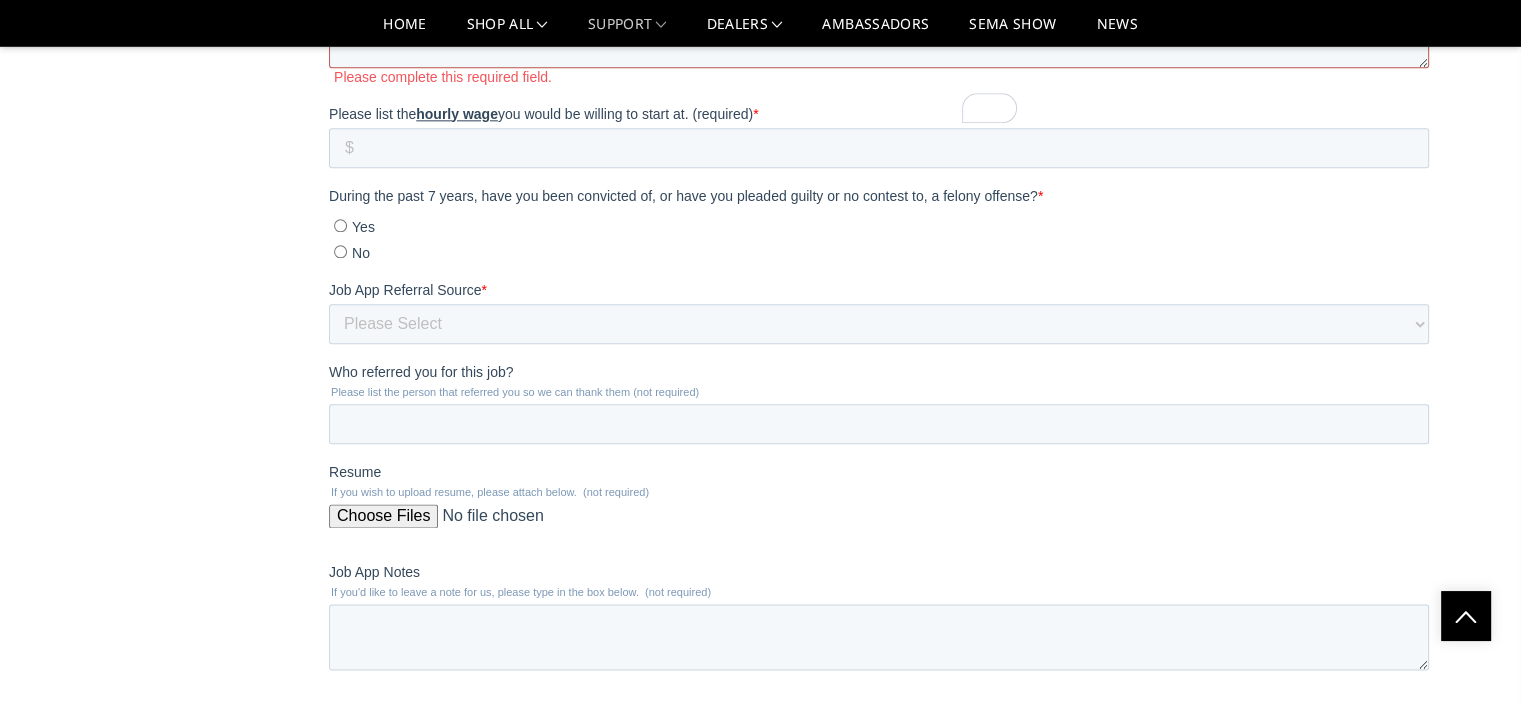 click on "Do you have any other job history to include? *" at bounding box center [879, 35] 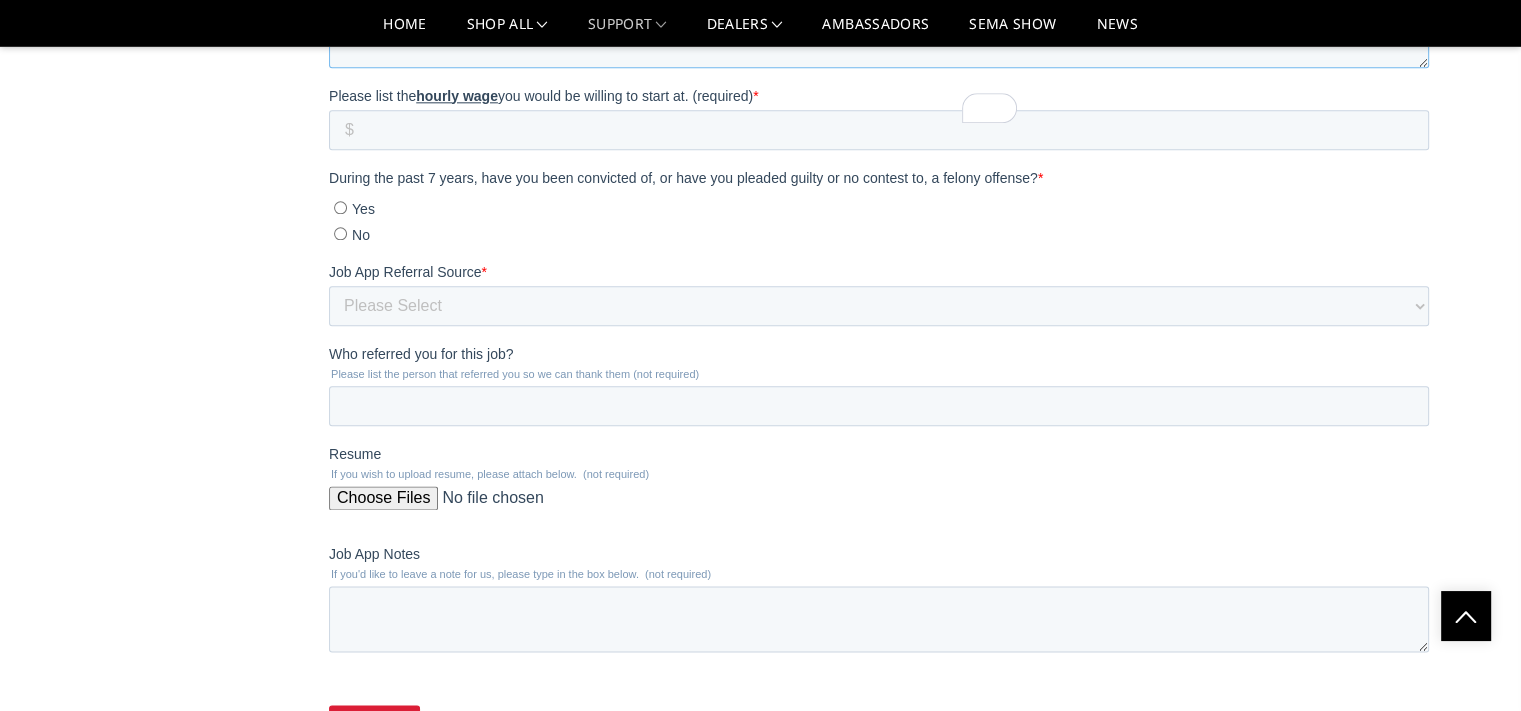 paste on "Employer Name: NOV (National Oilwell Varco)
Location: Houston, TX
Dates of Employment: March 2016 – December 2018
Duties: Worked in manufacturing and assembly, assisting in the production of oilfield equipment. Operated machinery, followed safety procedures, read blueprints, and performed quality checks on completed components. Collaborated with team members to meet strict production deadlines in a fast-paced industrial setting.
Reason for Leaving: Laid off due to a company-wide reduction in workforce." 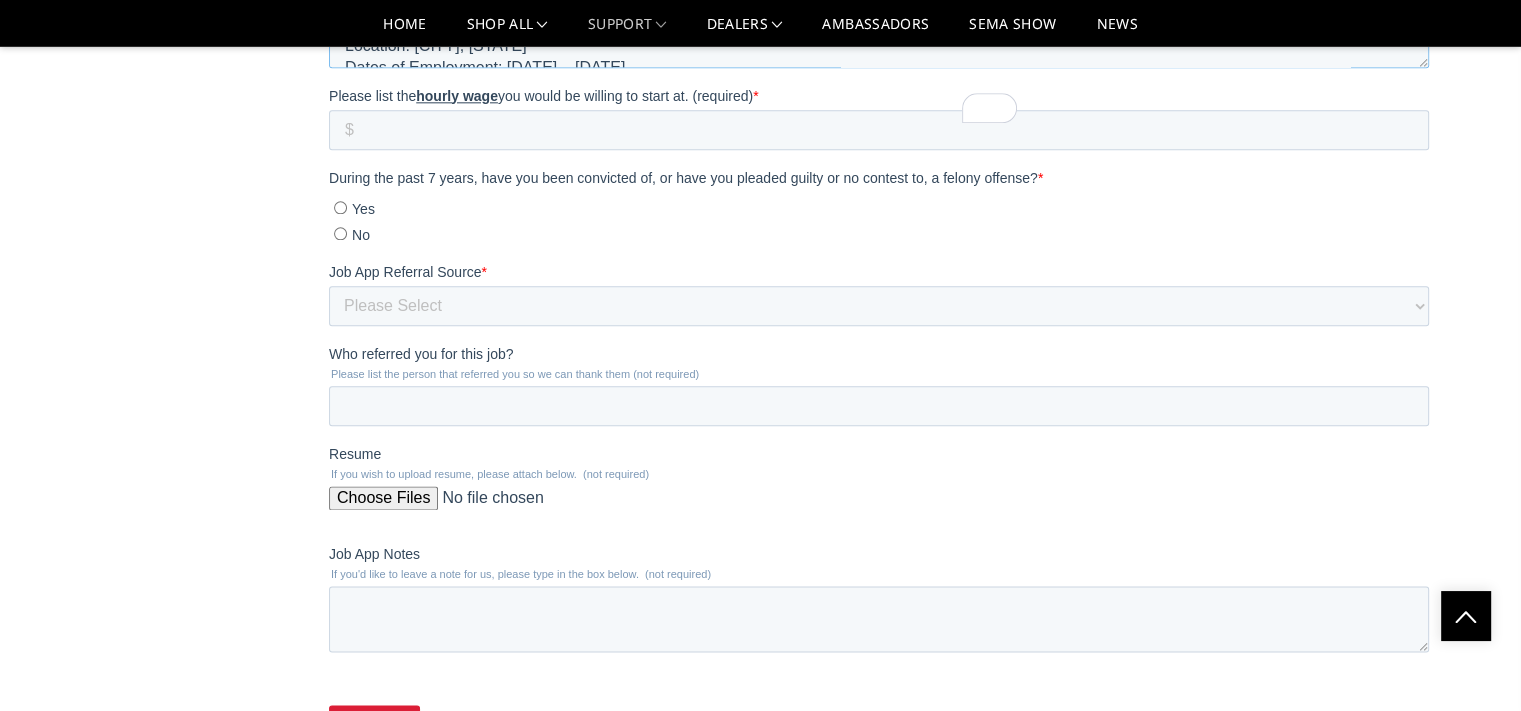 scroll, scrollTop: 119, scrollLeft: 0, axis: vertical 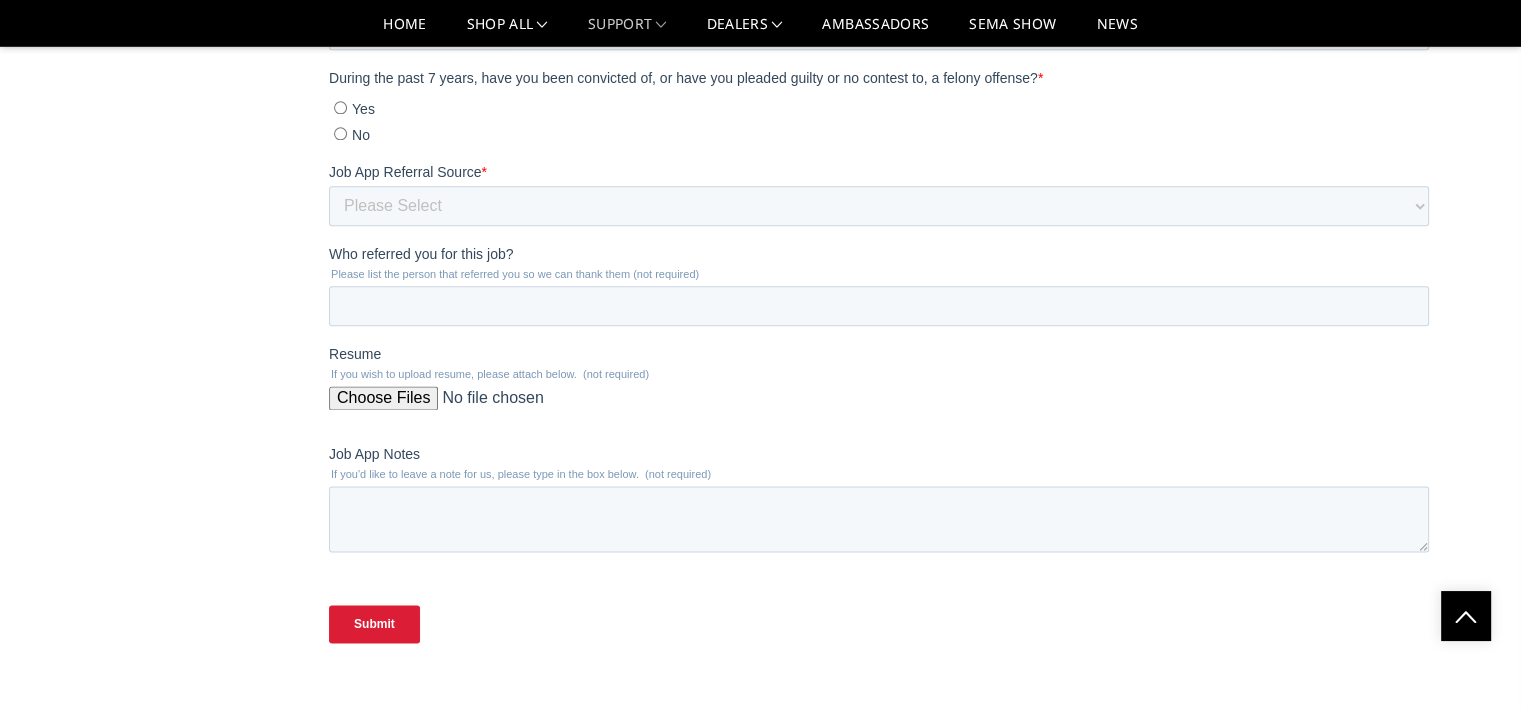 type on "Employer Name: NOV (National Oilwell Varco)
Location: Houston, TX
Dates of Employment: March 2016 – December 2018
Duties: Worked in manufacturing and assembly, assisting in the production of oilfield equipment. Operated machinery, followed safety procedures, read blueprints, and performed quality checks on completed components. Collaborated with team members to meet strict production deadlines in a fast-paced industrial setting.
Reason for Leaving: Laid off due to a company-wide reduction in workforce." 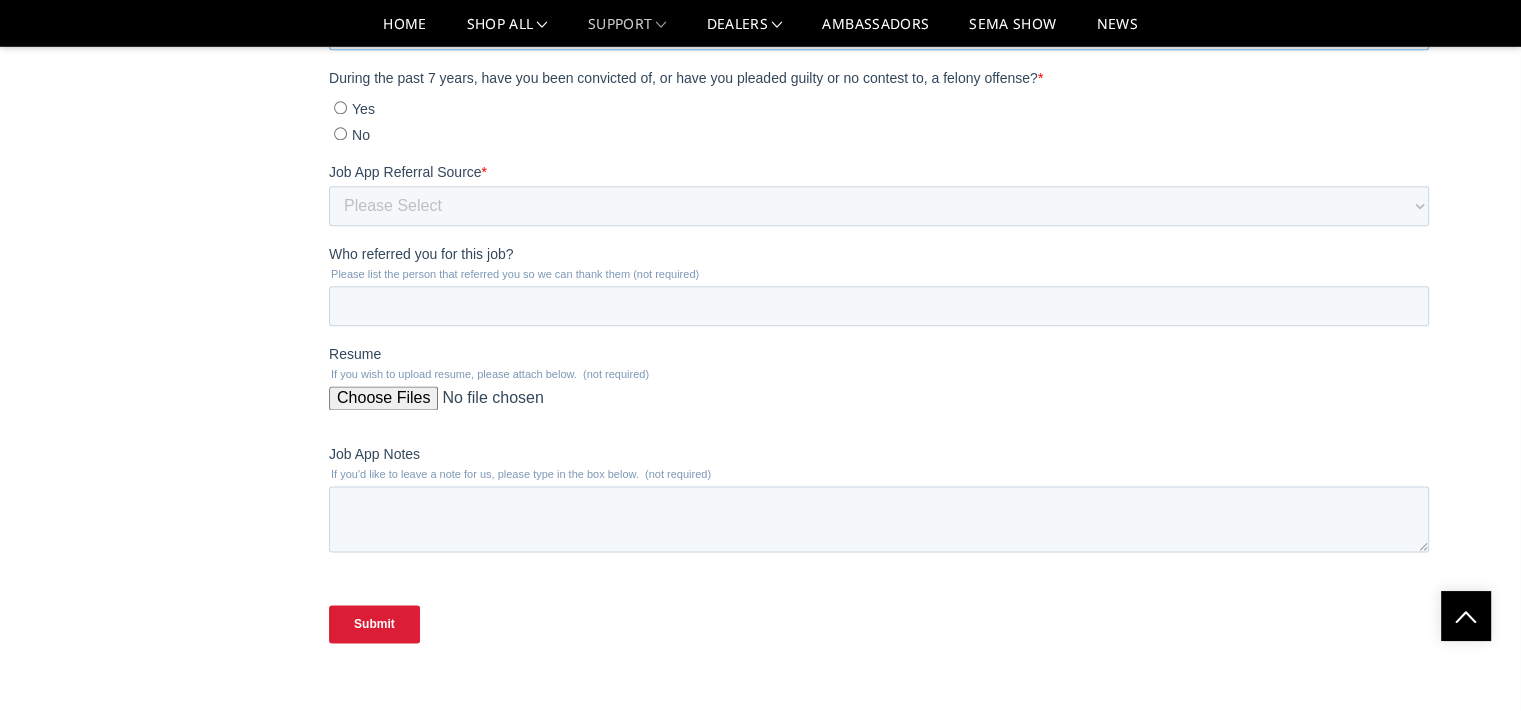 click on "Please list the  hourly wage  you would be willing to start at. (required) *" at bounding box center [879, 30] 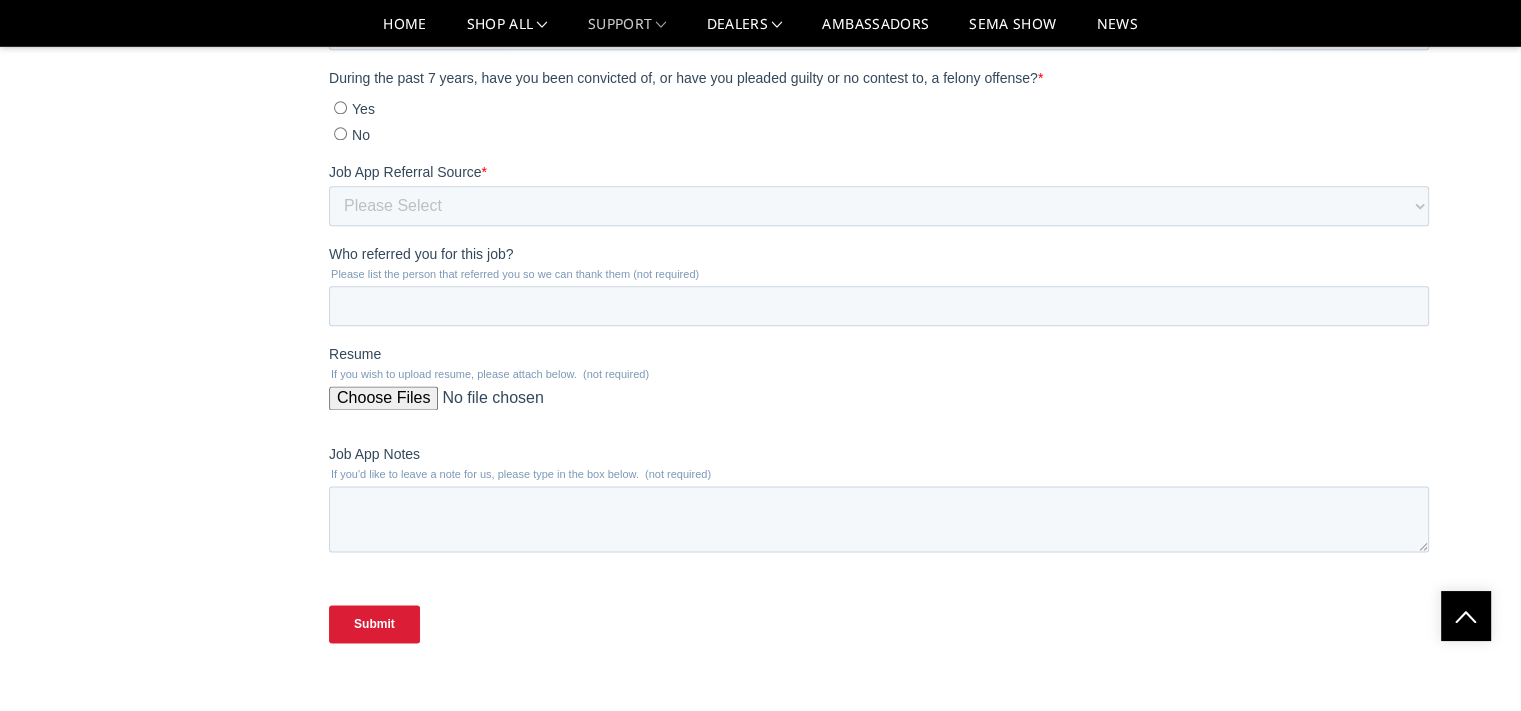 click on "Jobs
Web Pages
Support
FAQ
Install Instructions
Shipping
Warranty
Terms & Conditions
Cancellations & Returns
Discounts
Sponsorship
Check Lead Time
MAP Policy
Check Order Status
New Product Wait List
Contact  Us
Employment
Jobs" at bounding box center (761, -777) 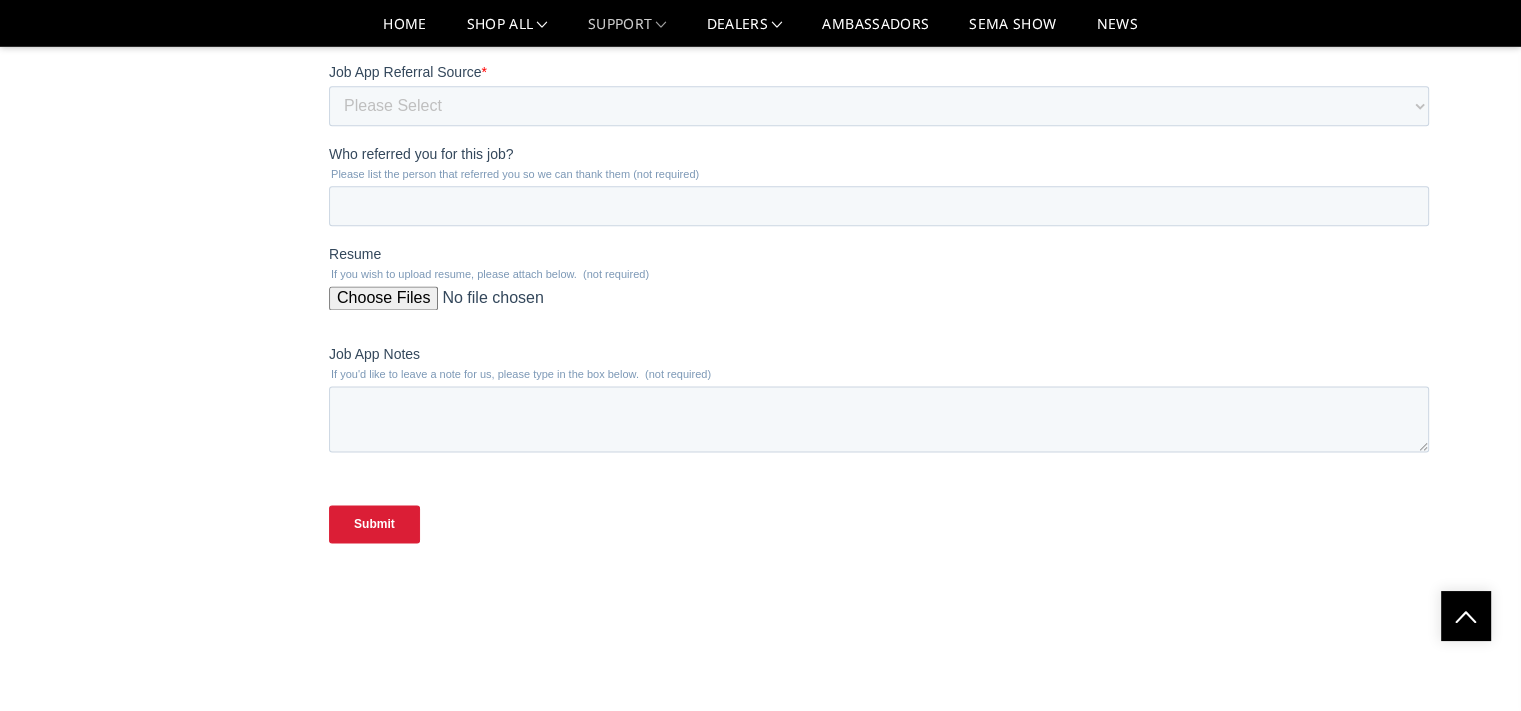 click on "No" at bounding box center (340, 33) 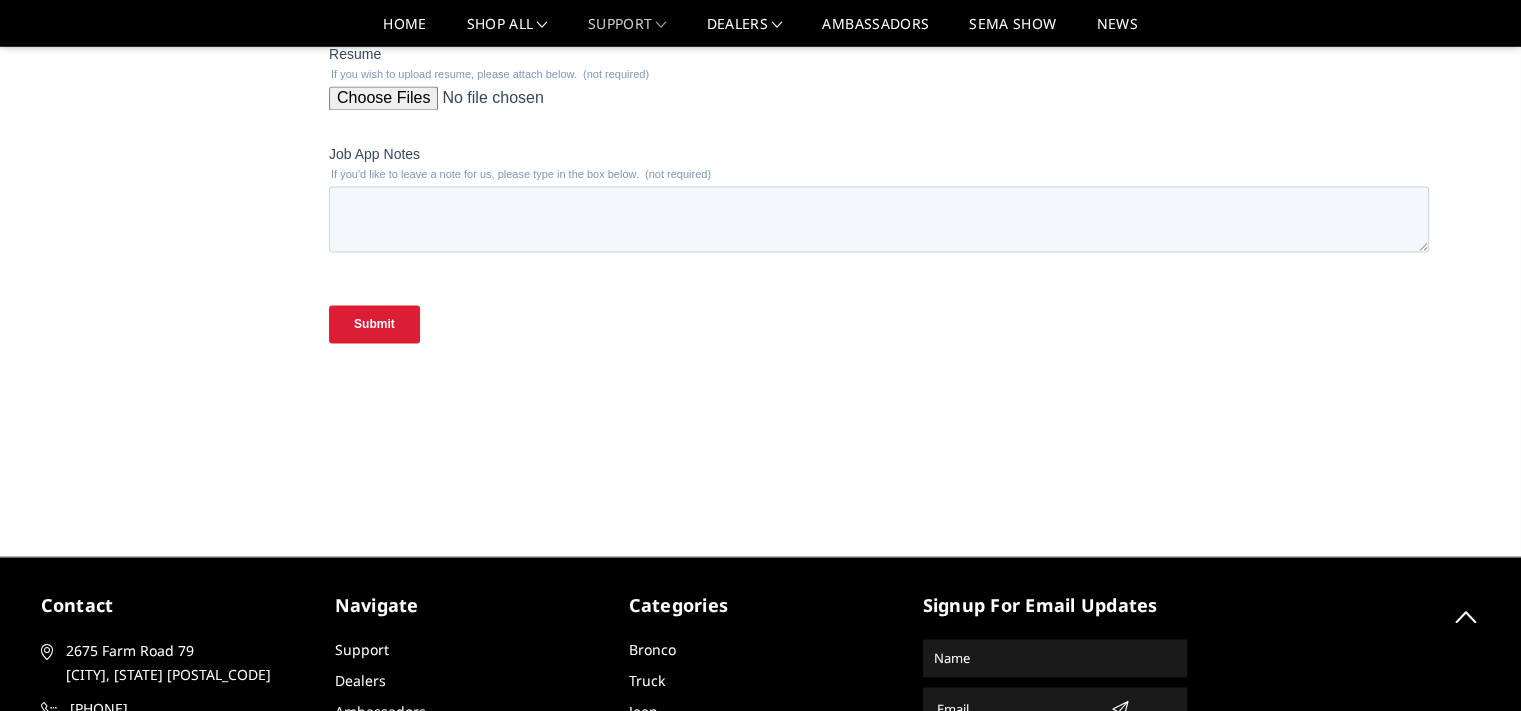 click on "Please Select Radio Ad Street Sign Someone who works there  Texas Workforce   Referred by friend Staffing Agency LinkedIn Indeed" at bounding box center (879, -94) 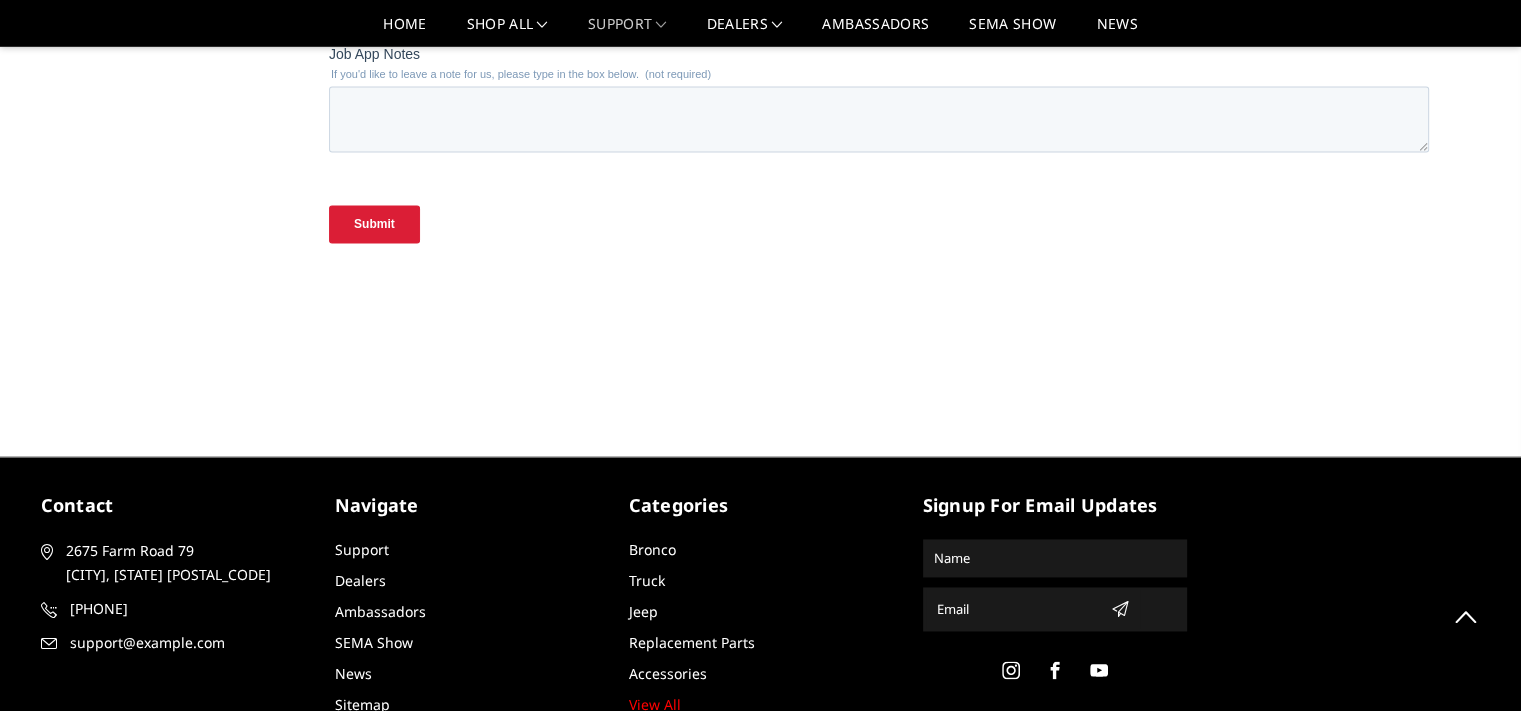 type on "Leroy Bucannan" 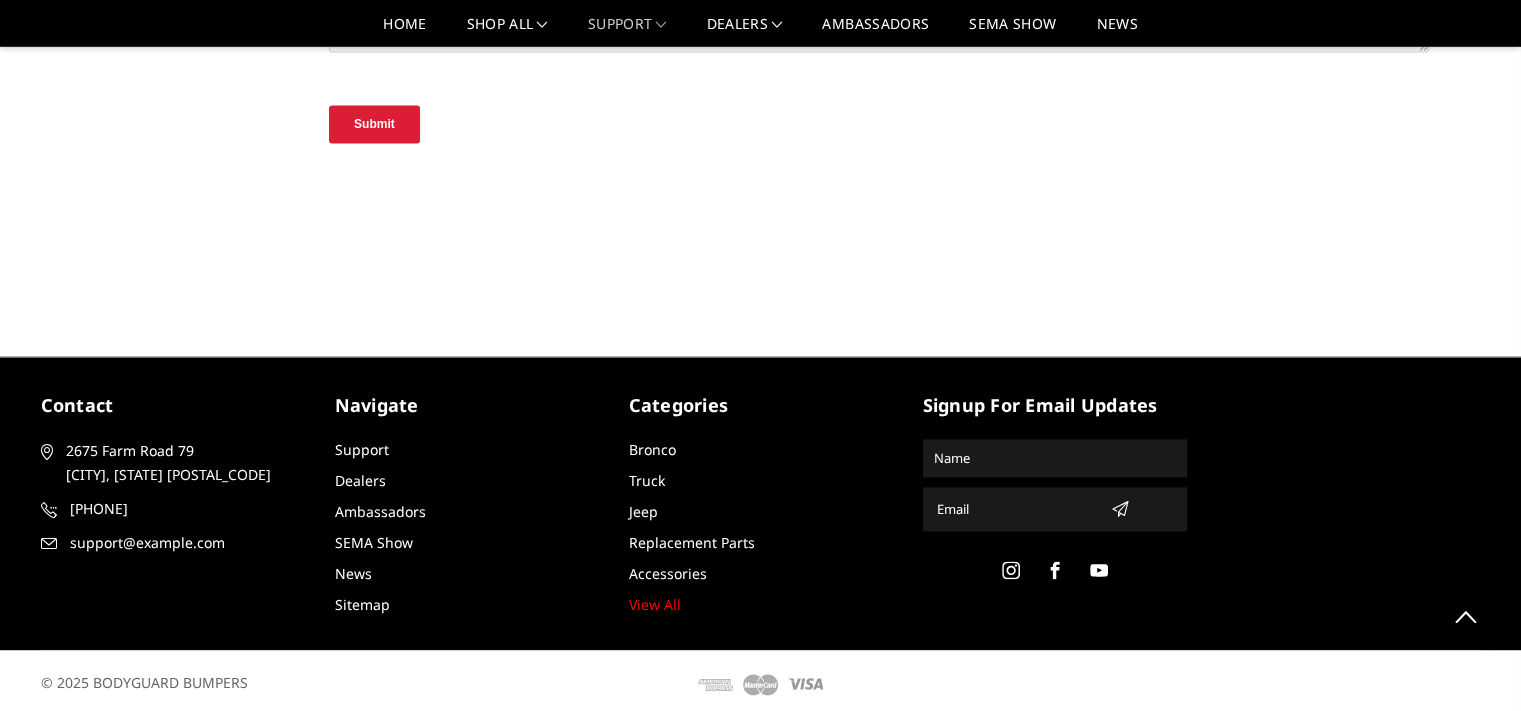 drag, startPoint x: 791, startPoint y: 48, endPoint x: 344, endPoint y: 14, distance: 448.2912 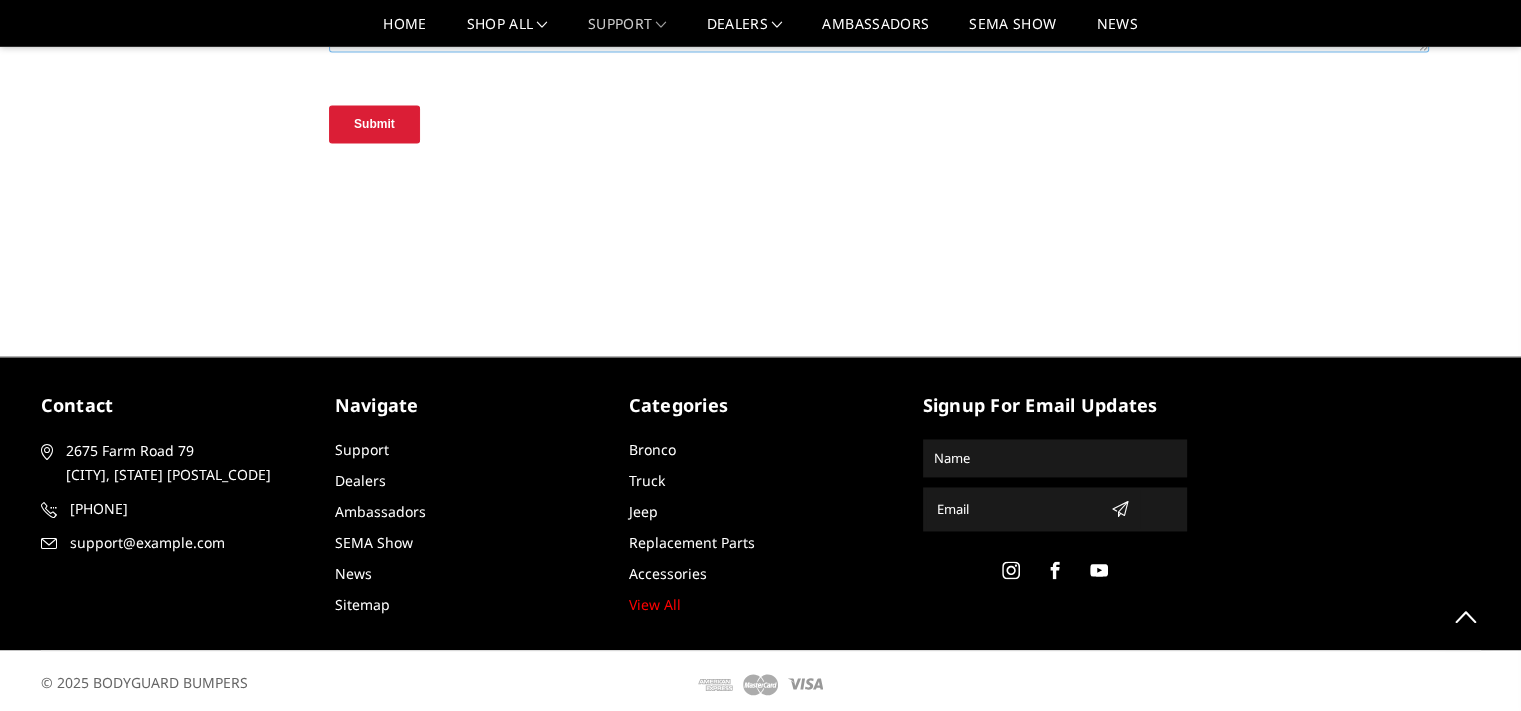 click on "Job App Notes" at bounding box center [879, 19] 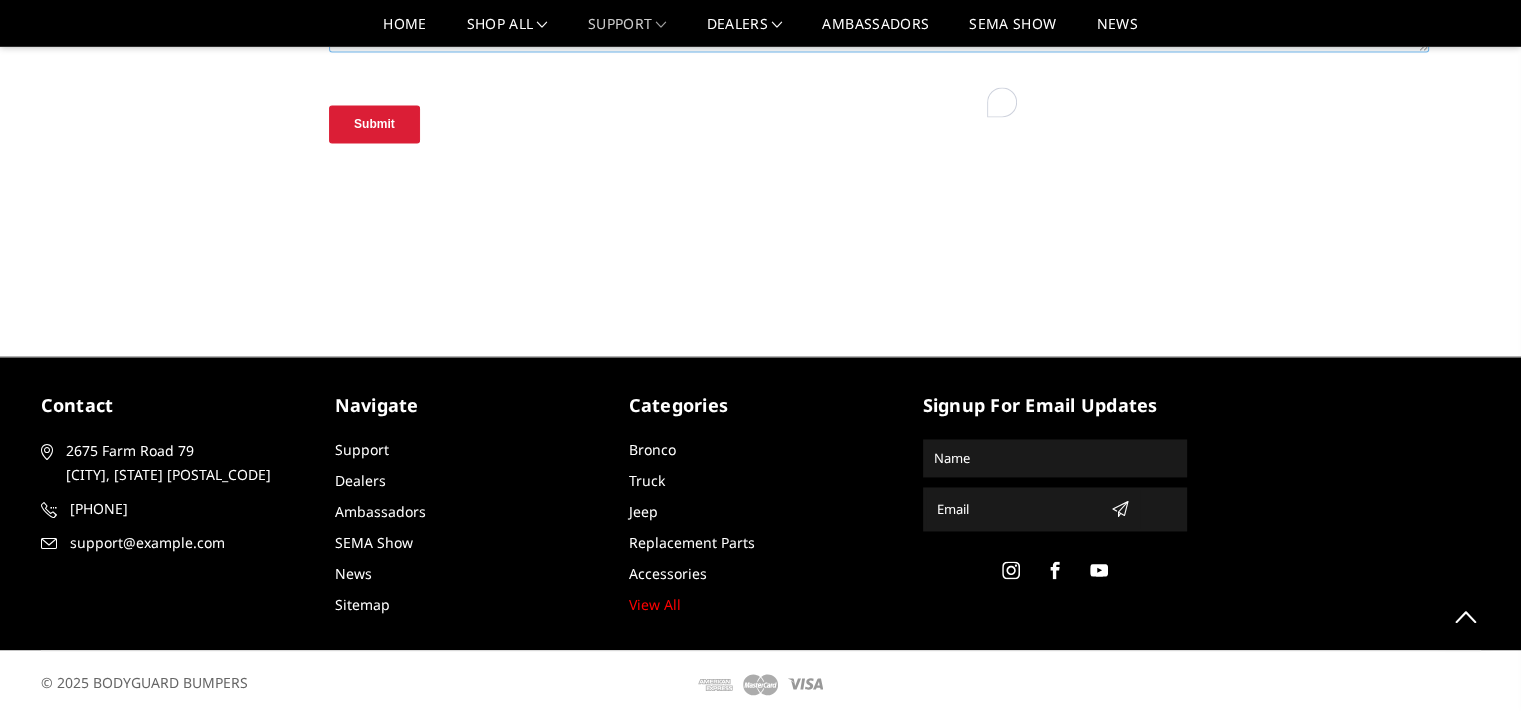 paste on "Thank you for considering my application. I take pride in hard work, showing up on time, and getting the job done right. I’m eager for the opportunity to contribute to a team that builds tough, dependable products. I’d be proud to bring my welding experience and strong work ethic to your company." 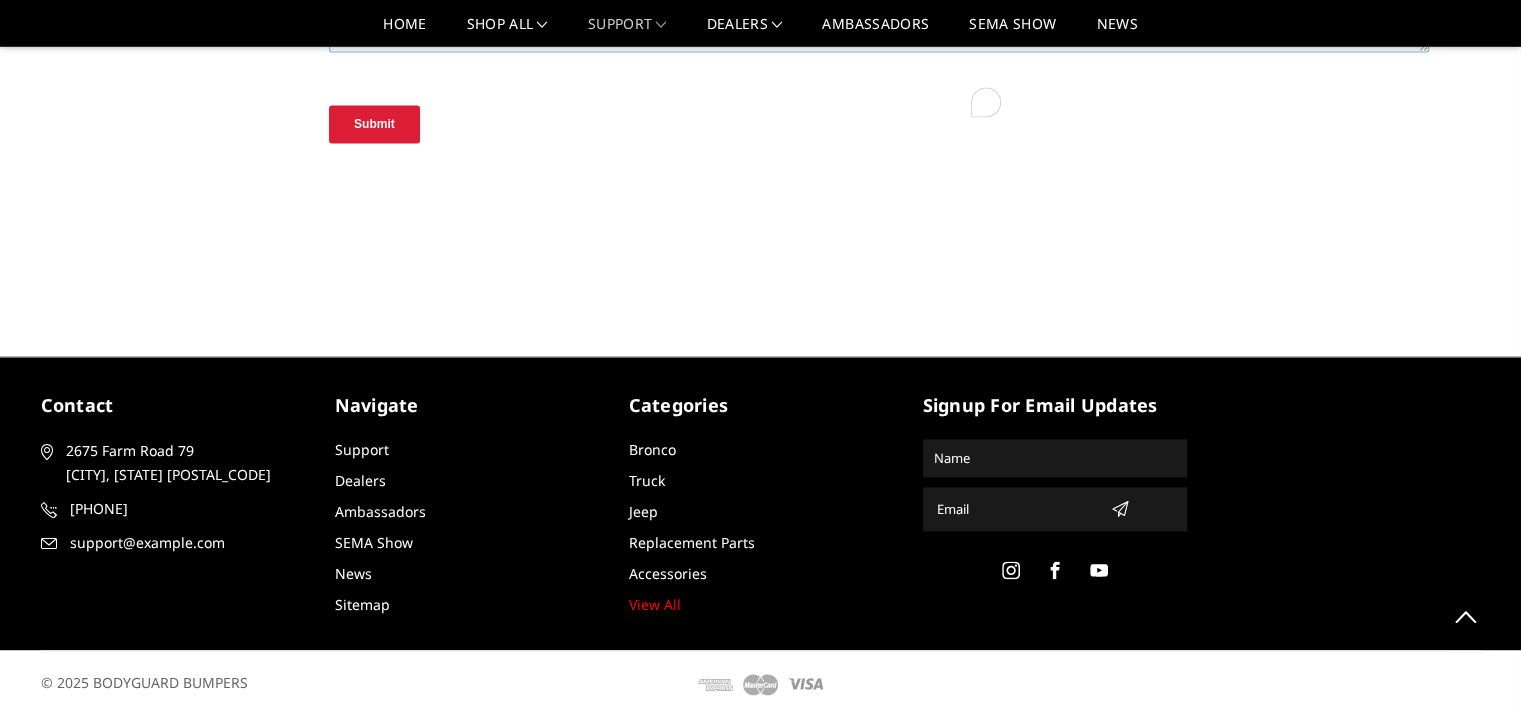 scroll, scrollTop: 32, scrollLeft: 0, axis: vertical 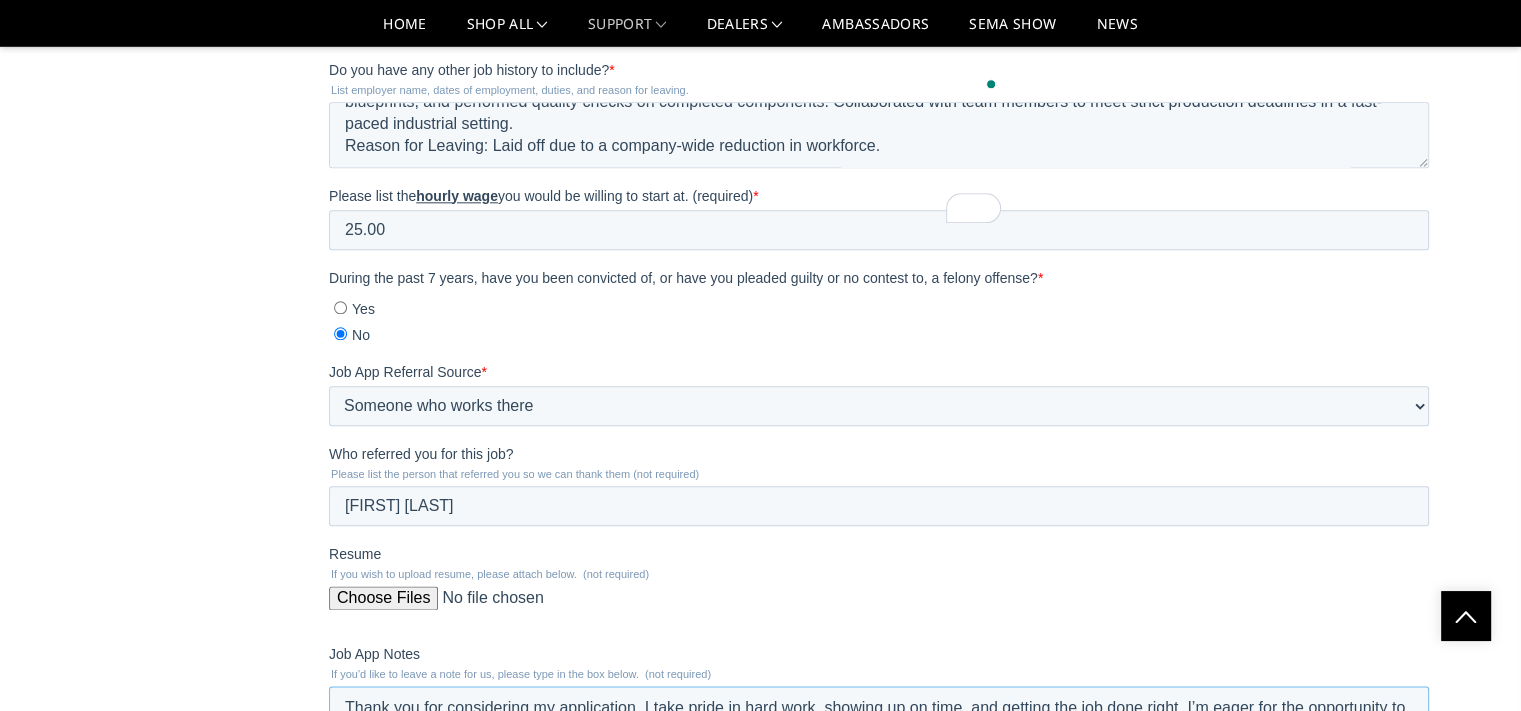 type on "Thank you for considering my application. I take pride in hard work, showing up on time, and getting the job done right. I’m eager for the opportunity to contribute to a team that builds tough, dependable products. I’d be proud to bring my welding experience and strong work ethic to your company." 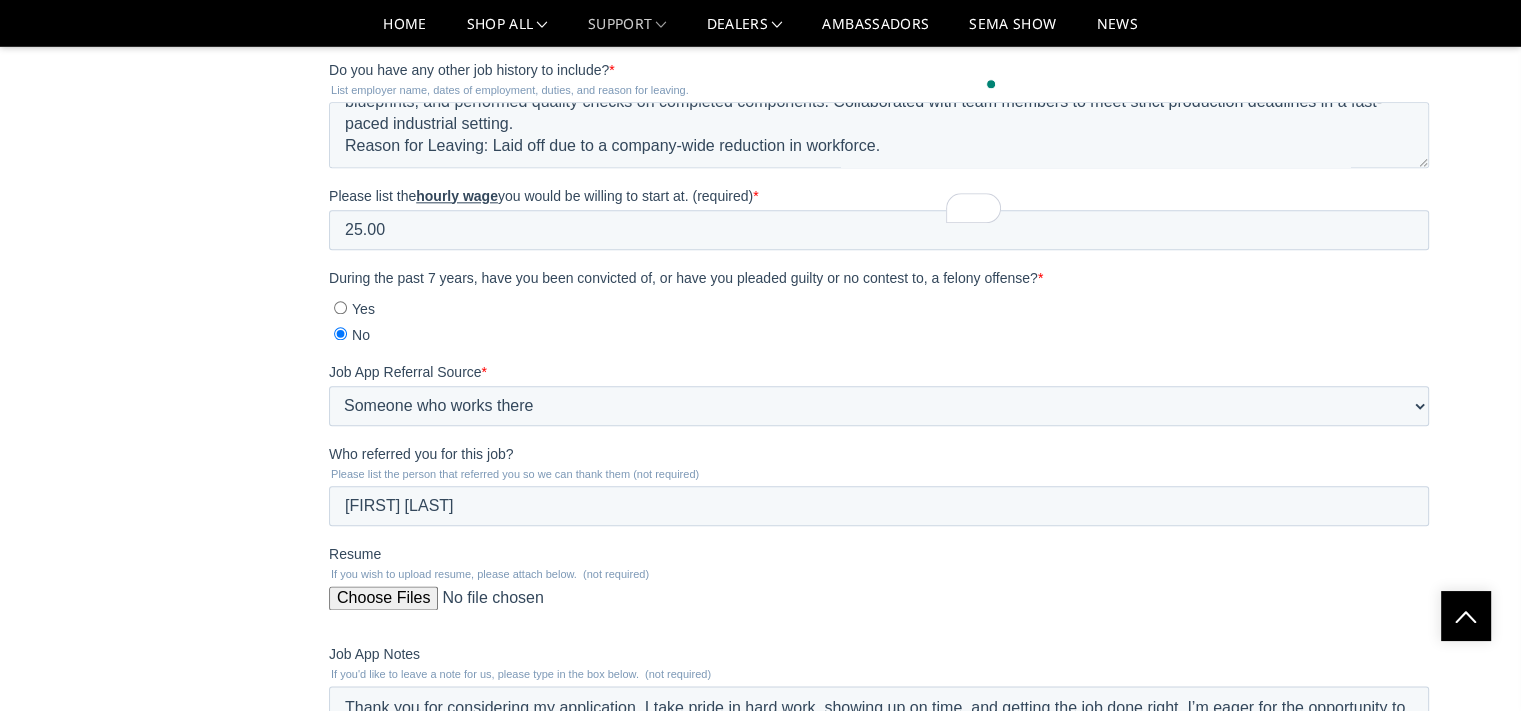 scroll, scrollTop: 132, scrollLeft: 0, axis: vertical 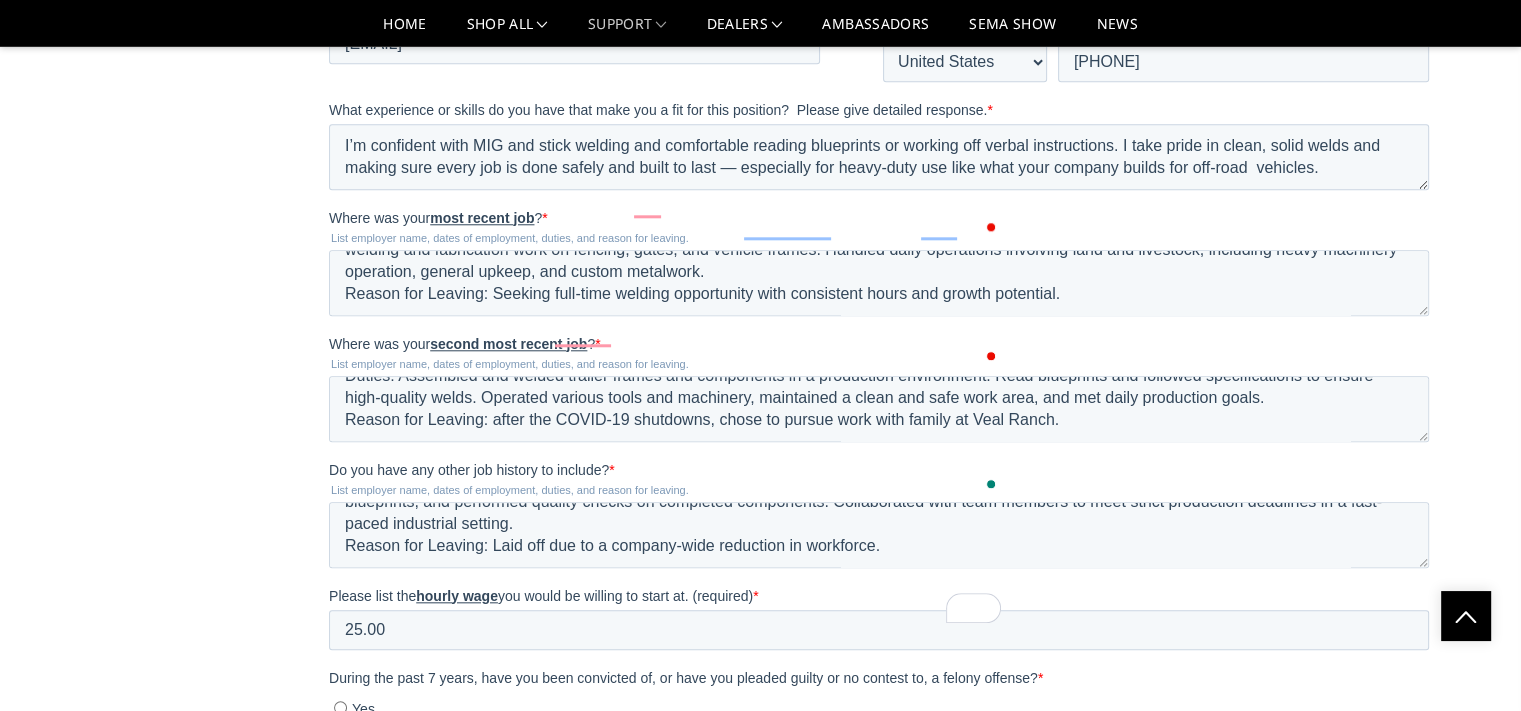 click on "Please upload a valid driver license or photo ID .  REQUIRED *" at bounding box center (574, -56) 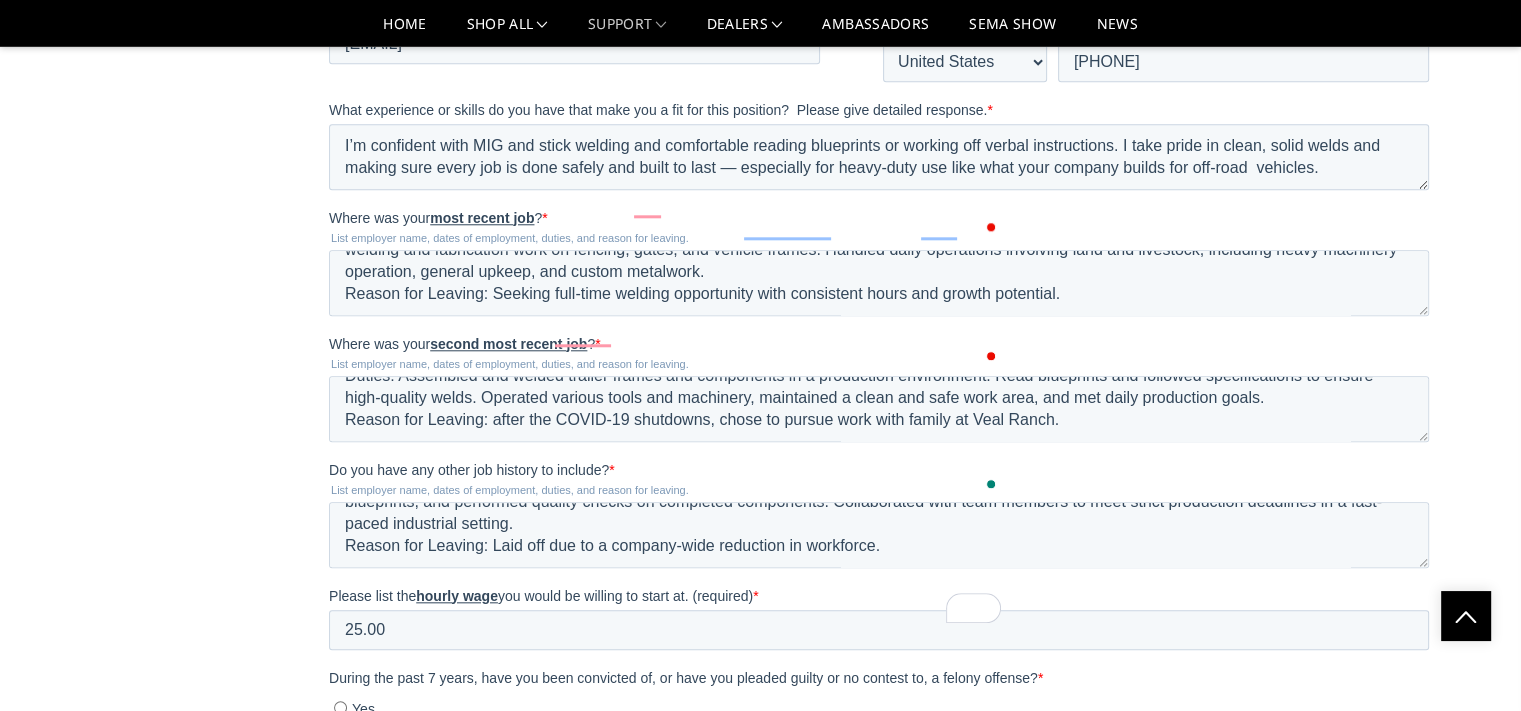 type 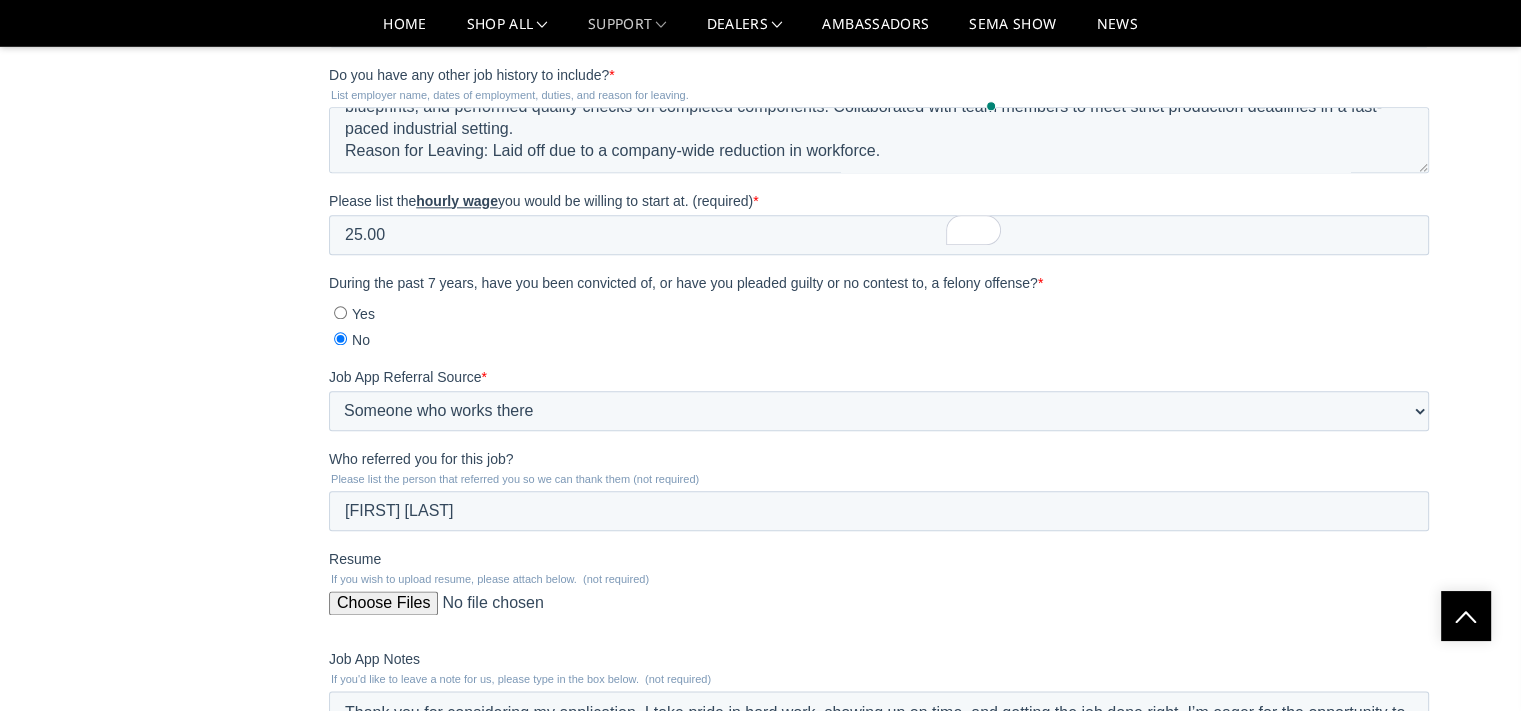 scroll, scrollTop: 2400, scrollLeft: 0, axis: vertical 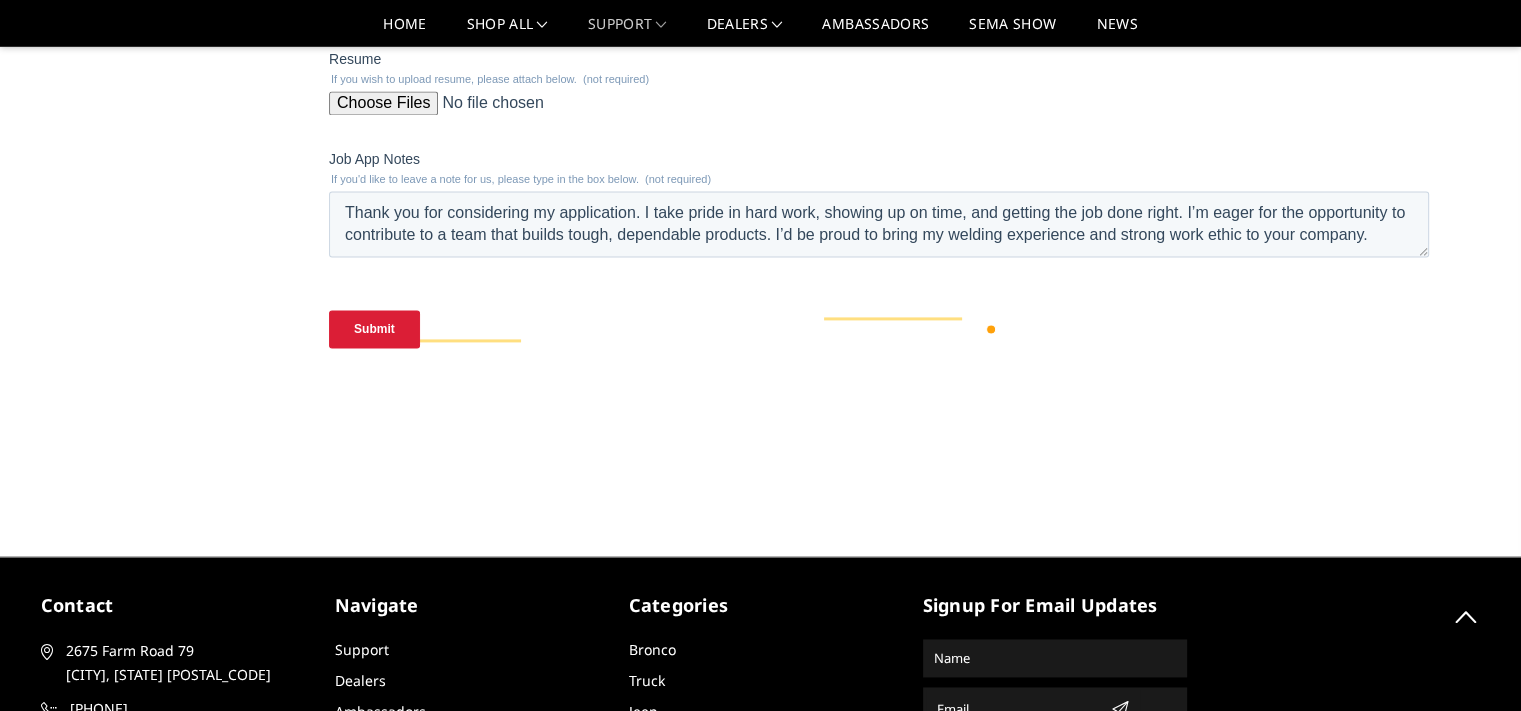 click on "Leroy Bucannan" at bounding box center (879, 11) 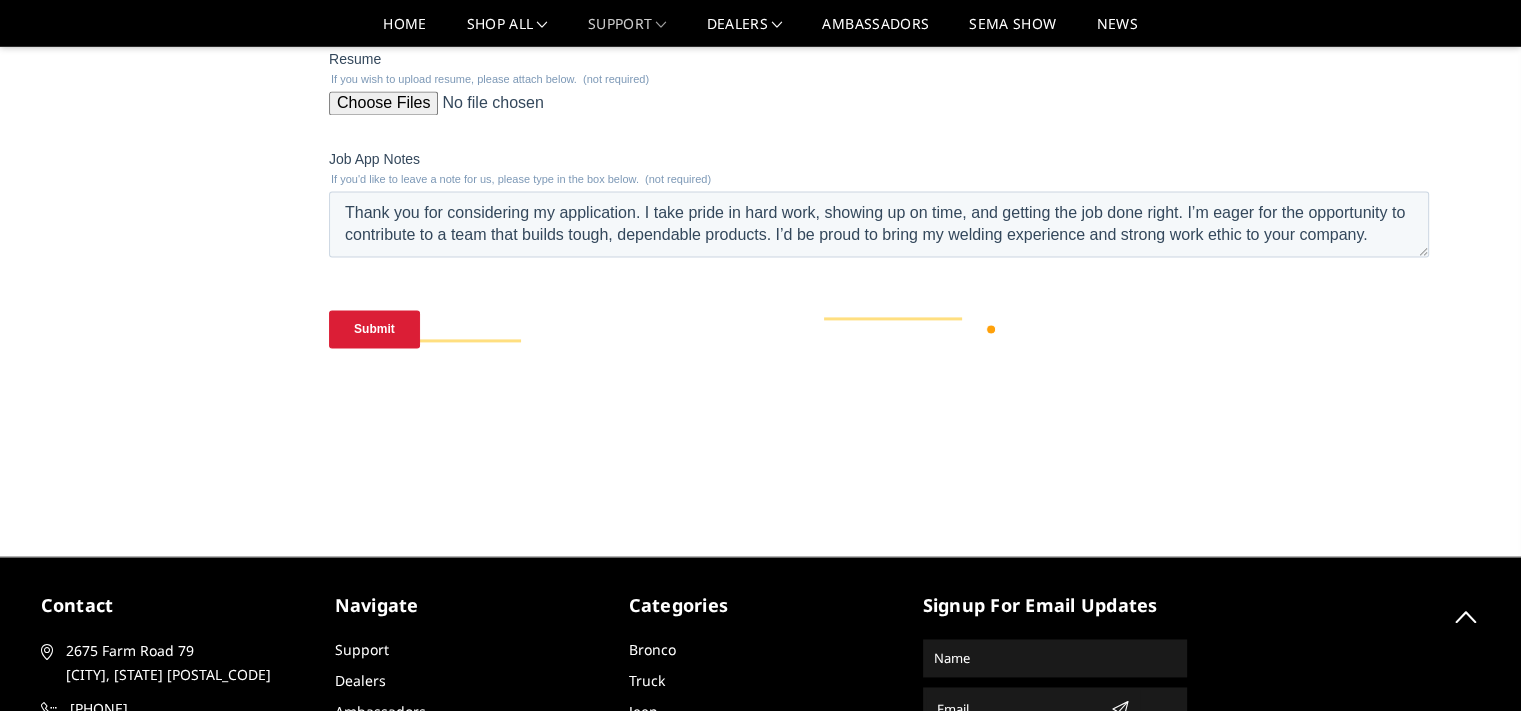 click on "Leroy Buchannan" at bounding box center (879, 11) 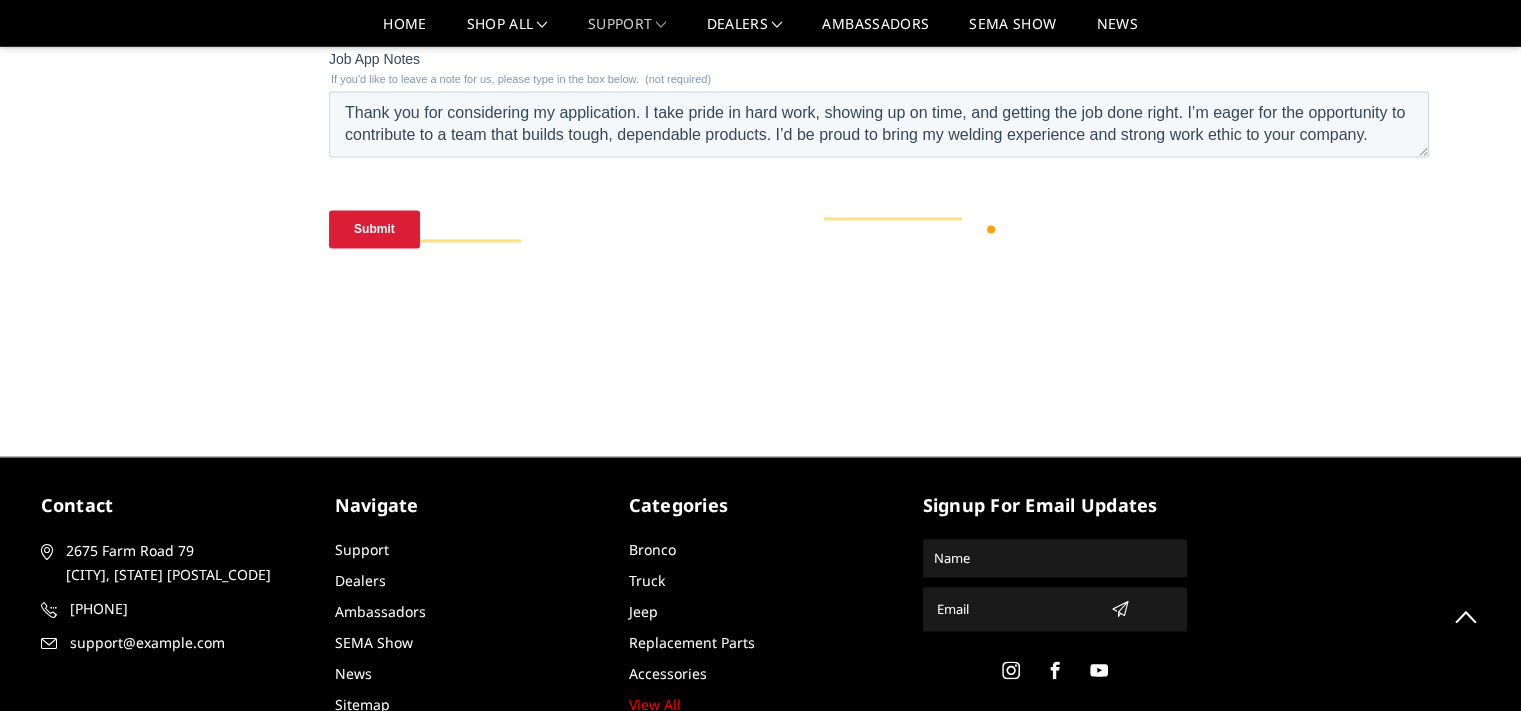 scroll, scrollTop: 3000, scrollLeft: 0, axis: vertical 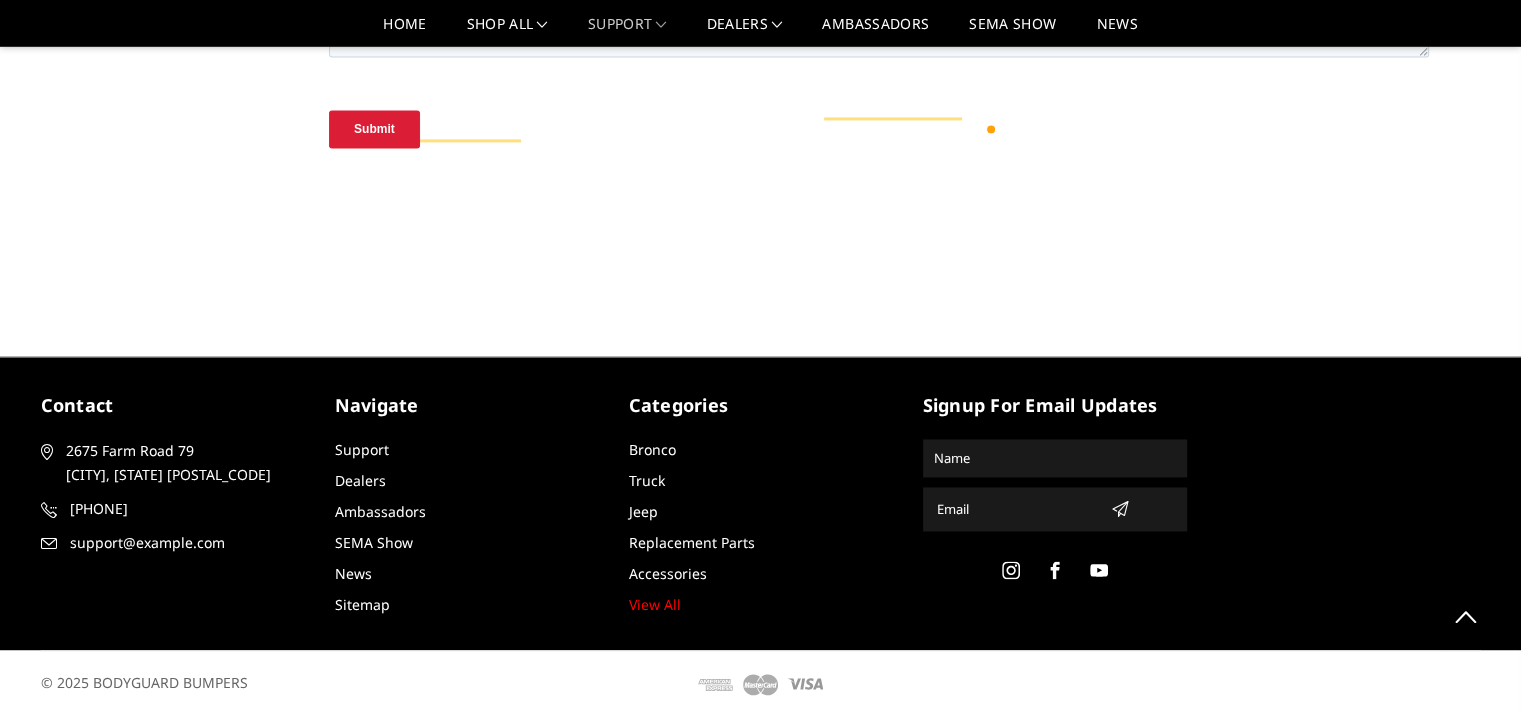 type on "Leroy Buchanan" 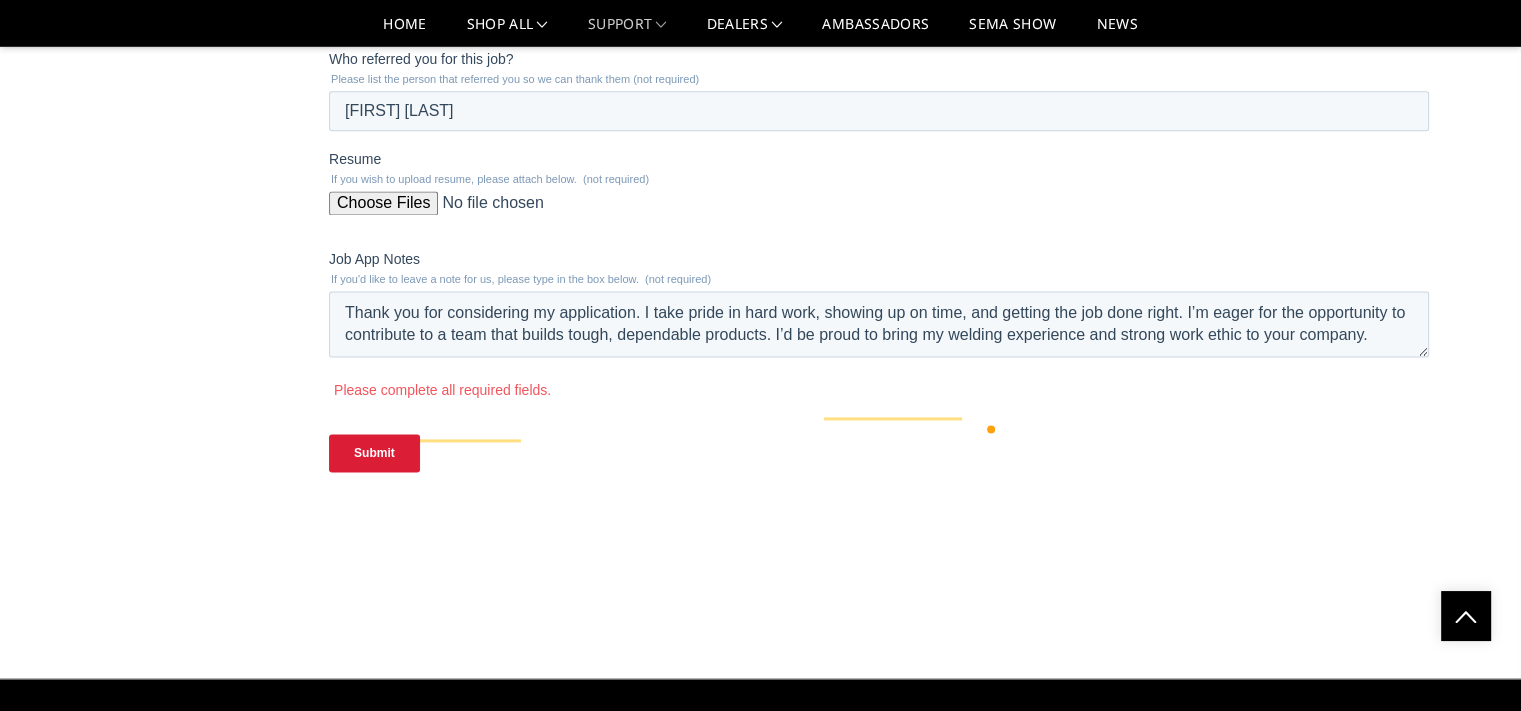 scroll, scrollTop: 2400, scrollLeft: 0, axis: vertical 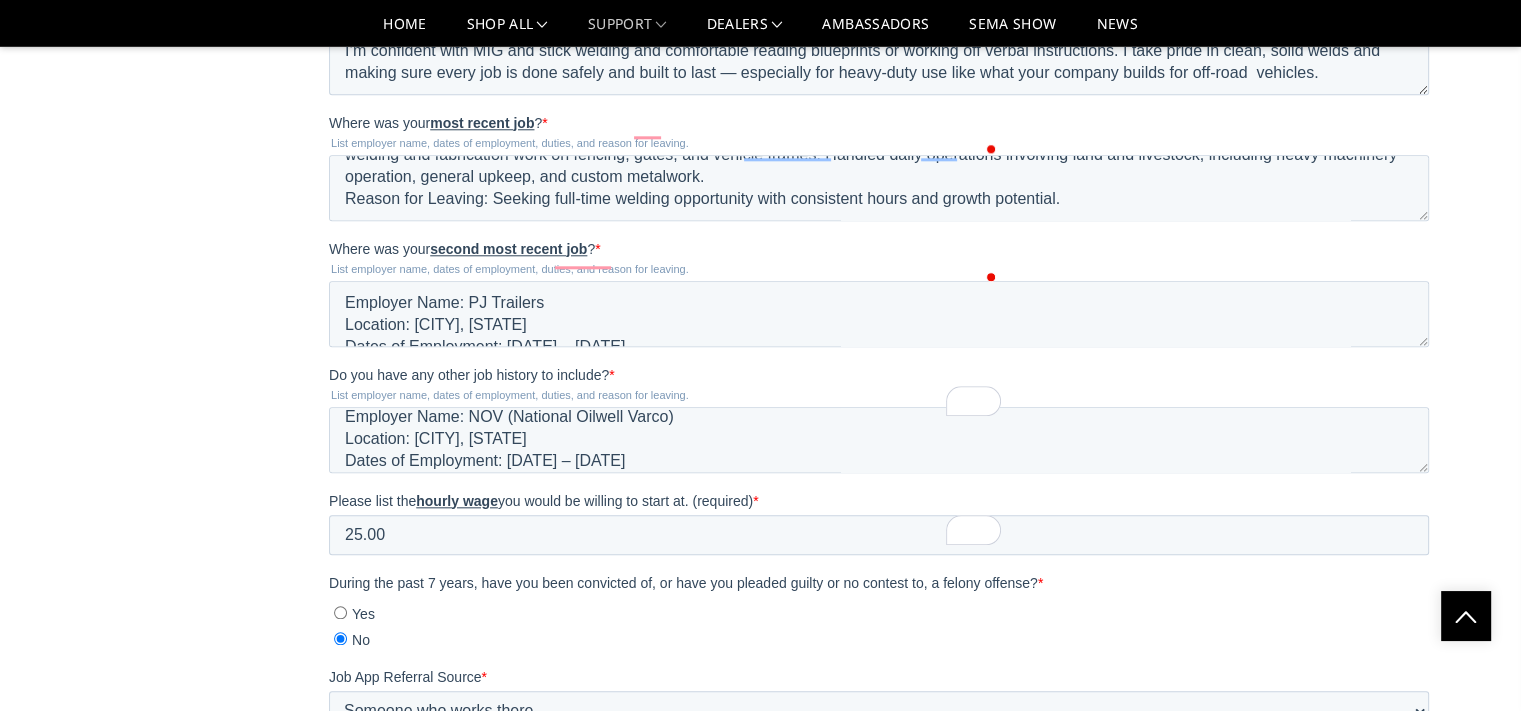click on "valid driver license or photo ID" at bounding box center (531, -190) 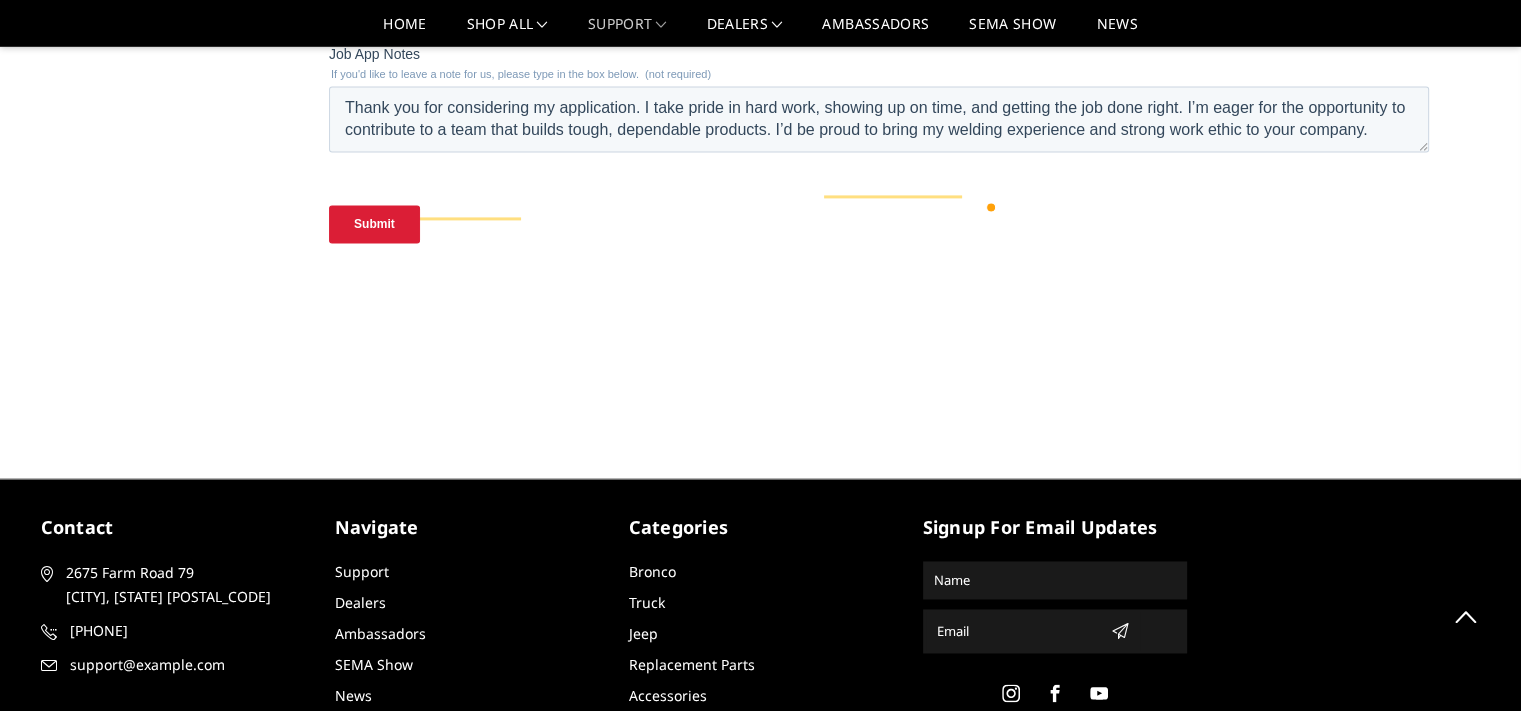 scroll, scrollTop: 3100, scrollLeft: 0, axis: vertical 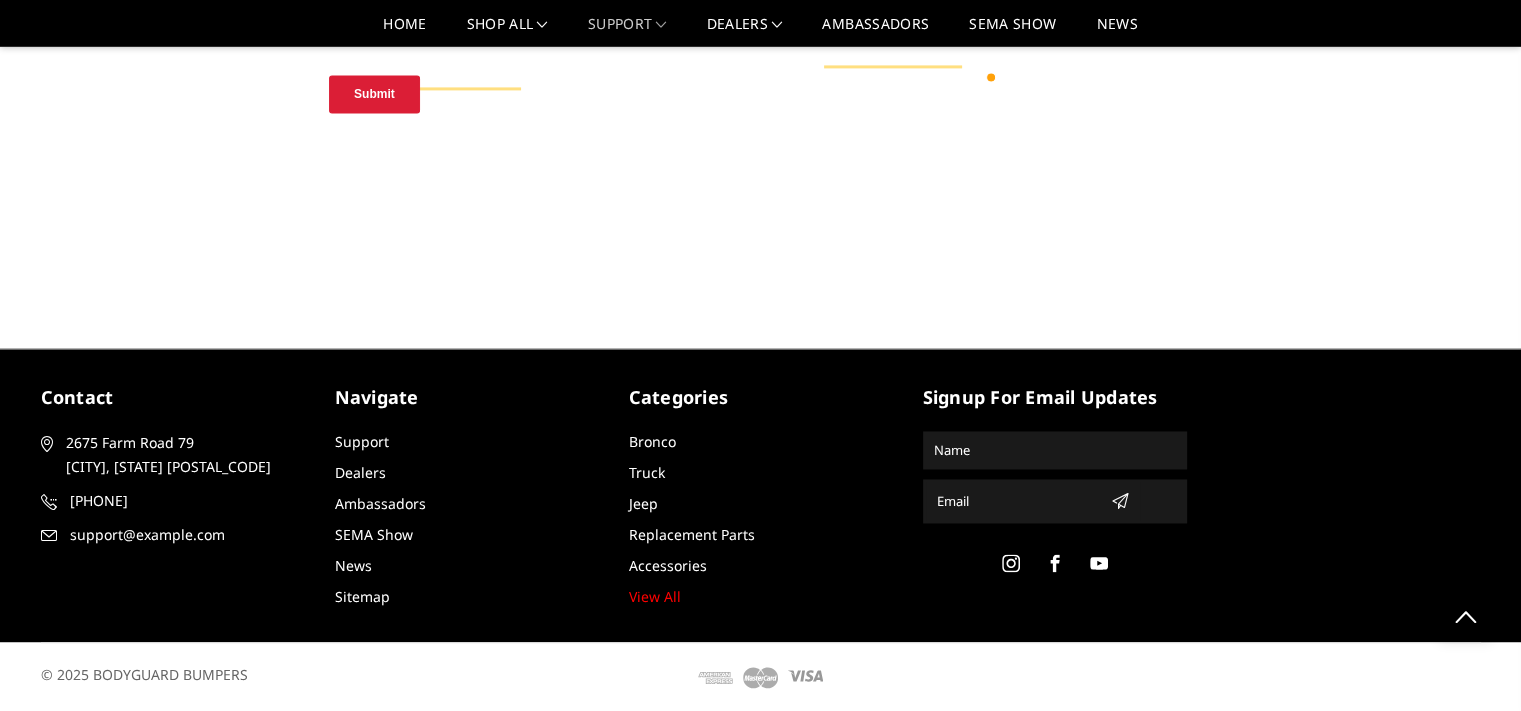 click on "Submit" at bounding box center [374, 94] 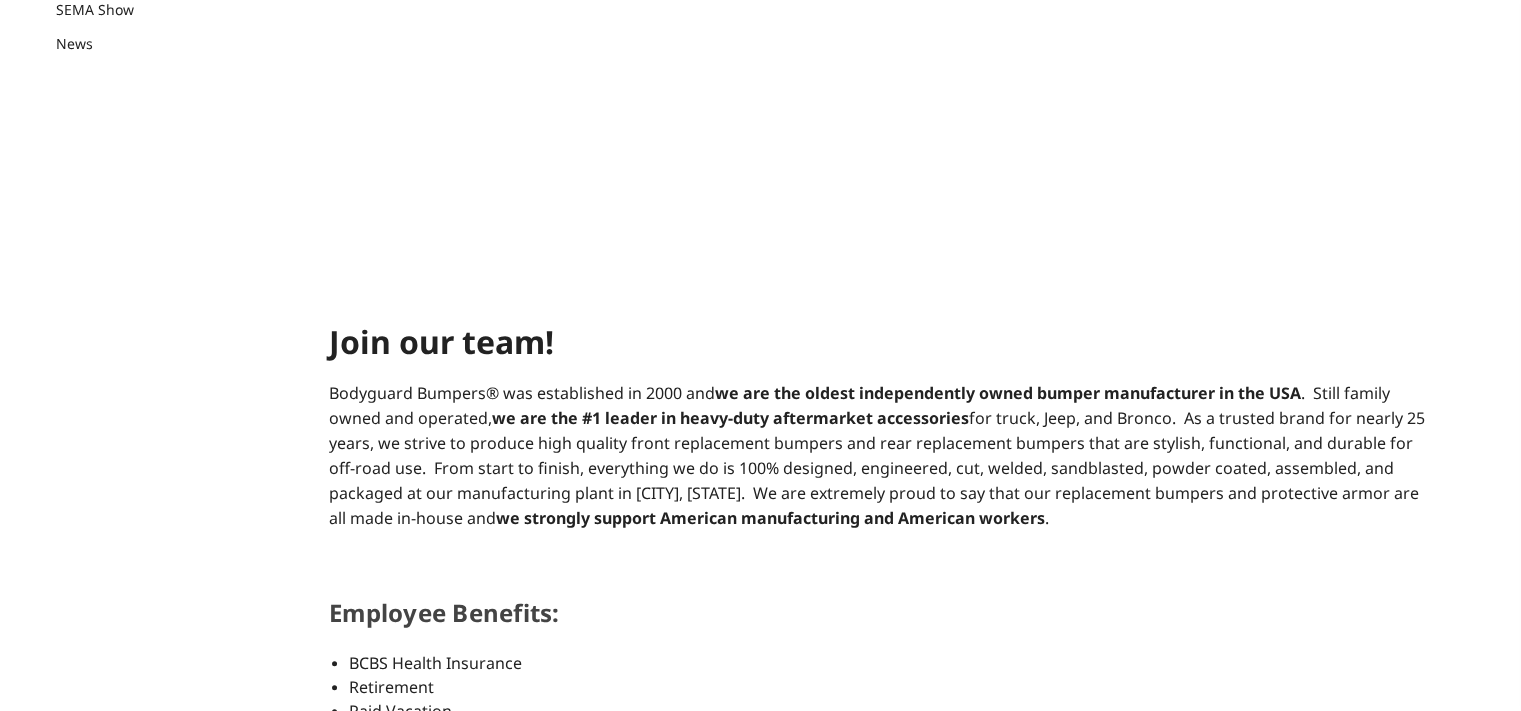 scroll, scrollTop: 0, scrollLeft: 0, axis: both 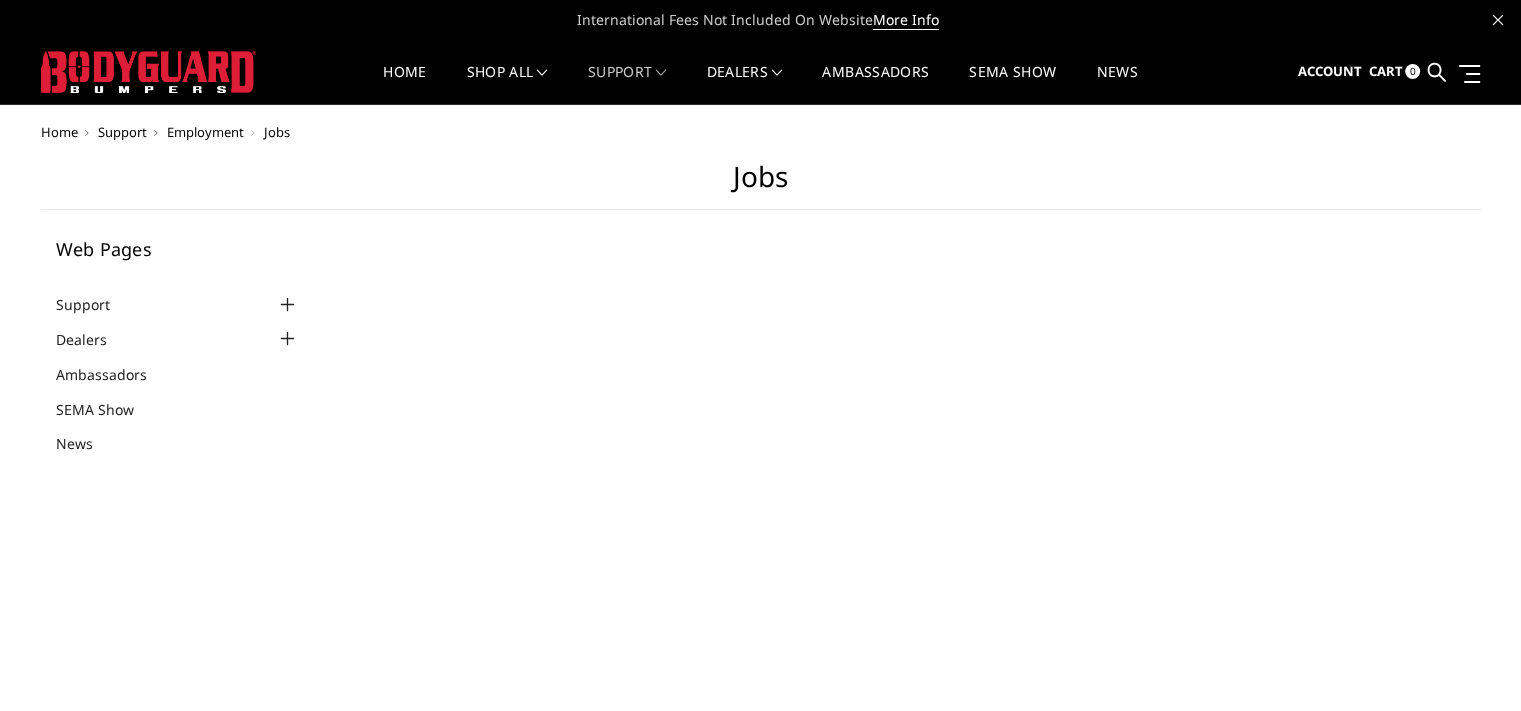 click on "Home" at bounding box center [59, 132] 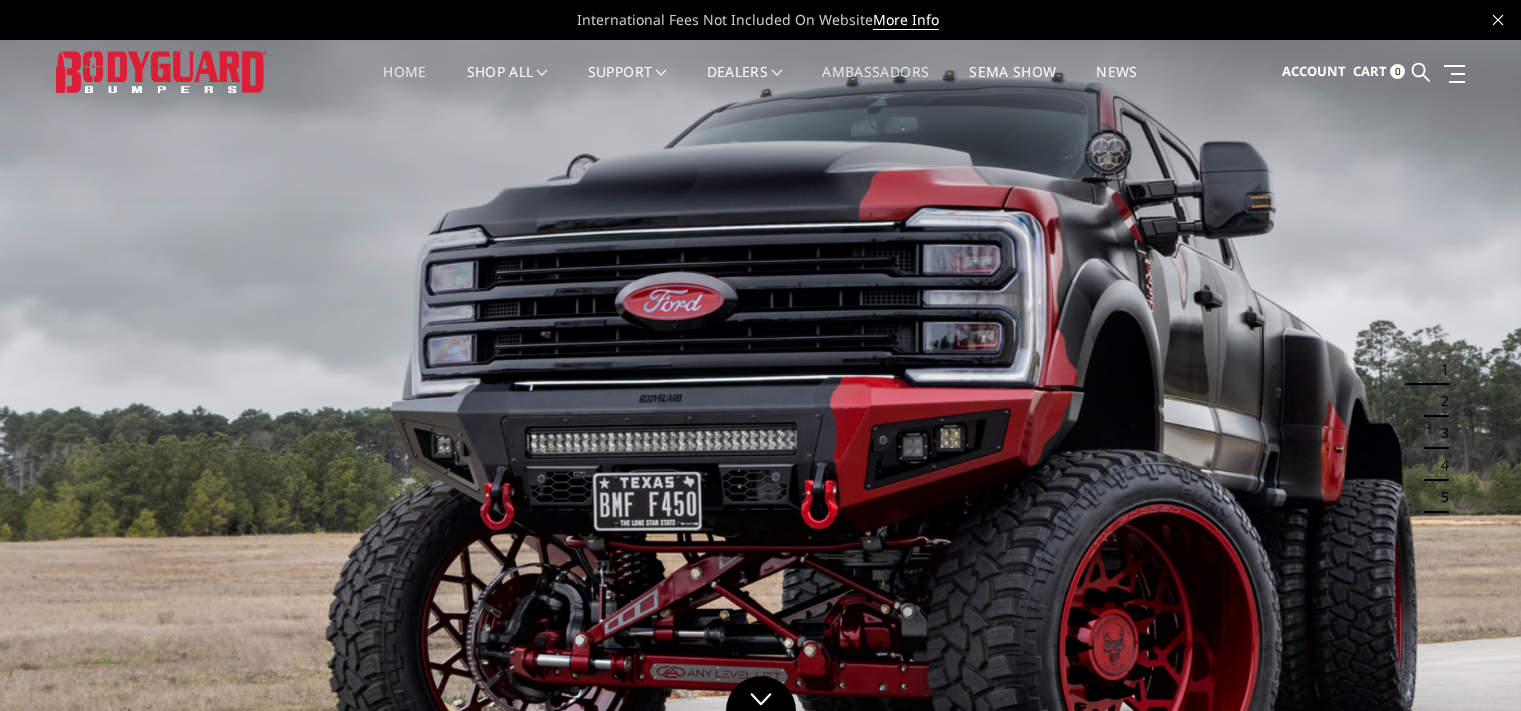 scroll, scrollTop: 0, scrollLeft: 0, axis: both 